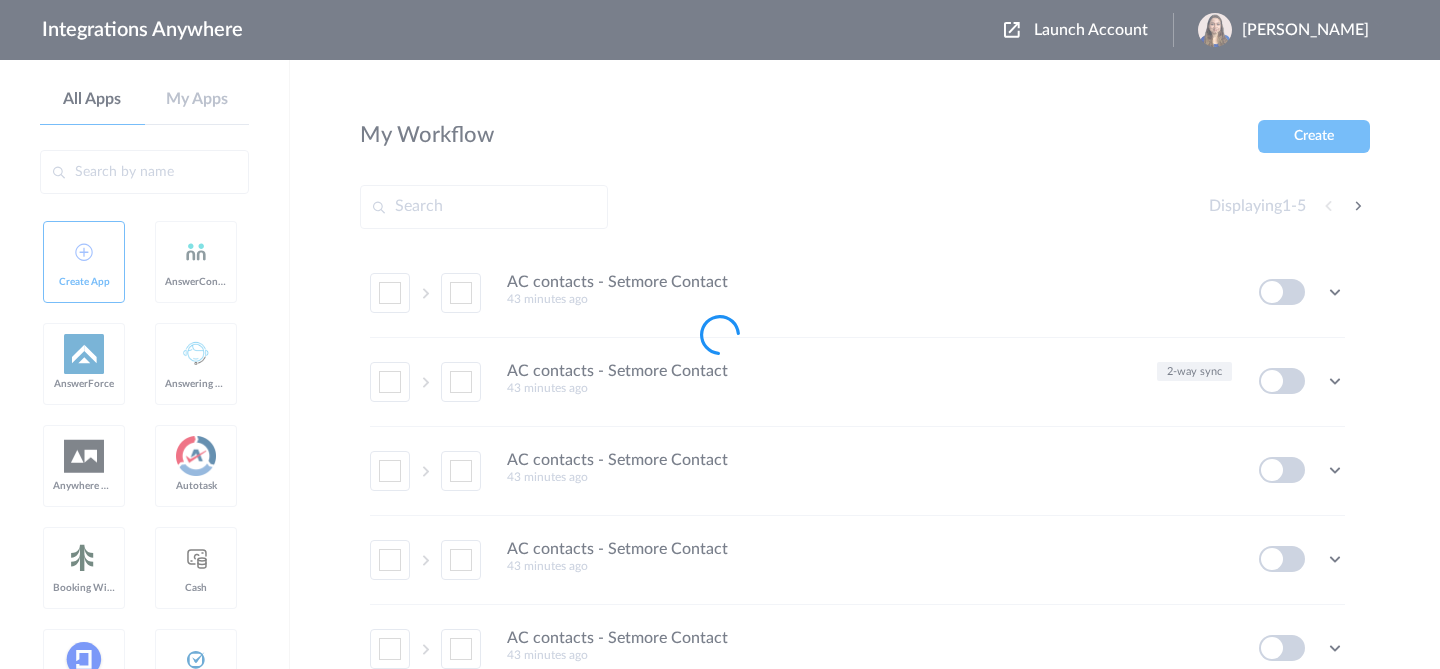 scroll, scrollTop: 0, scrollLeft: 0, axis: both 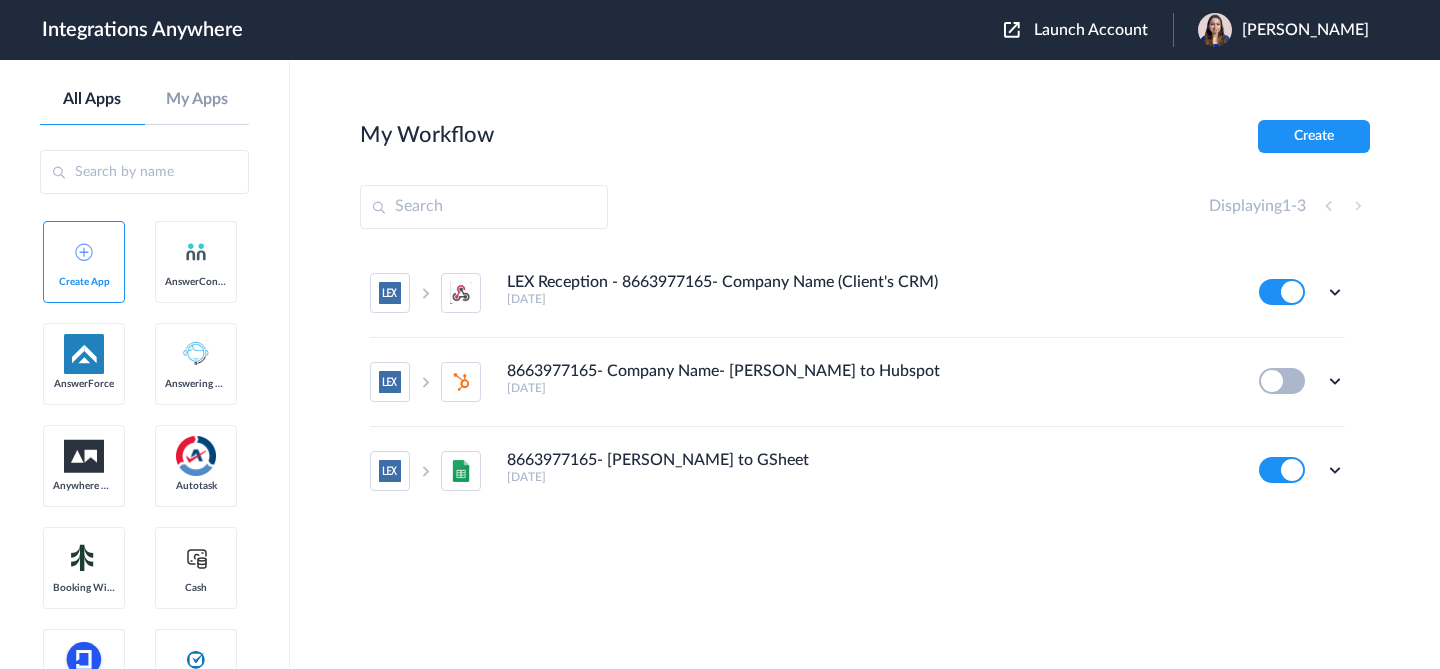 click on "Launch Account" at bounding box center [1091, 30] 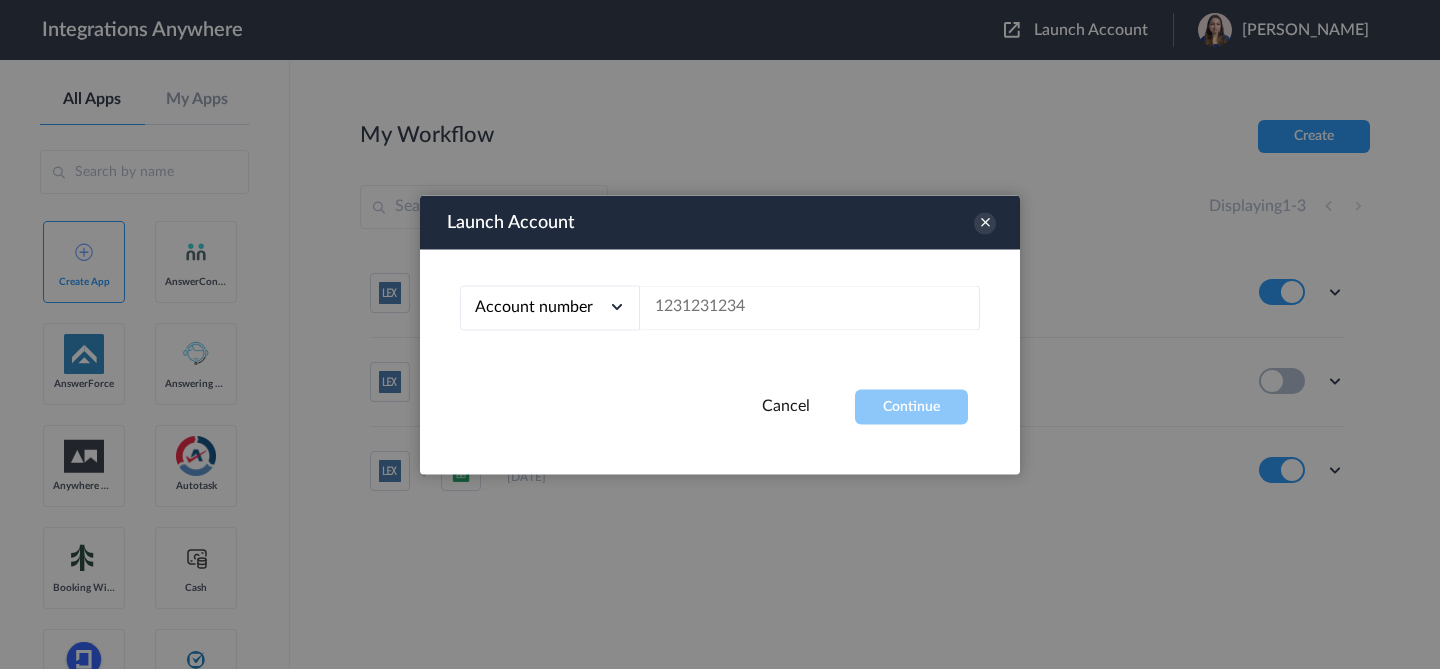 click on "Account number
Account number
Email address" at bounding box center (720, 319) 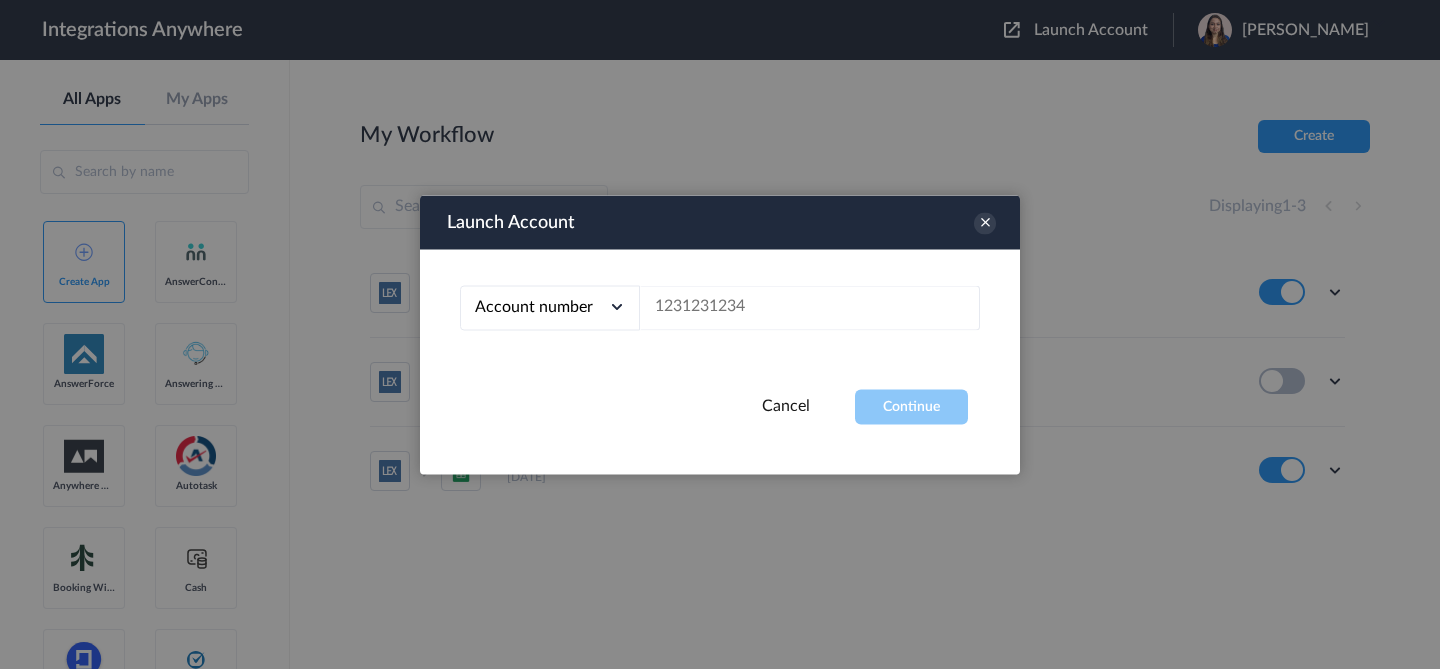 click on "Account number
Account number
Email address" at bounding box center (720, 319) 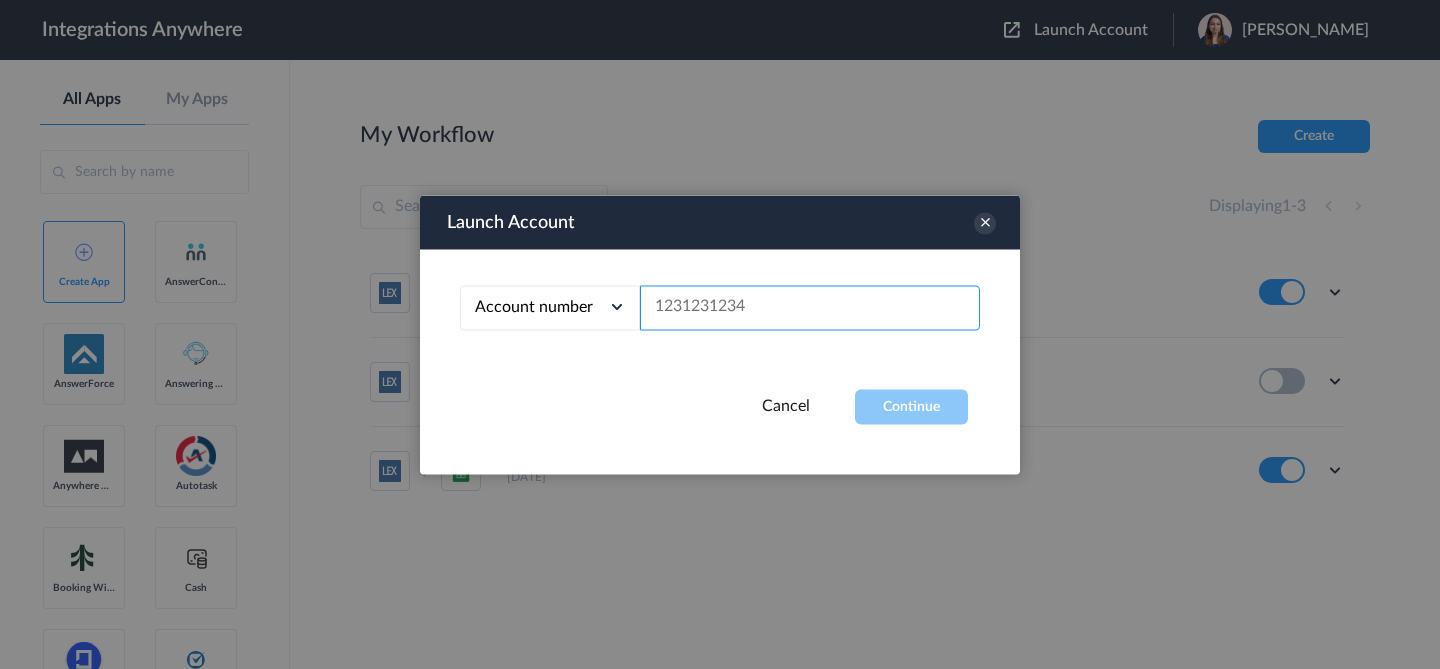 click at bounding box center (810, 307) 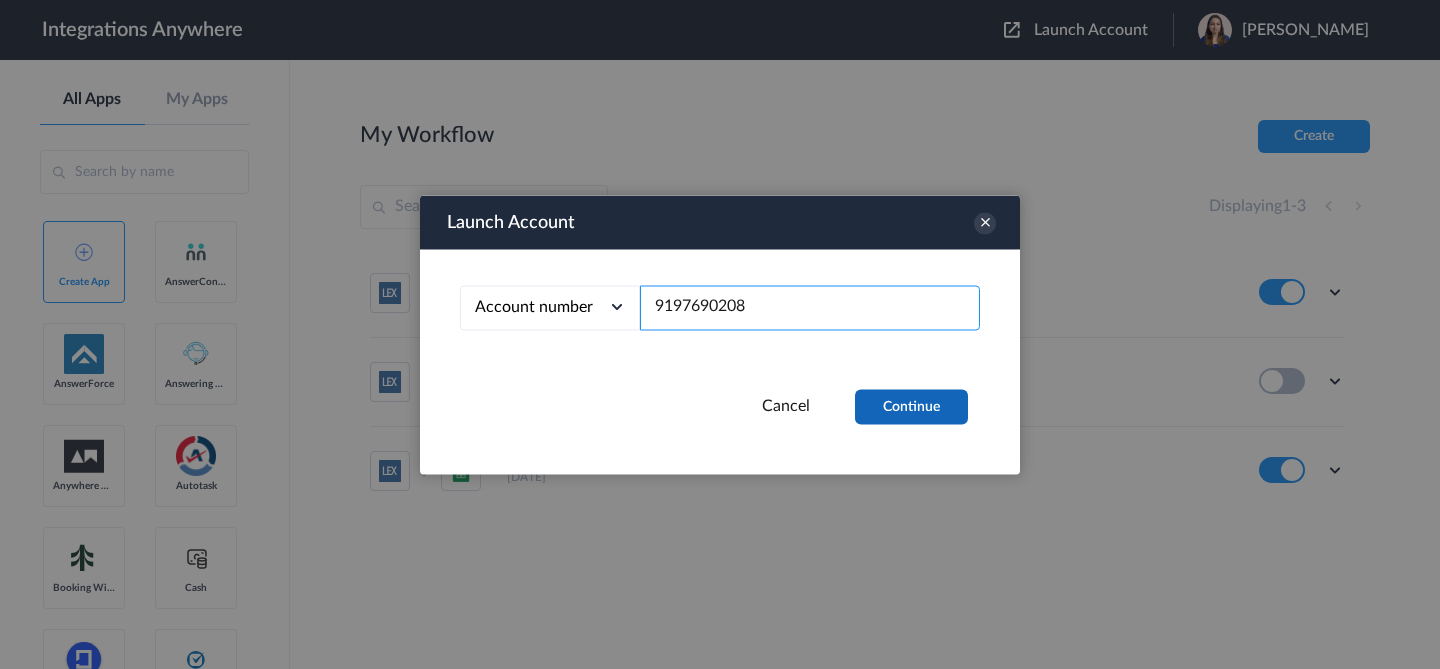 type on "9197690208" 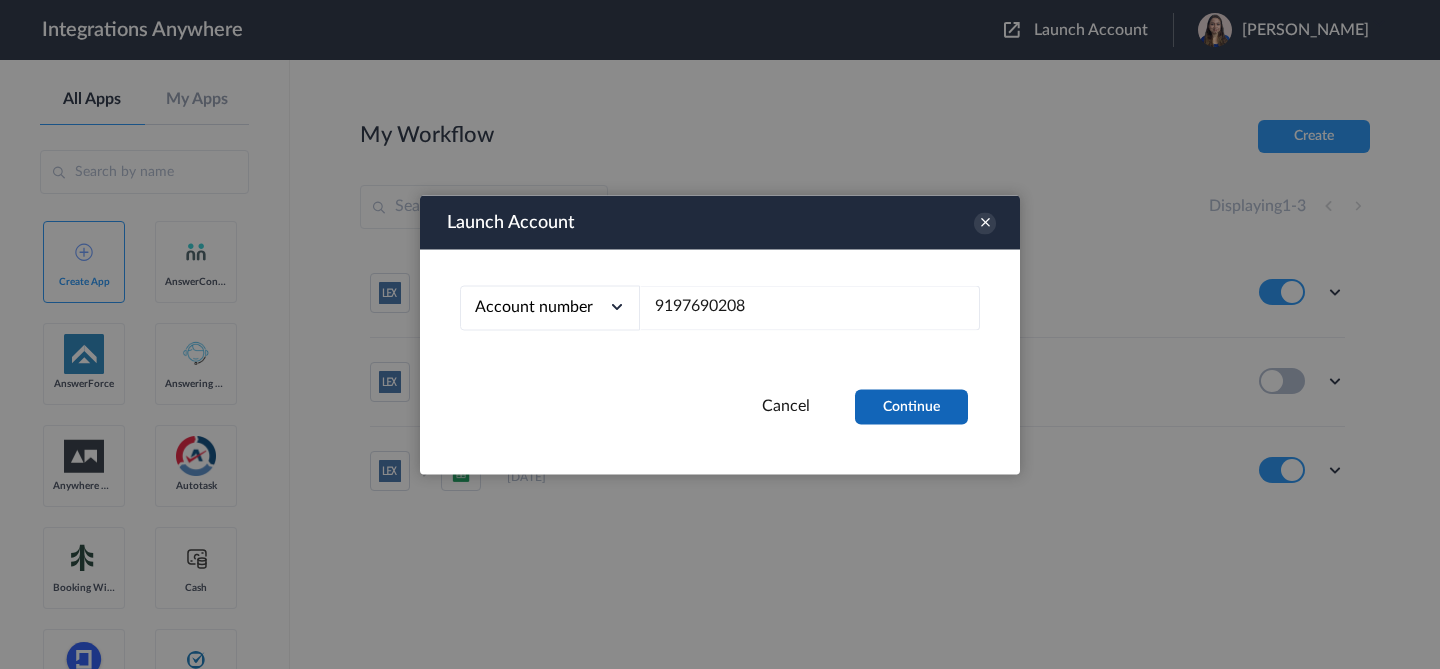 click on "Continue" at bounding box center [911, 406] 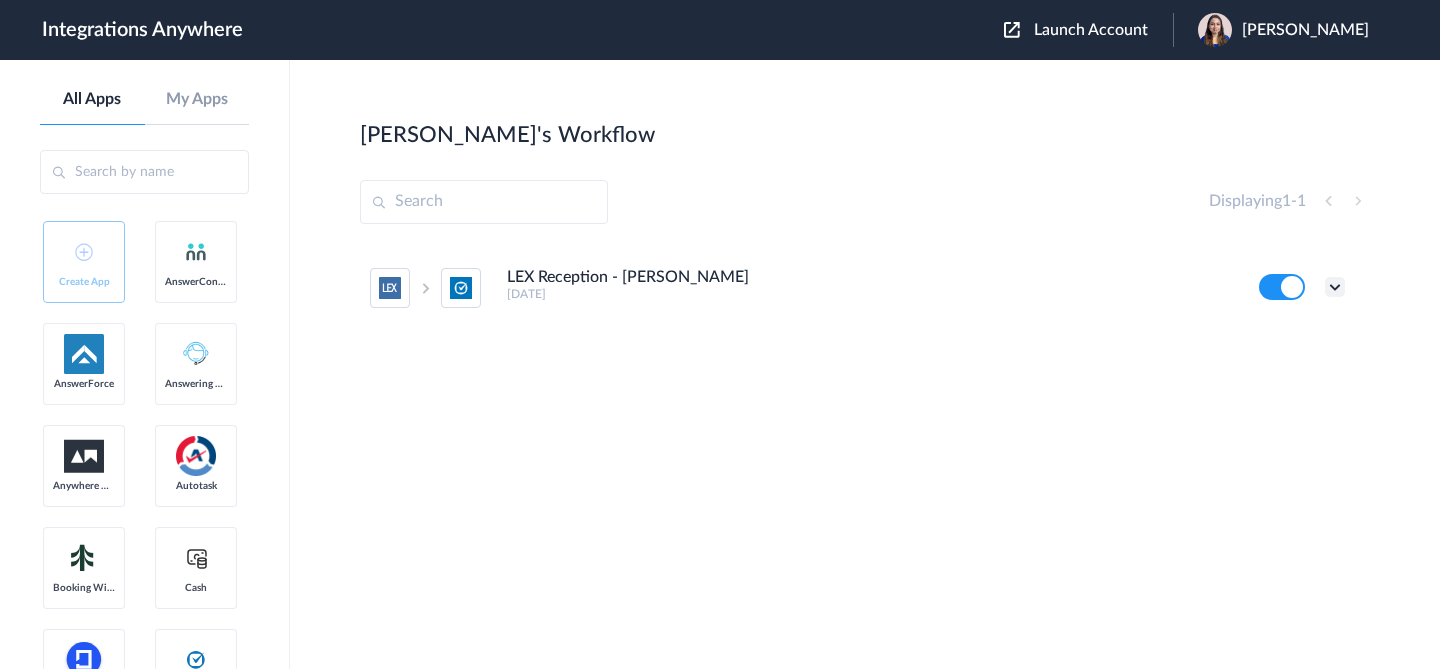 click at bounding box center (1335, 287) 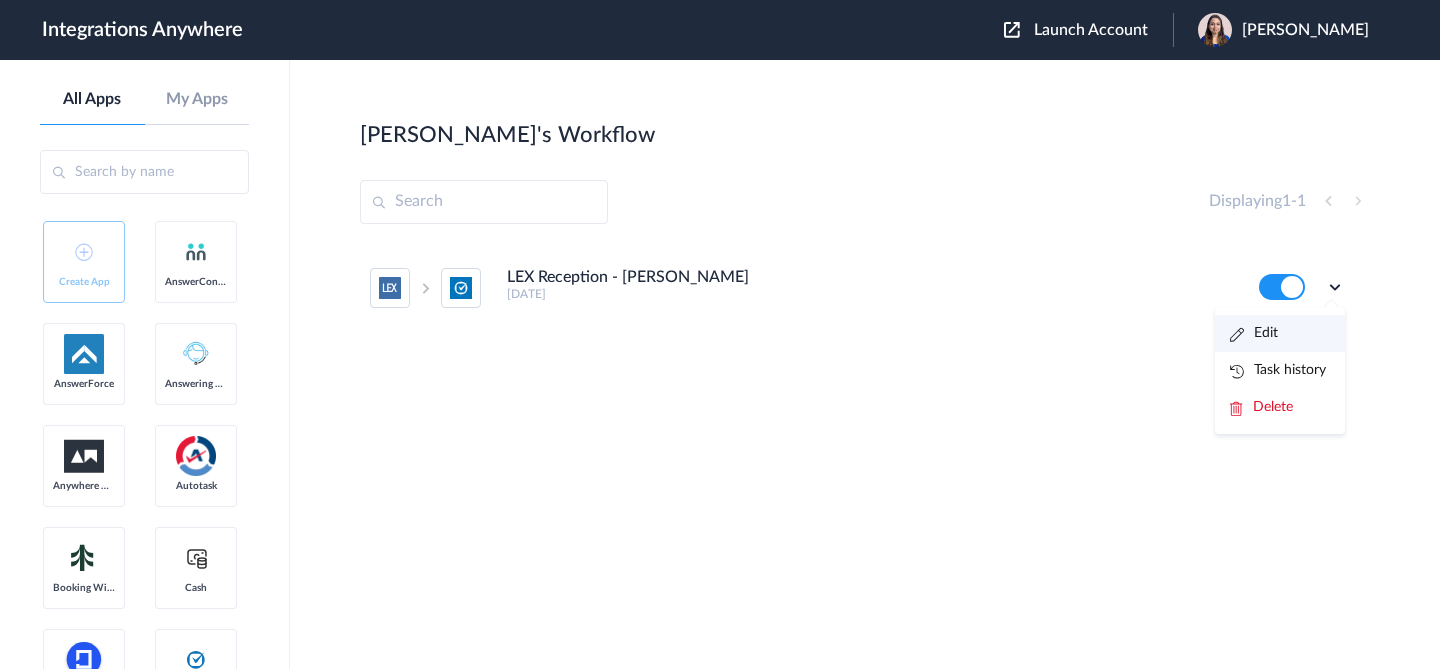click on "Edit" at bounding box center (1280, 333) 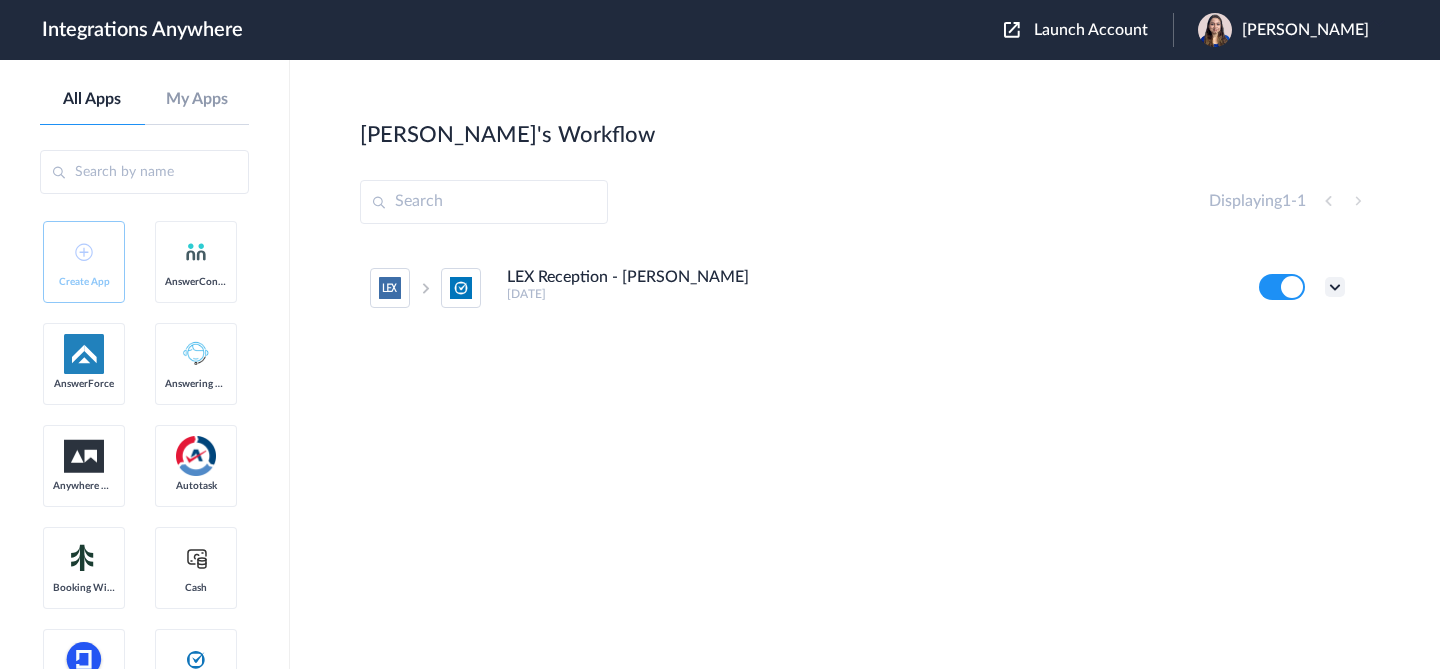 click at bounding box center (1335, 287) 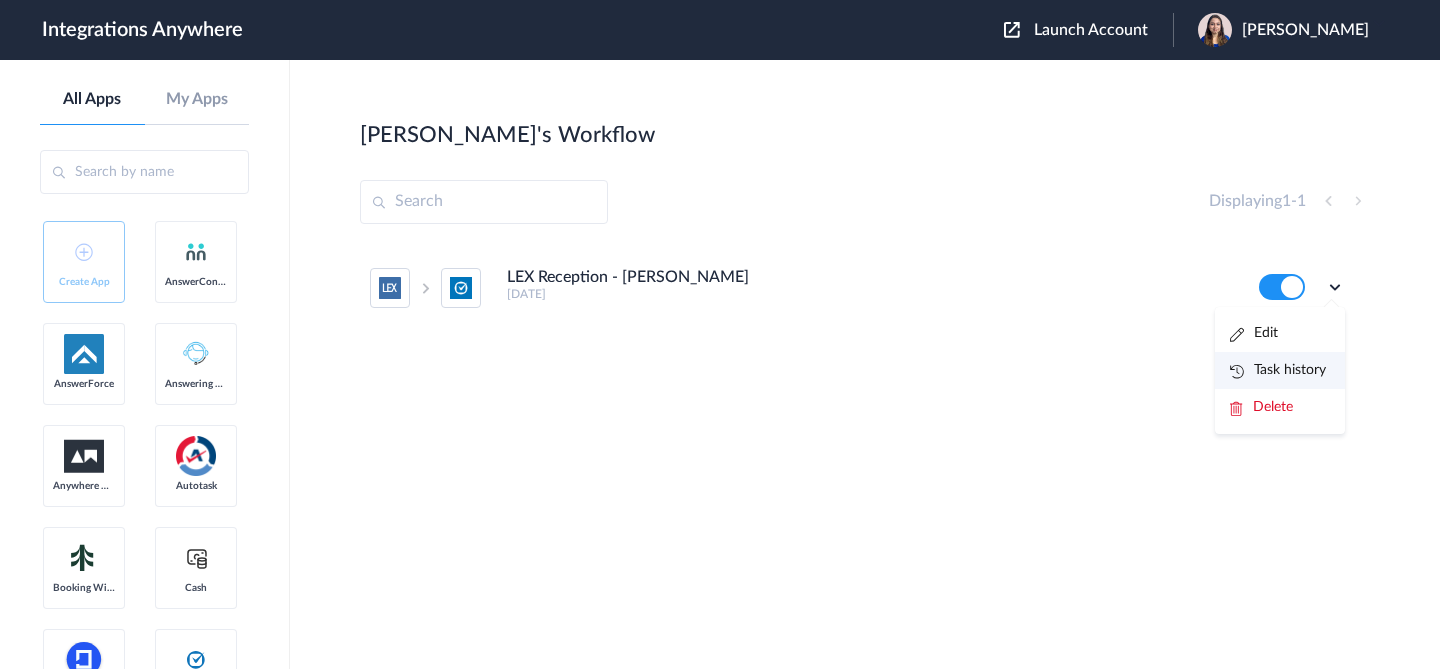 click on "Task history" at bounding box center [1278, 370] 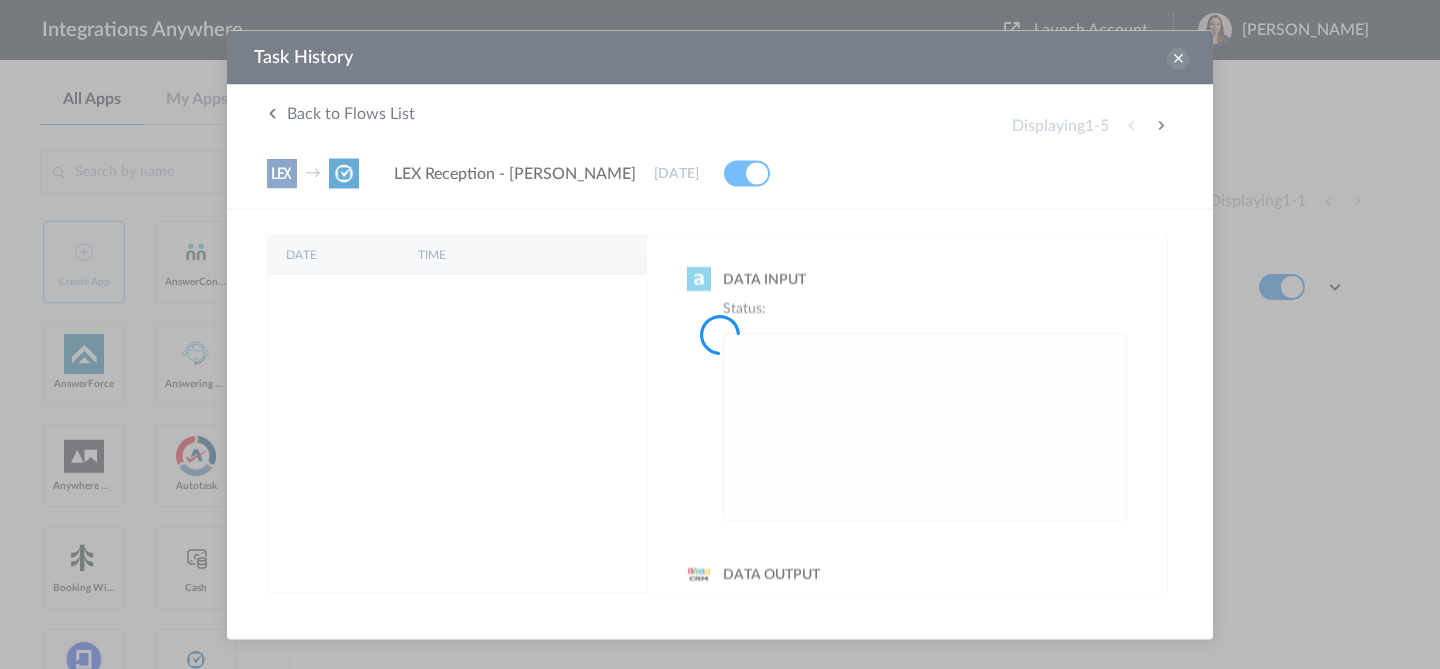 scroll, scrollTop: 0, scrollLeft: 0, axis: both 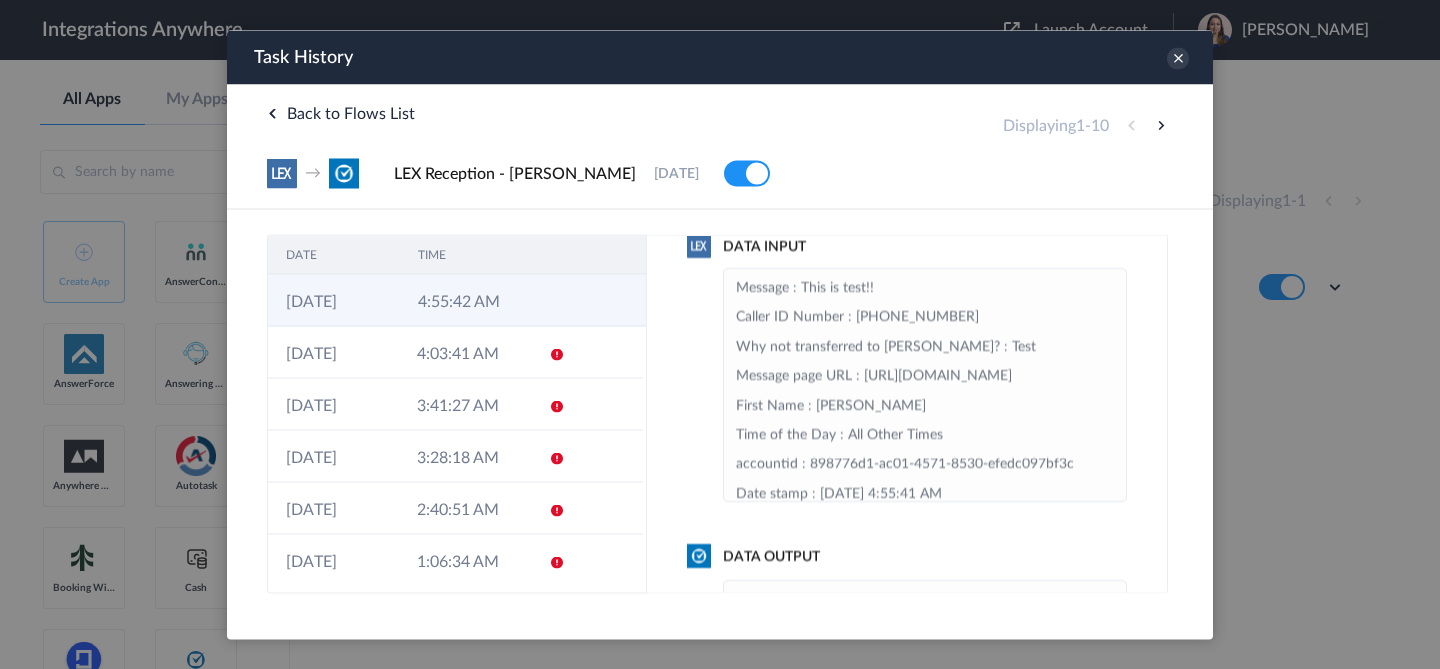 click on "4:55:42 AM" at bounding box center [466, 300] 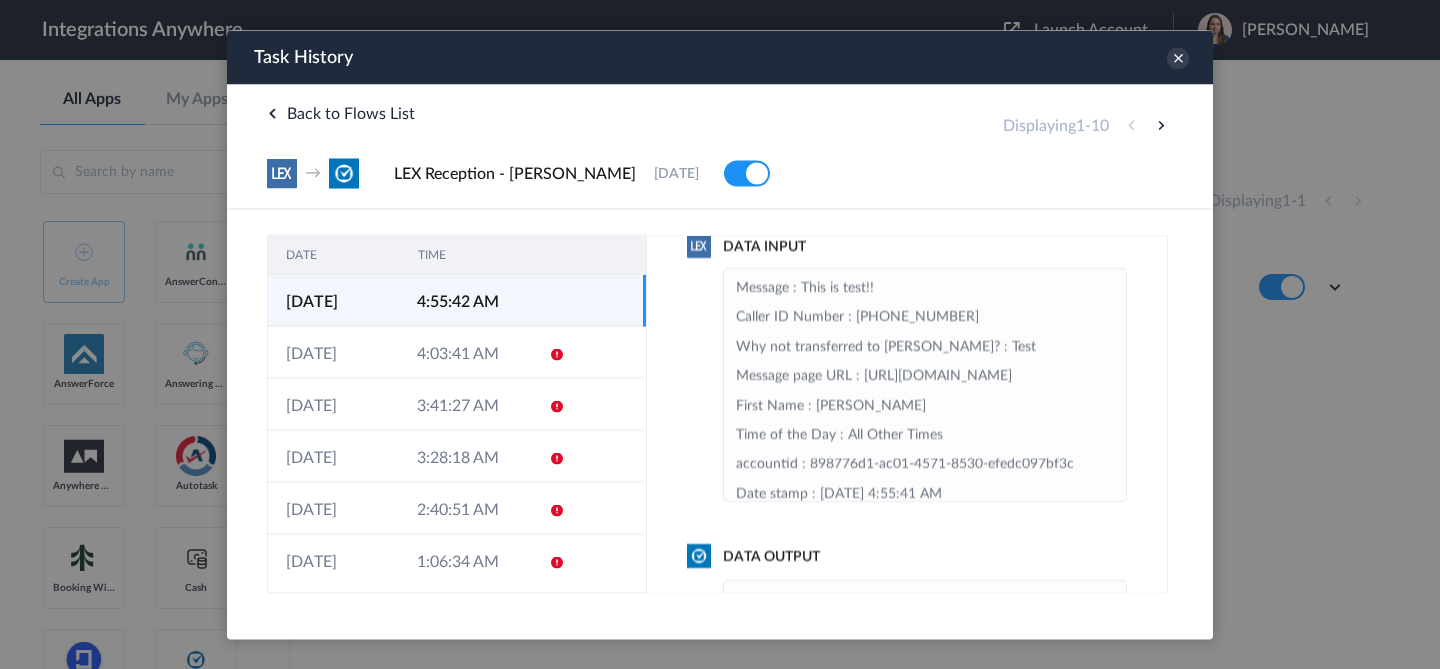 scroll, scrollTop: 288, scrollLeft: 0, axis: vertical 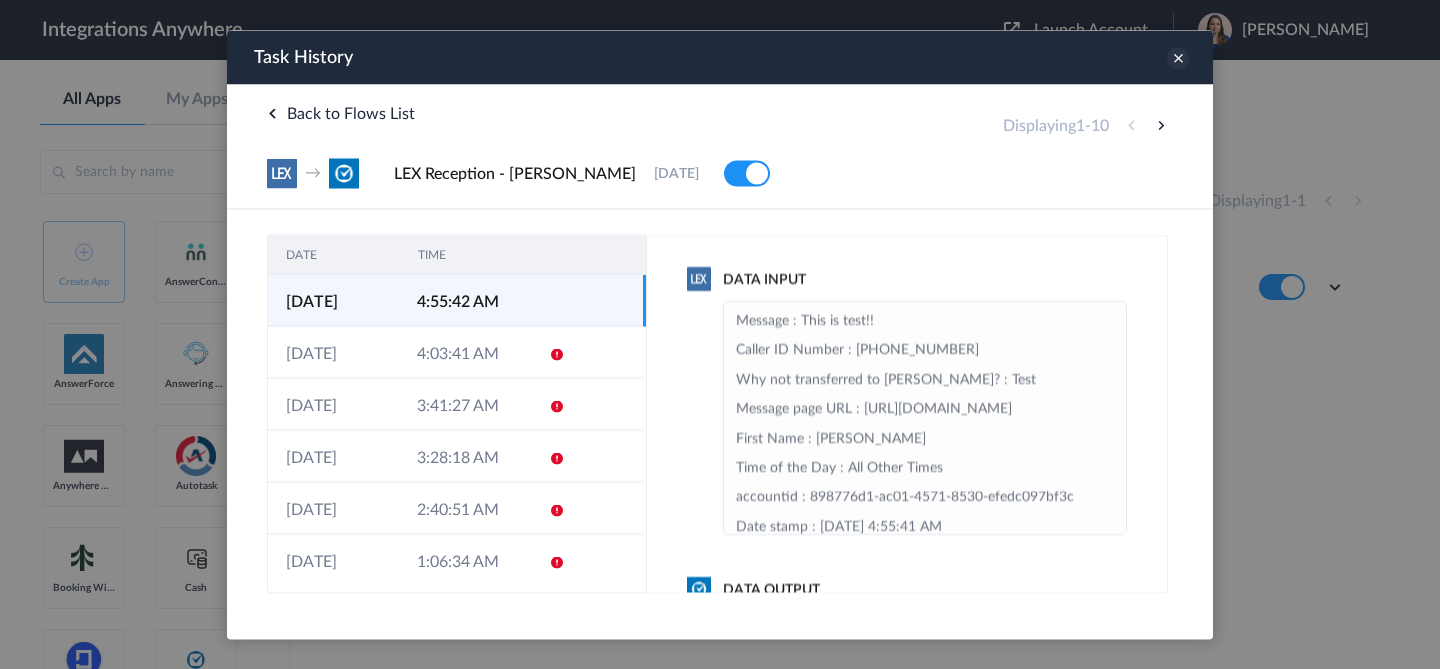 click on "Task History" at bounding box center [720, 57] 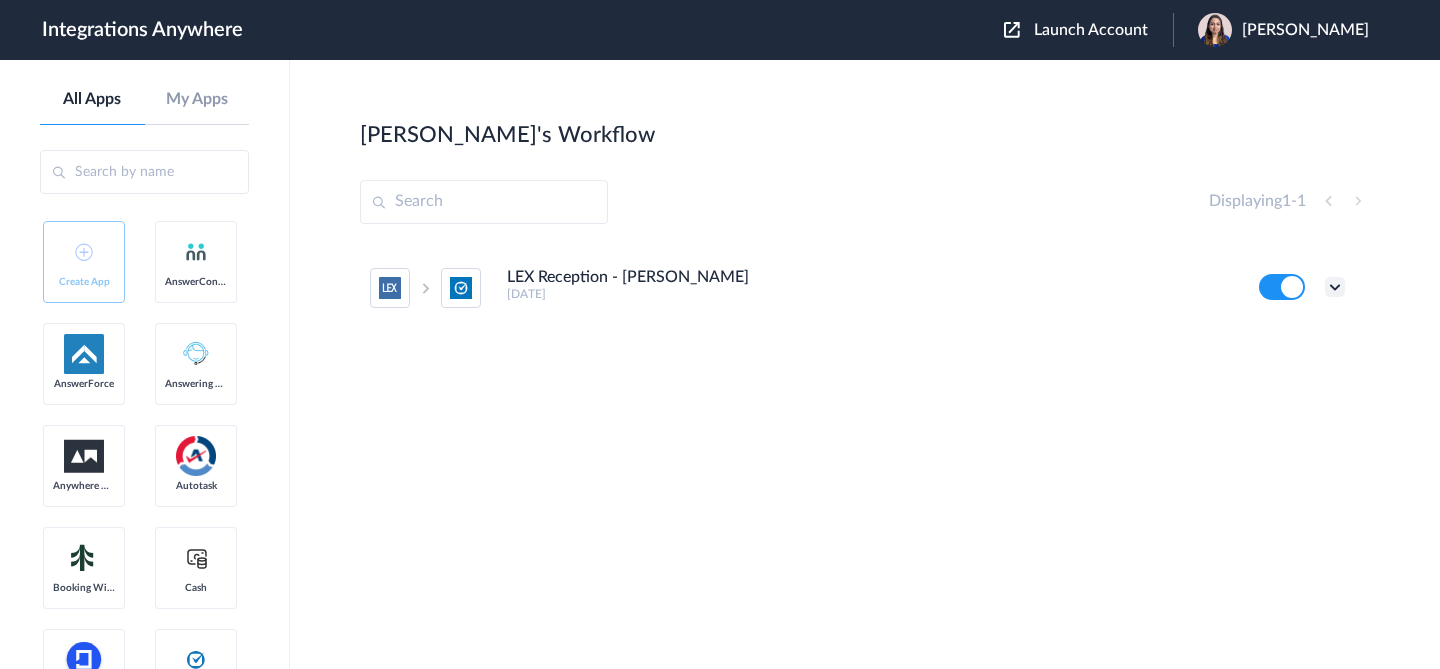 click at bounding box center [1335, 287] 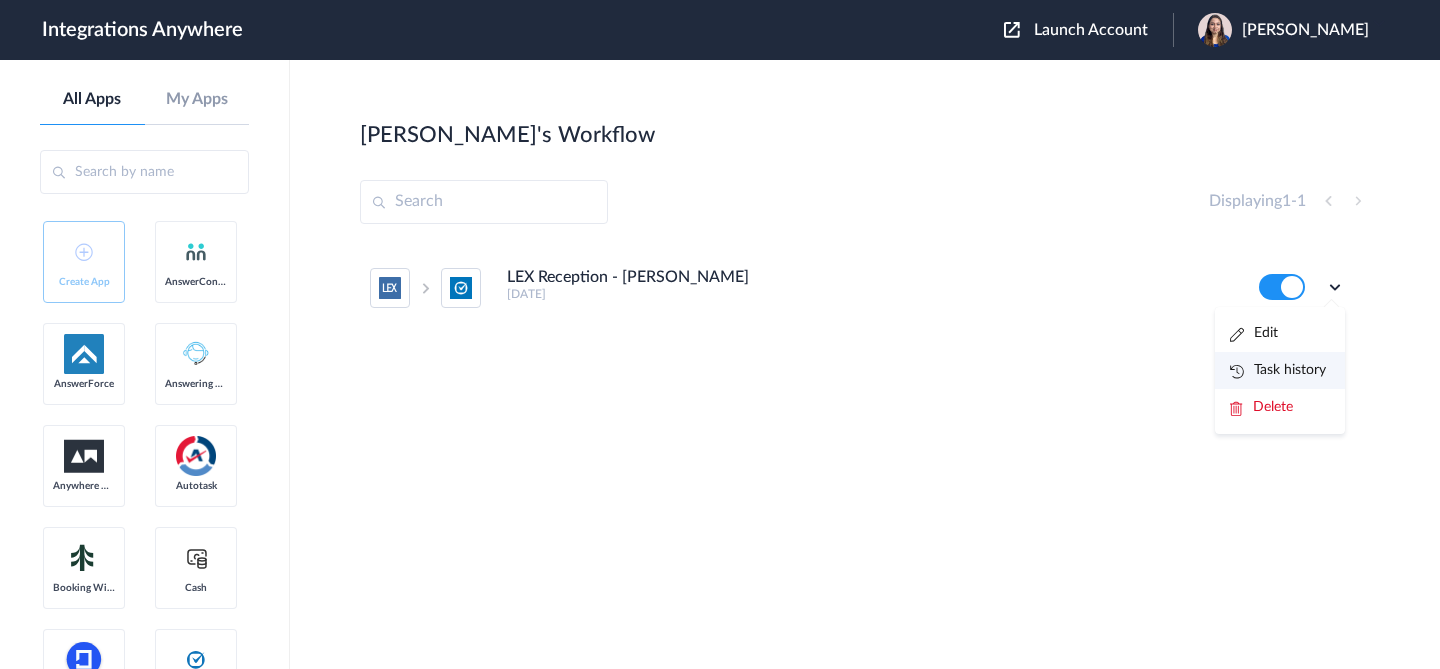 click on "Task history" at bounding box center (1278, 370) 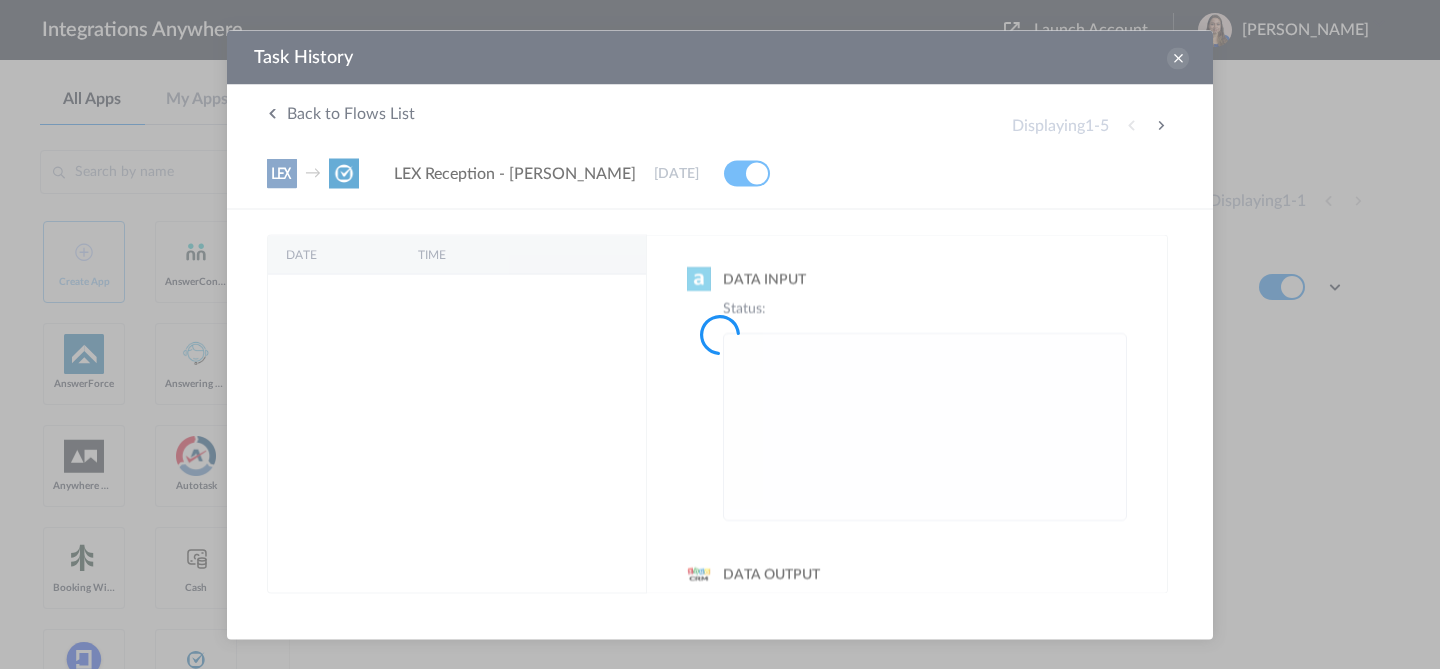 scroll, scrollTop: 0, scrollLeft: 0, axis: both 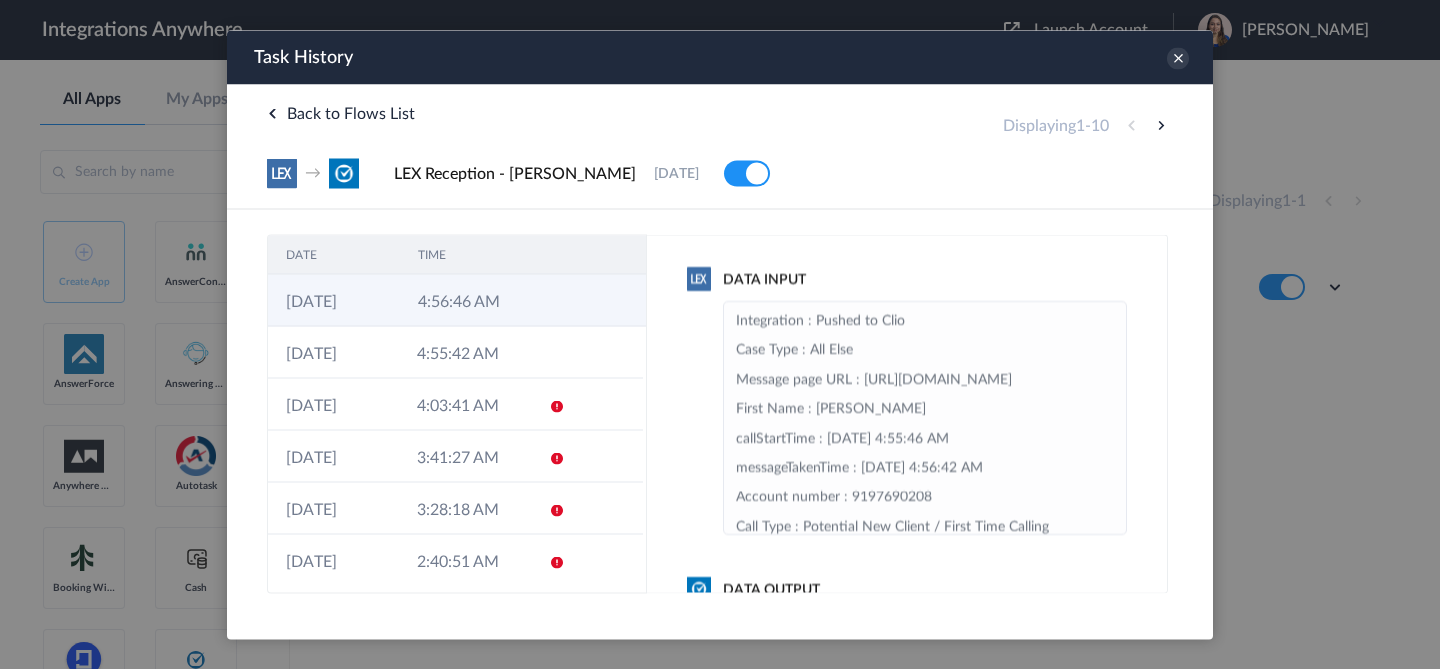 click on "4:56:46 AM" at bounding box center (466, 300) 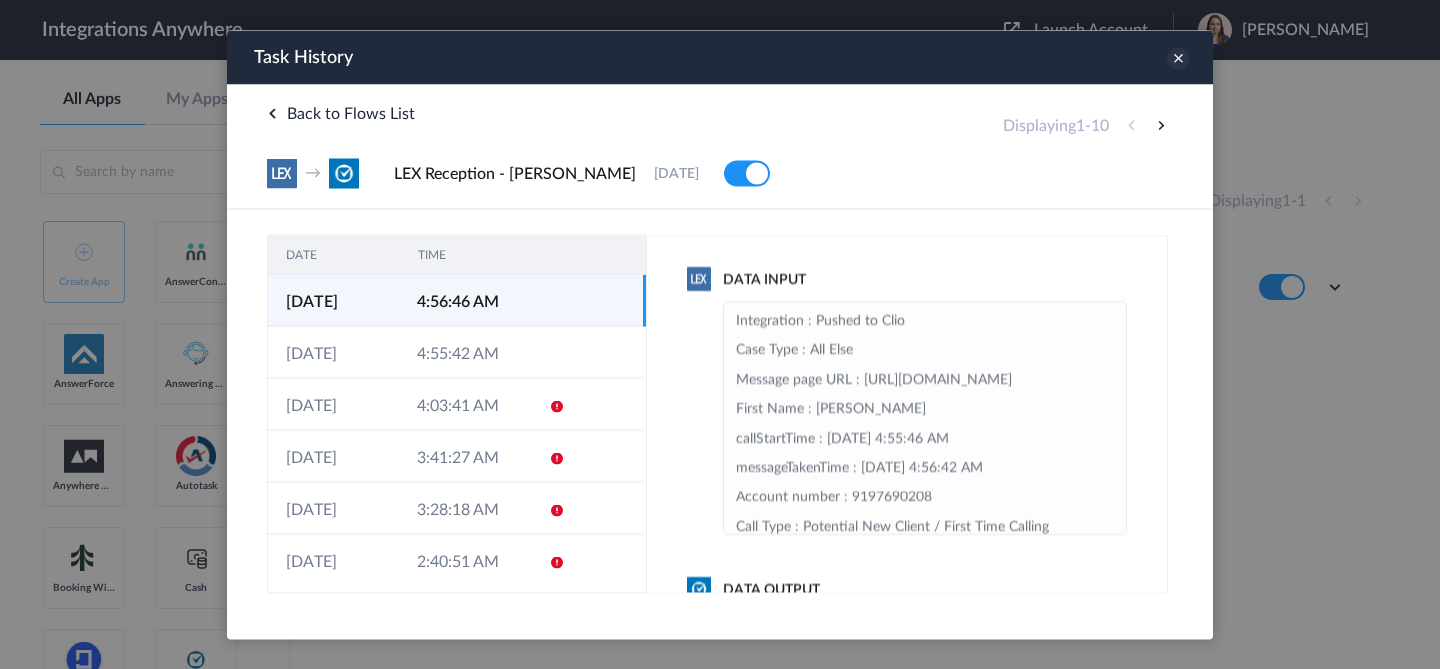 click at bounding box center (1178, 58) 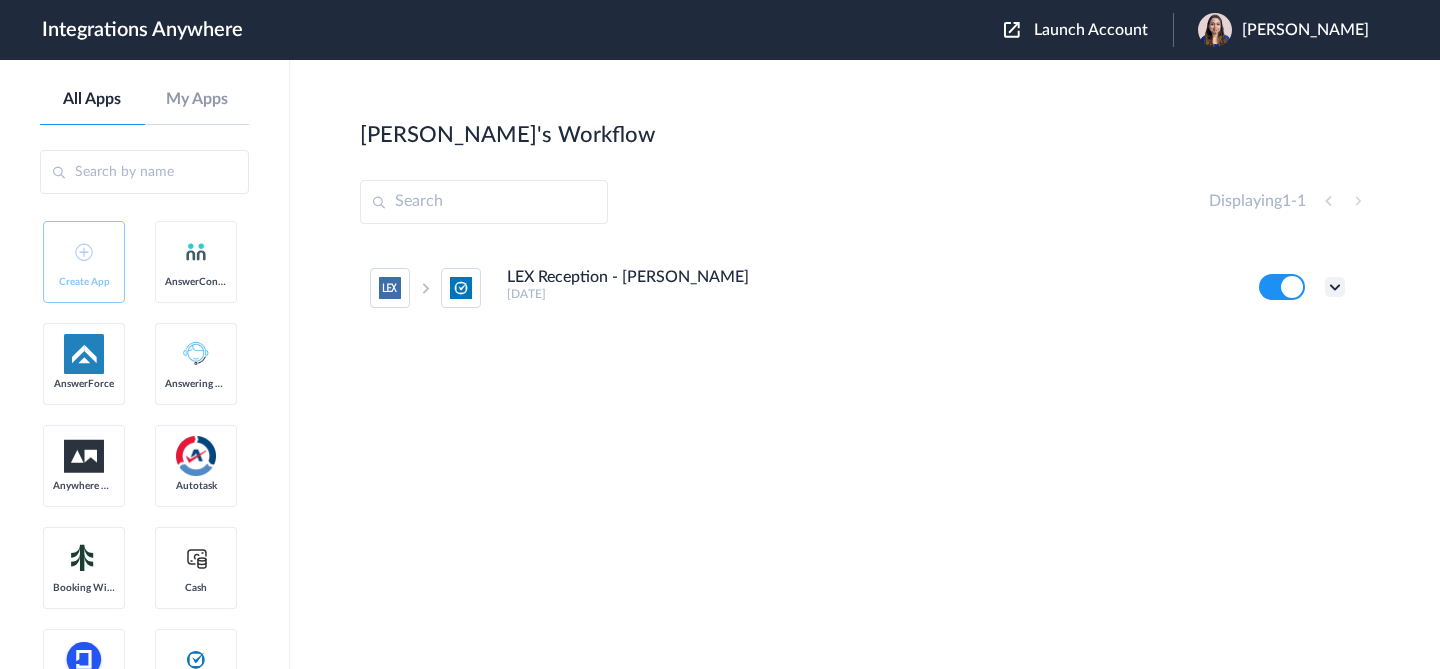 click at bounding box center [1335, 287] 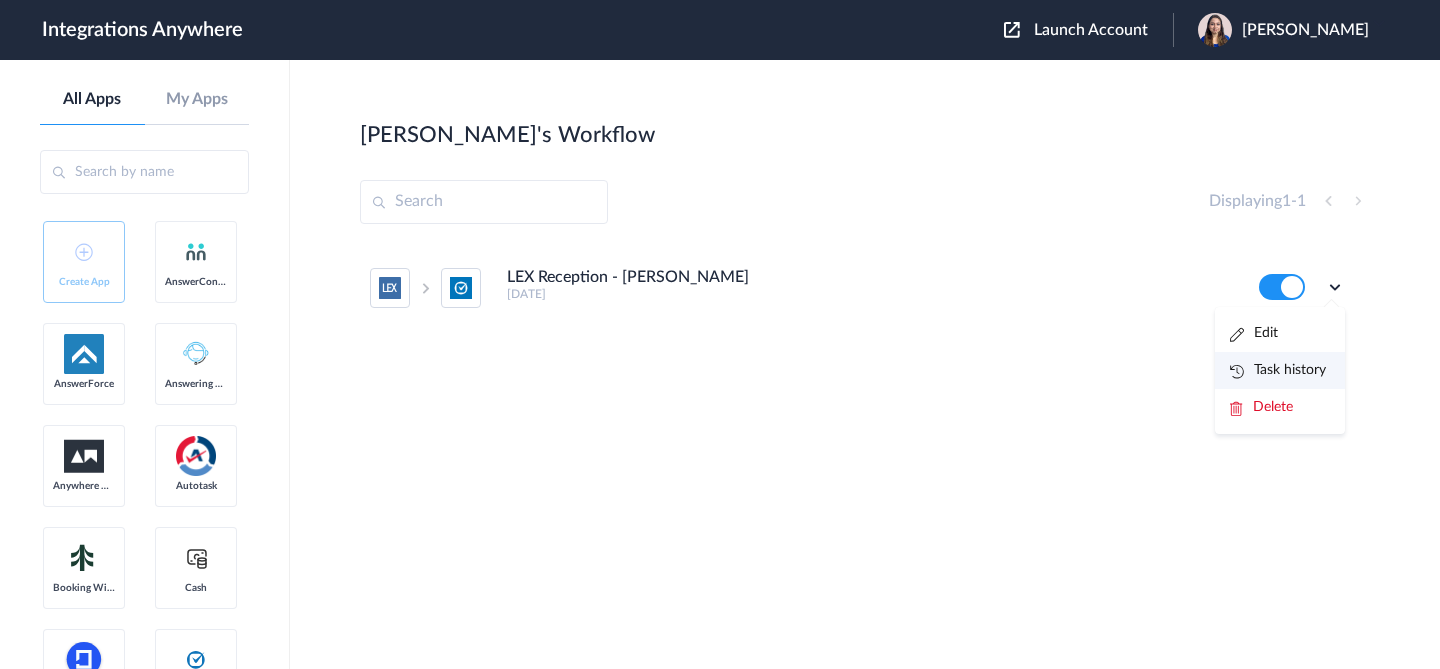 click on "Task history" at bounding box center (1278, 370) 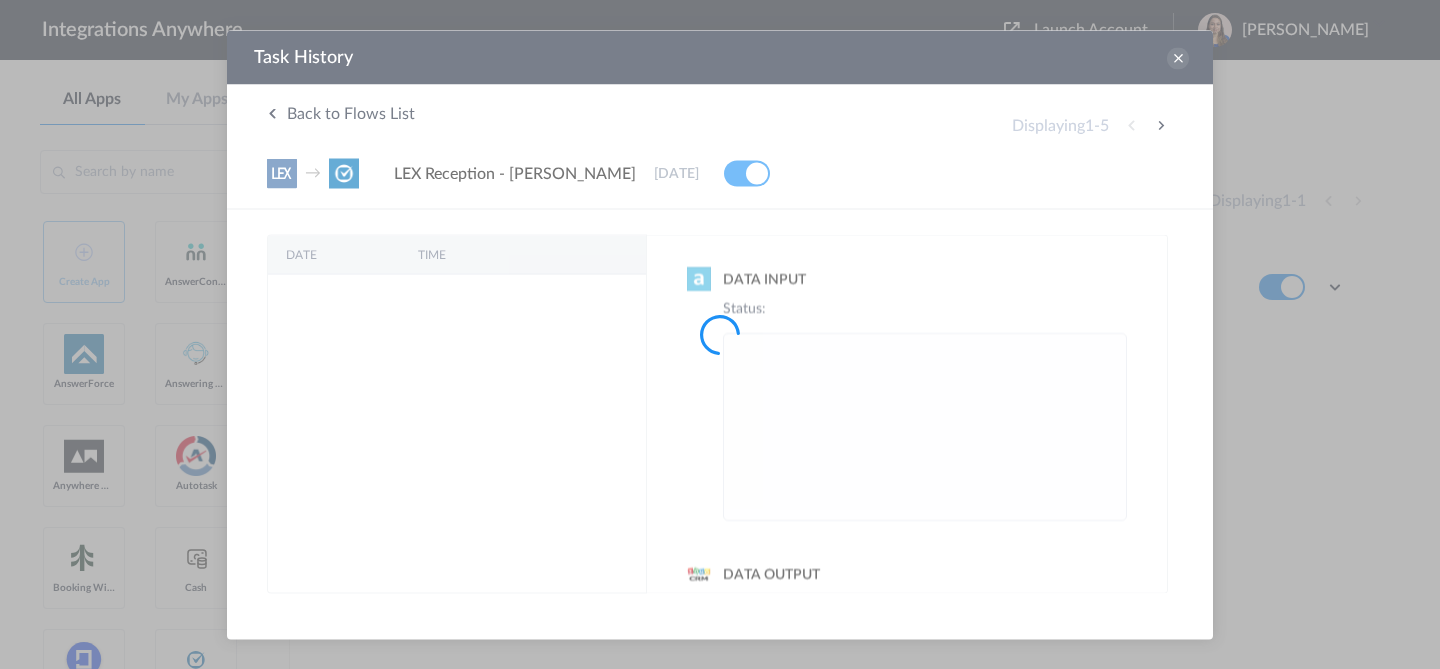scroll, scrollTop: 0, scrollLeft: 0, axis: both 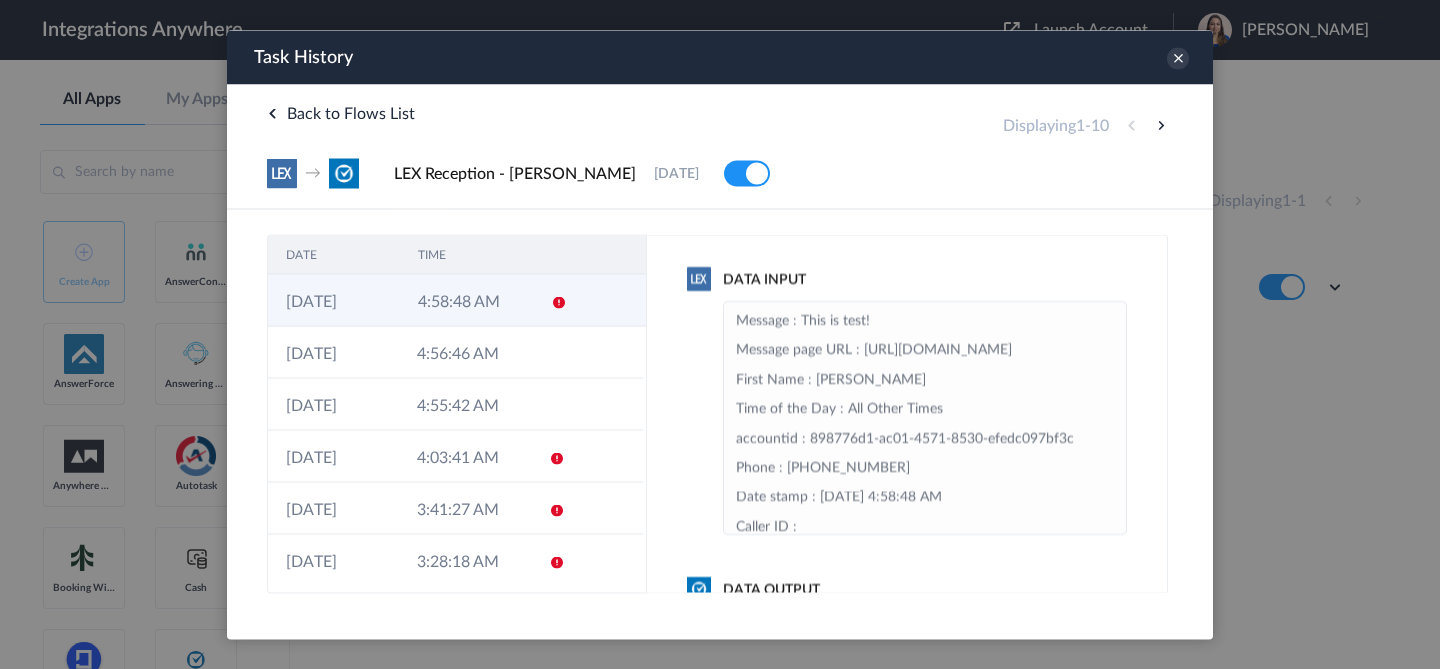 drag, startPoint x: 421, startPoint y: 310, endPoint x: 458, endPoint y: 303, distance: 37.65634 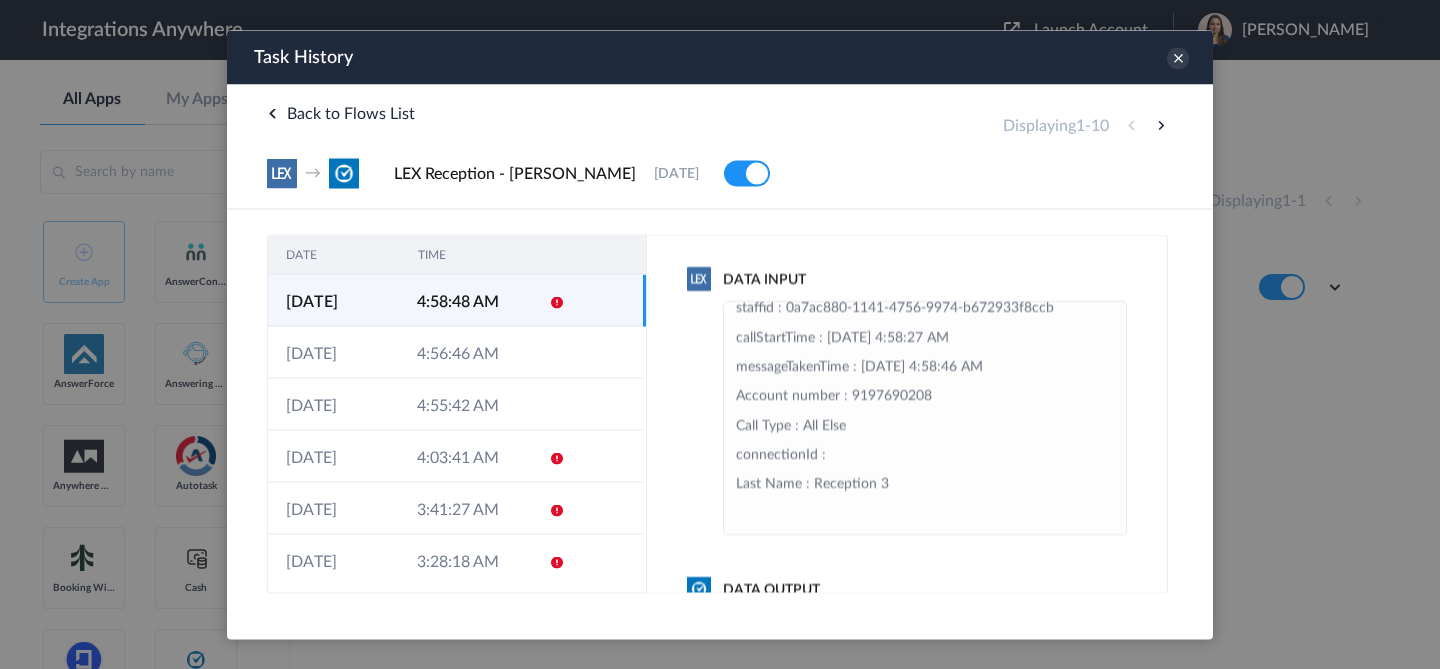 scroll, scrollTop: 366, scrollLeft: 0, axis: vertical 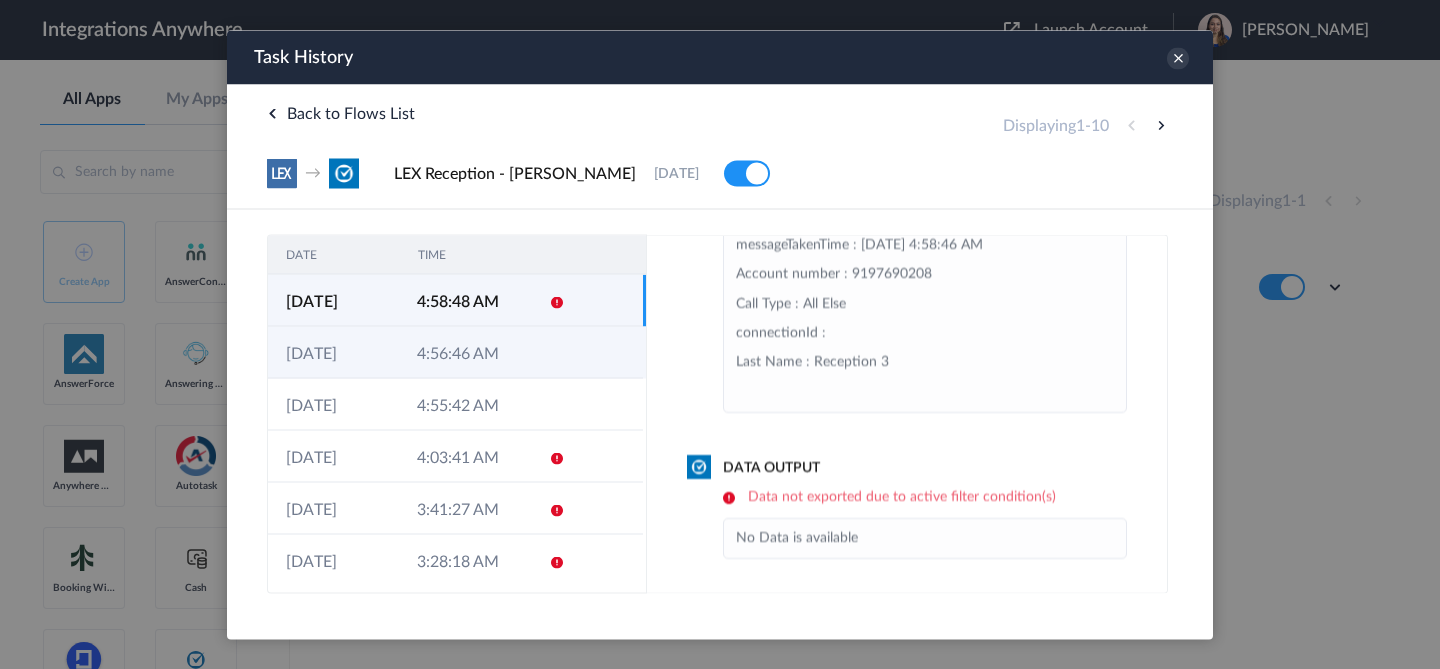 click on "4:56:46 AM" at bounding box center [464, 352] 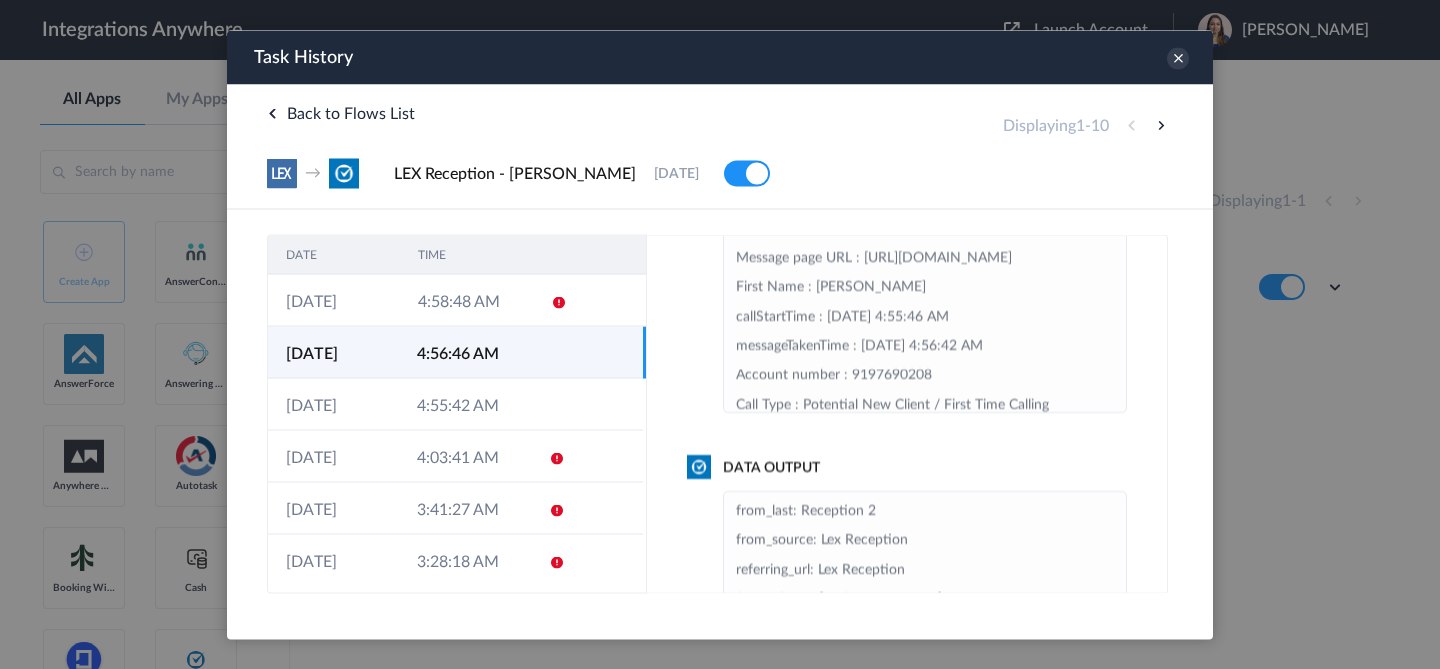 scroll, scrollTop: 454, scrollLeft: 0, axis: vertical 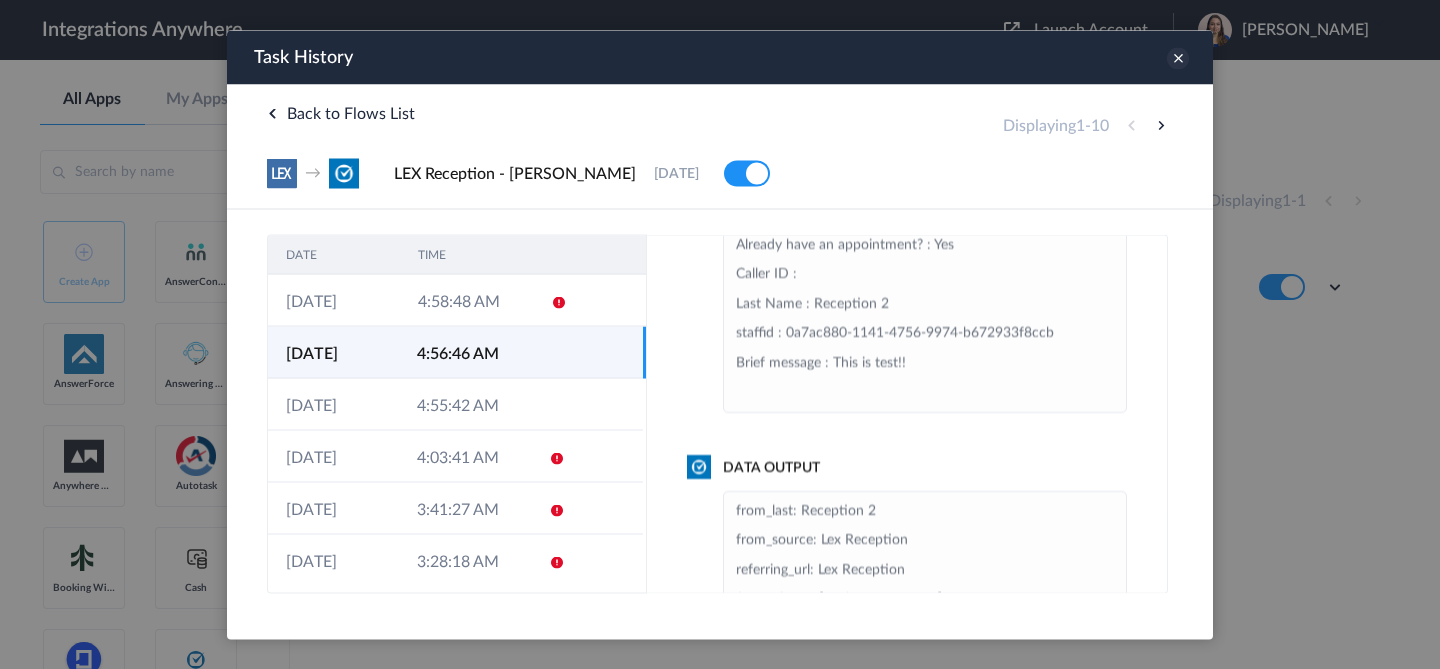 click at bounding box center [1178, 58] 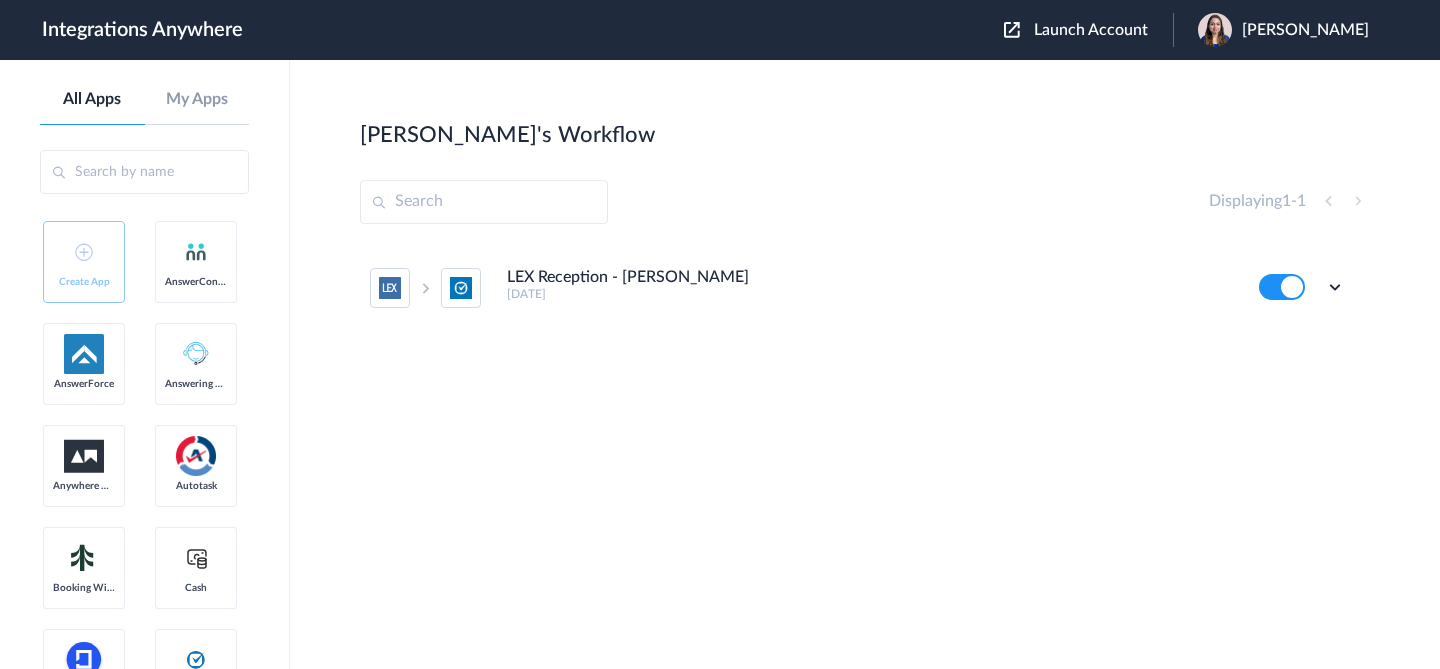 click on "[PERSON_NAME]" at bounding box center [1305, 30] 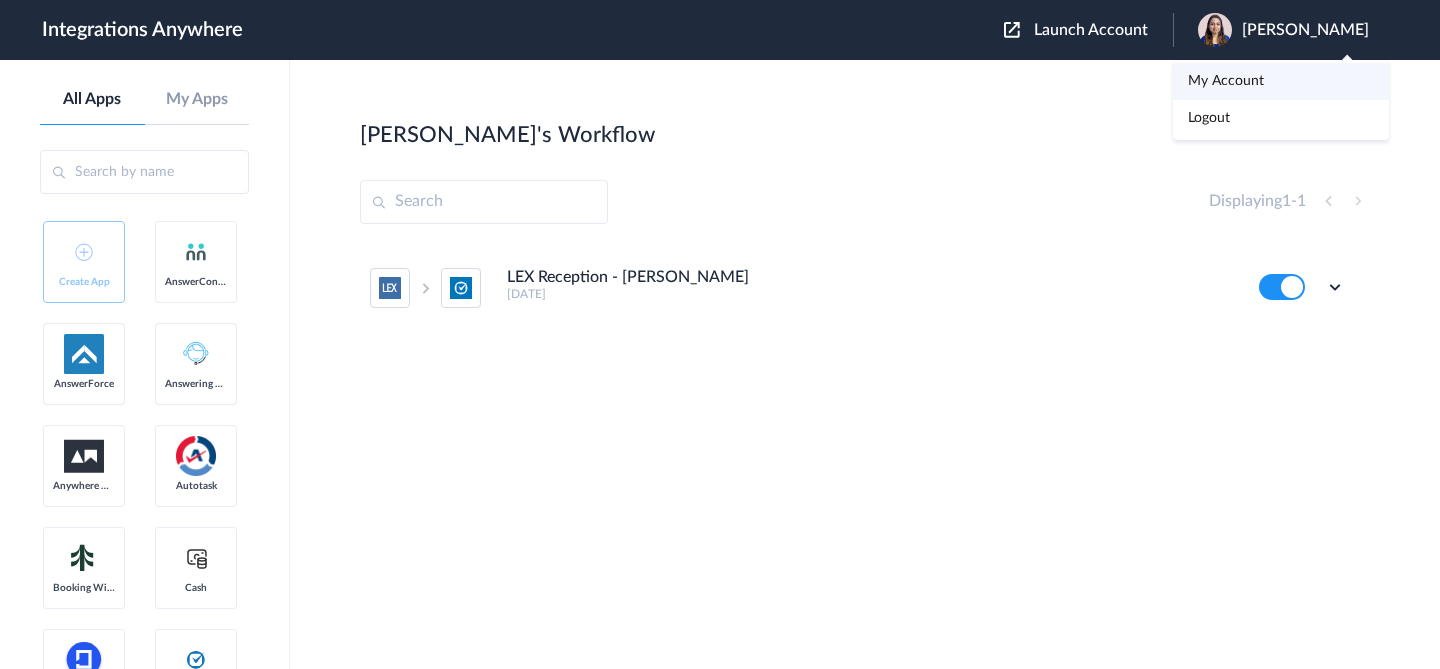 click on "My Account" at bounding box center (1226, 81) 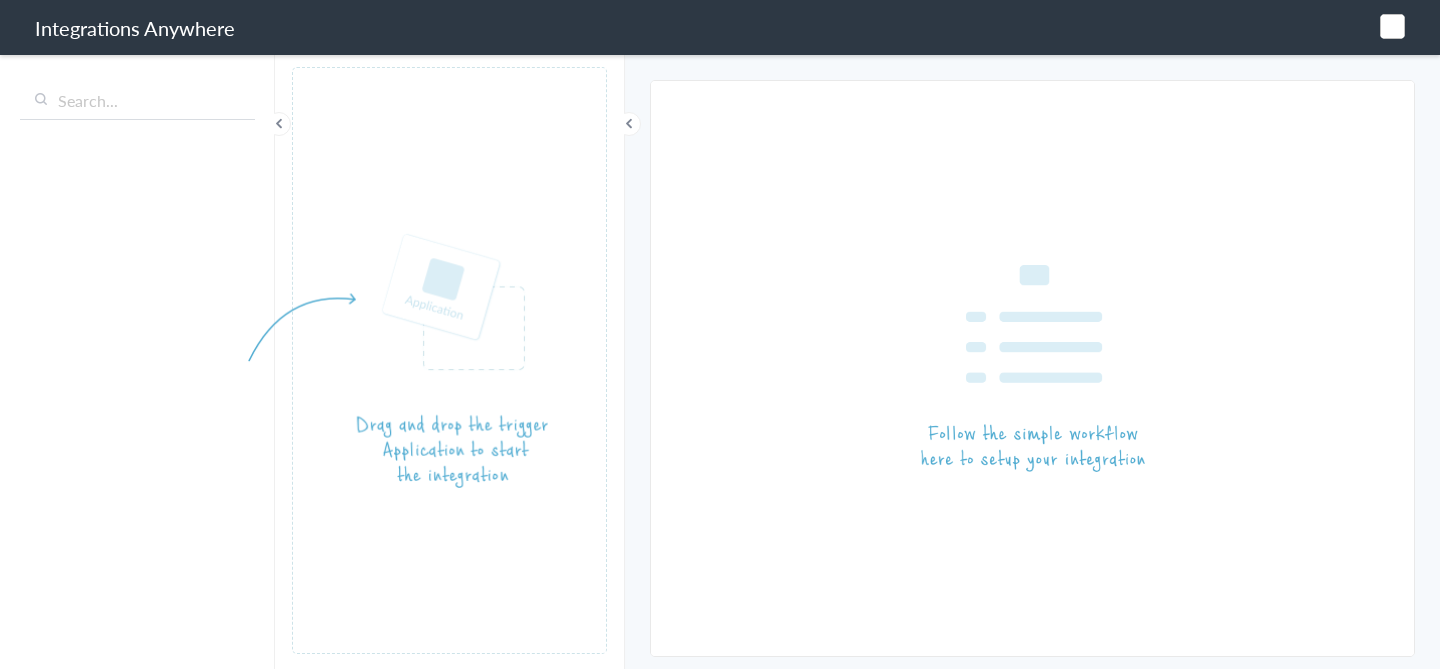 scroll, scrollTop: 0, scrollLeft: 0, axis: both 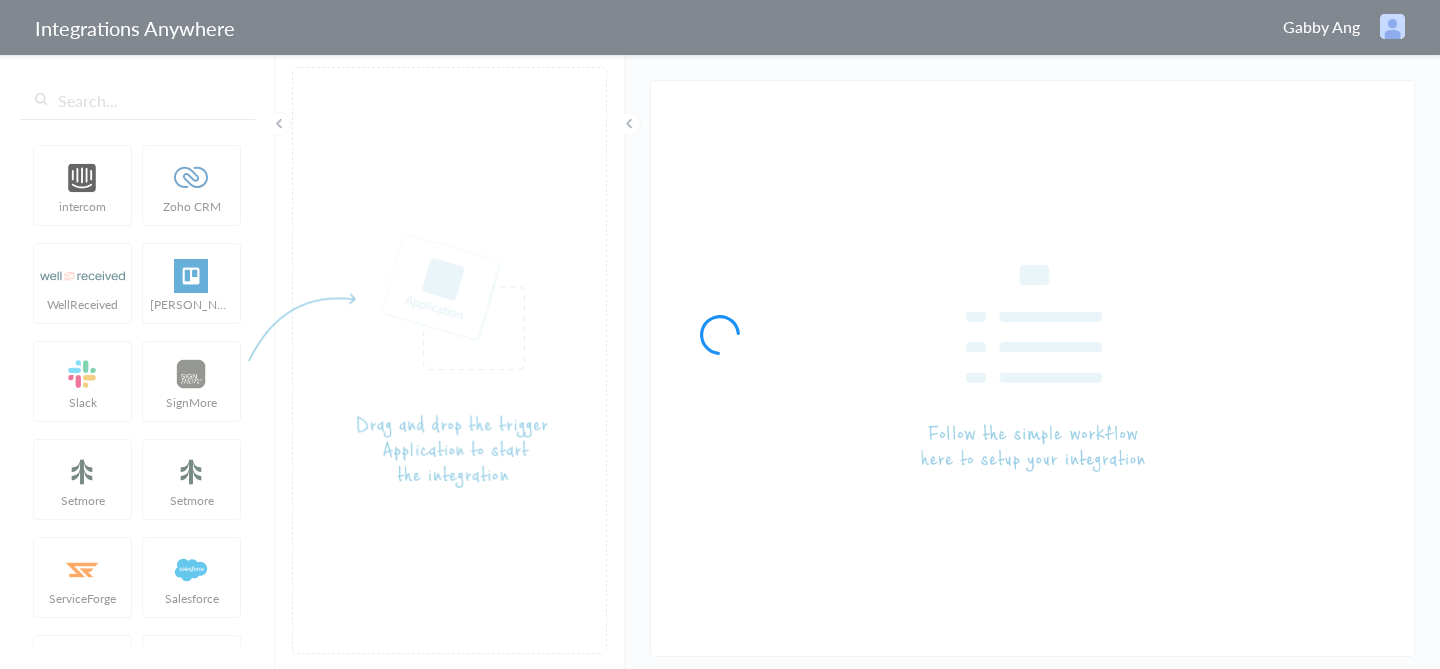type on "LEX Reception - [PERSON_NAME]" 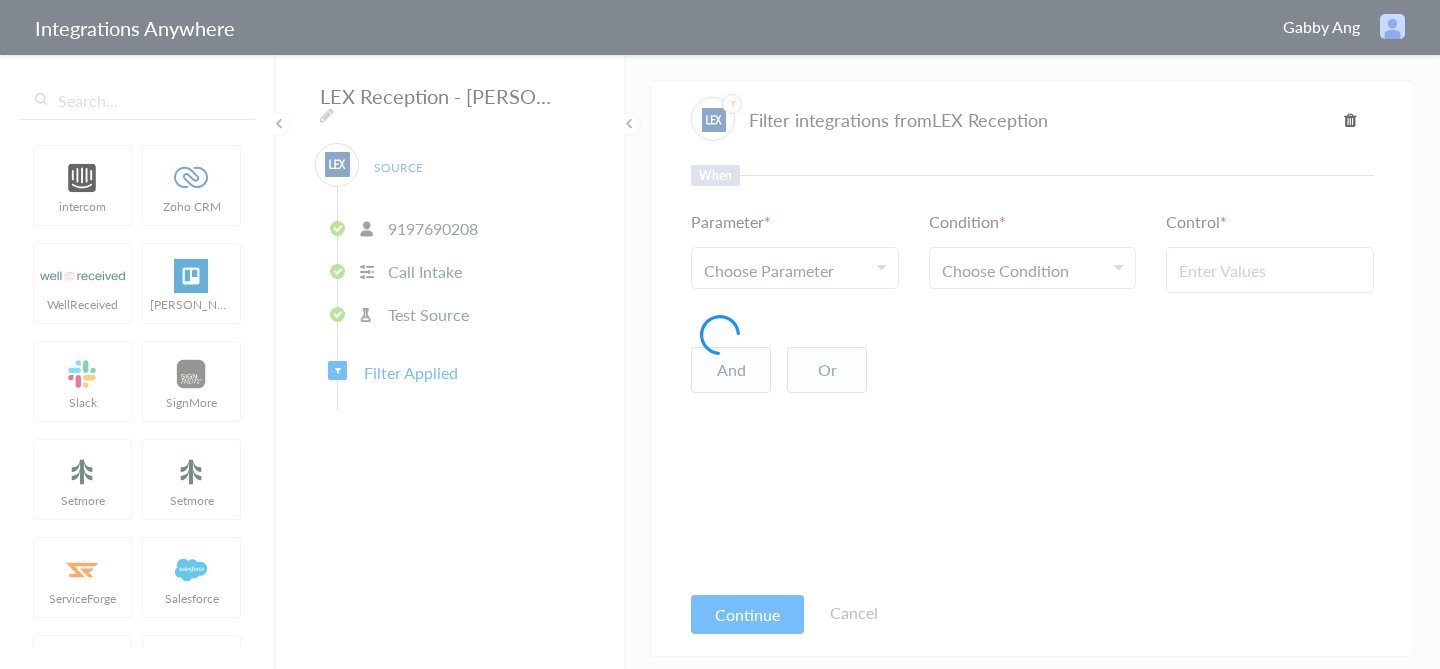 type on "Pushed to Clio" 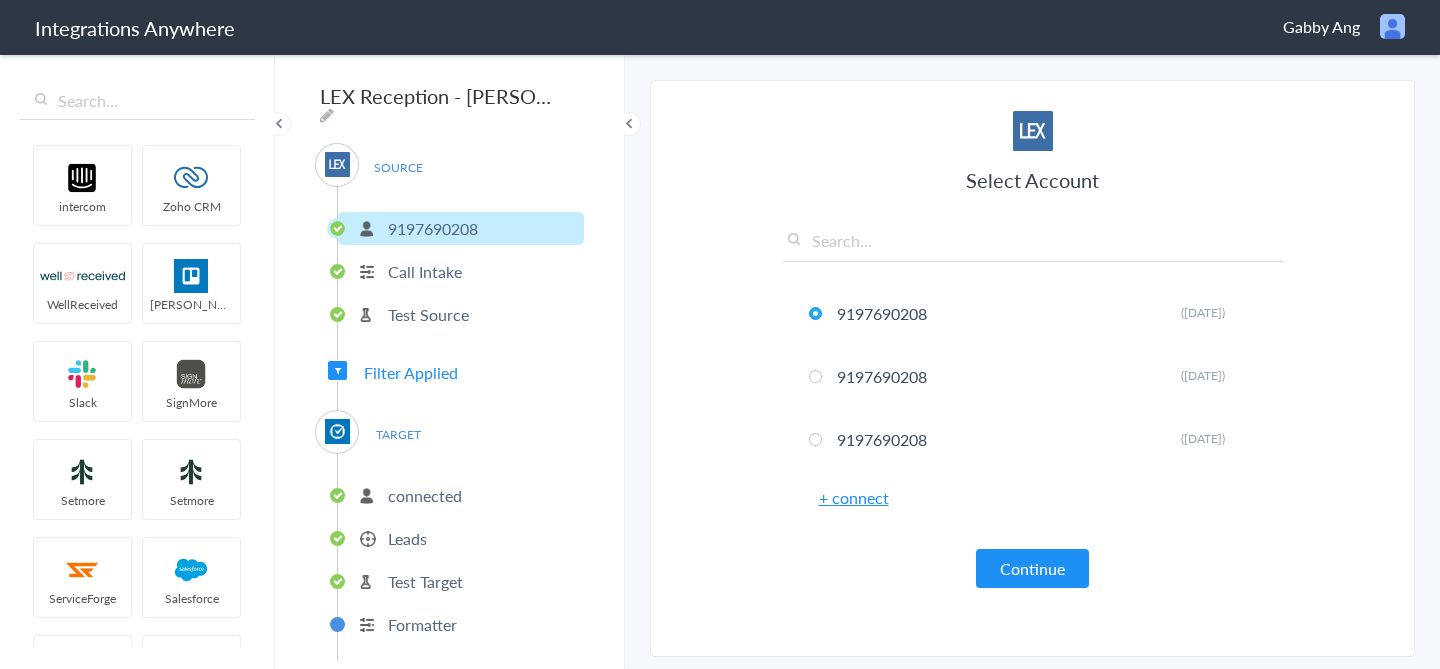click on "Filter
Applied" at bounding box center [411, 372] 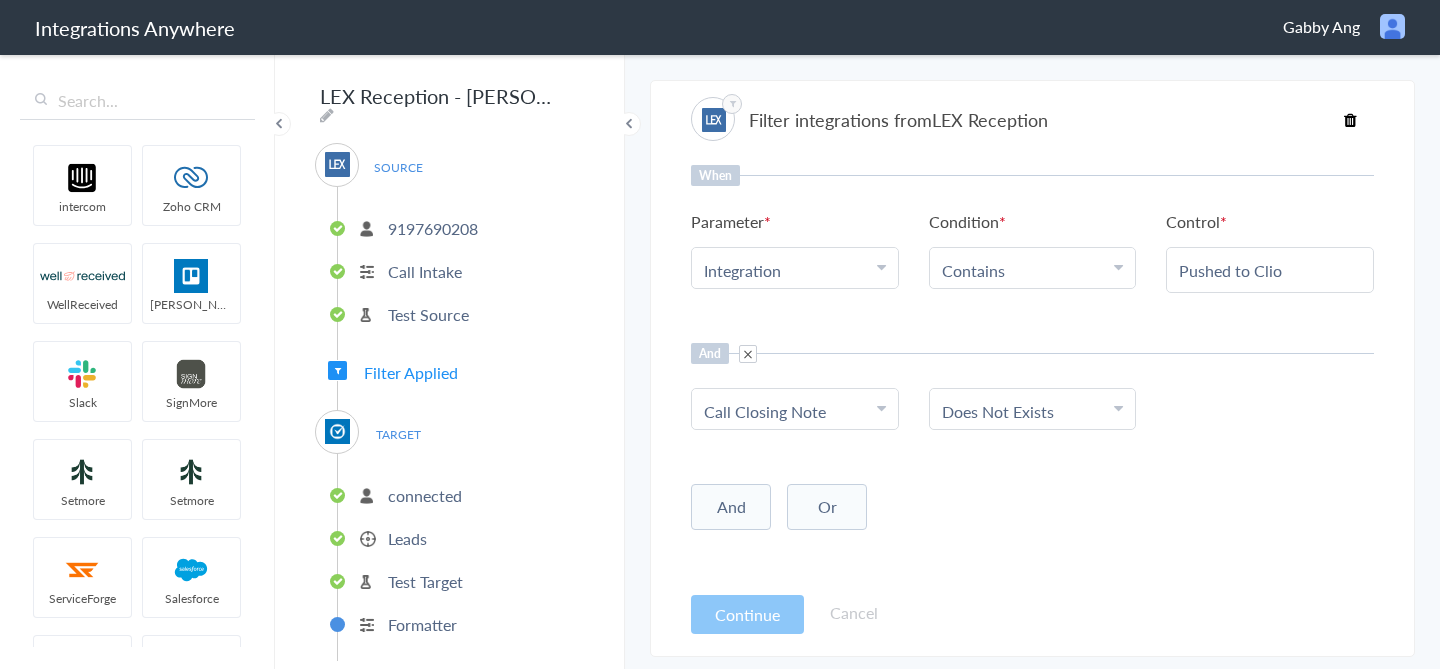 click on "Choose Parameter
Integration" at bounding box center (795, 268) 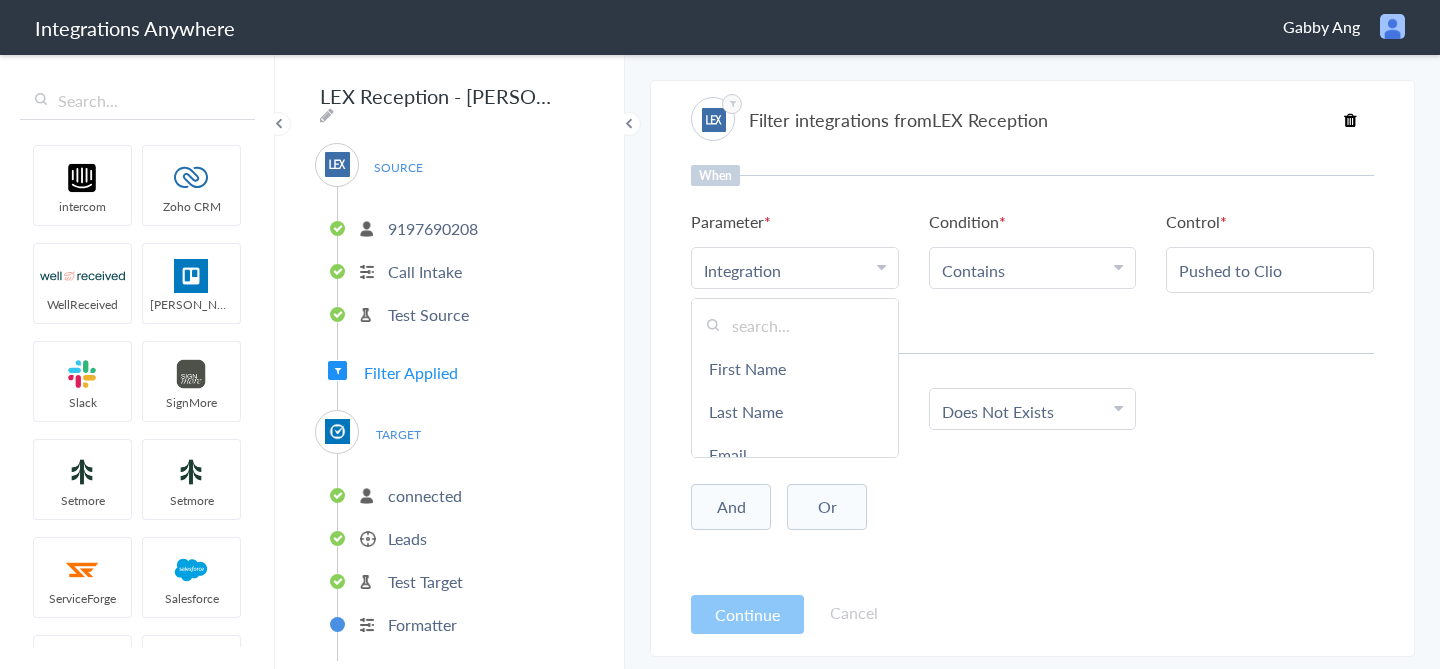 click at bounding box center [795, 325] 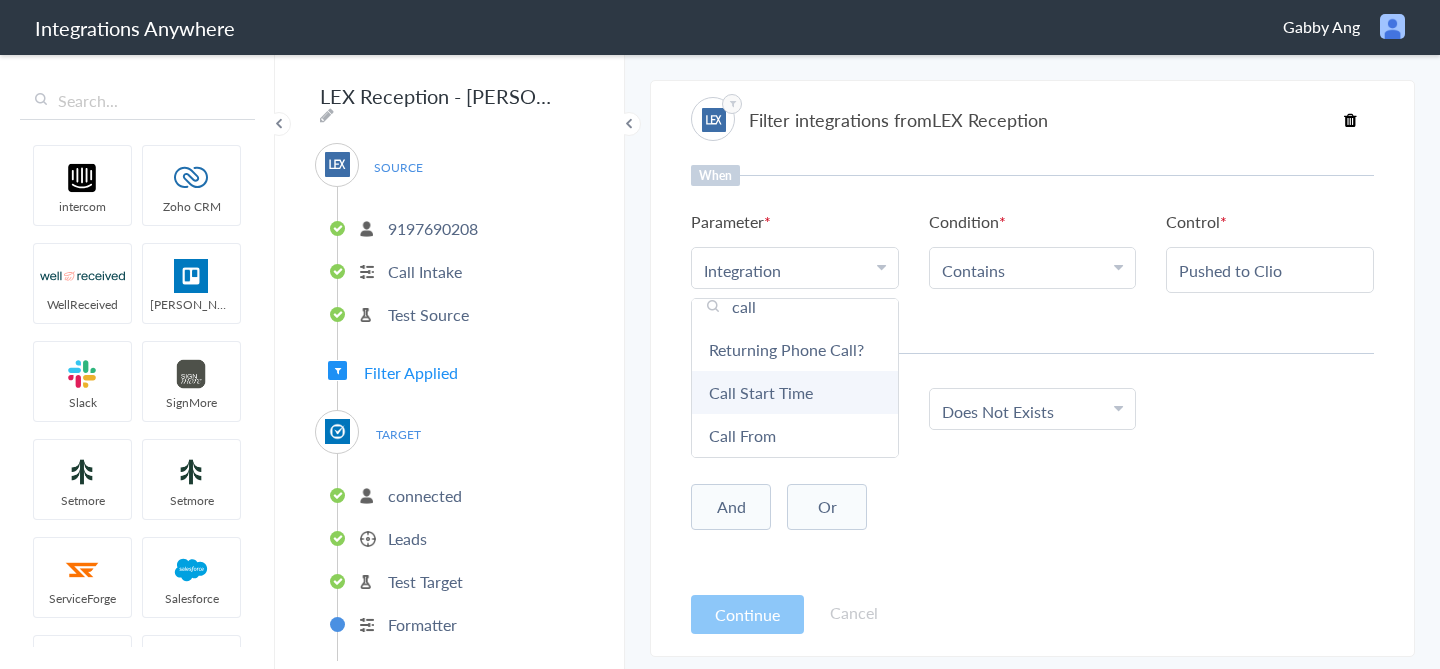 scroll, scrollTop: 42, scrollLeft: 0, axis: vertical 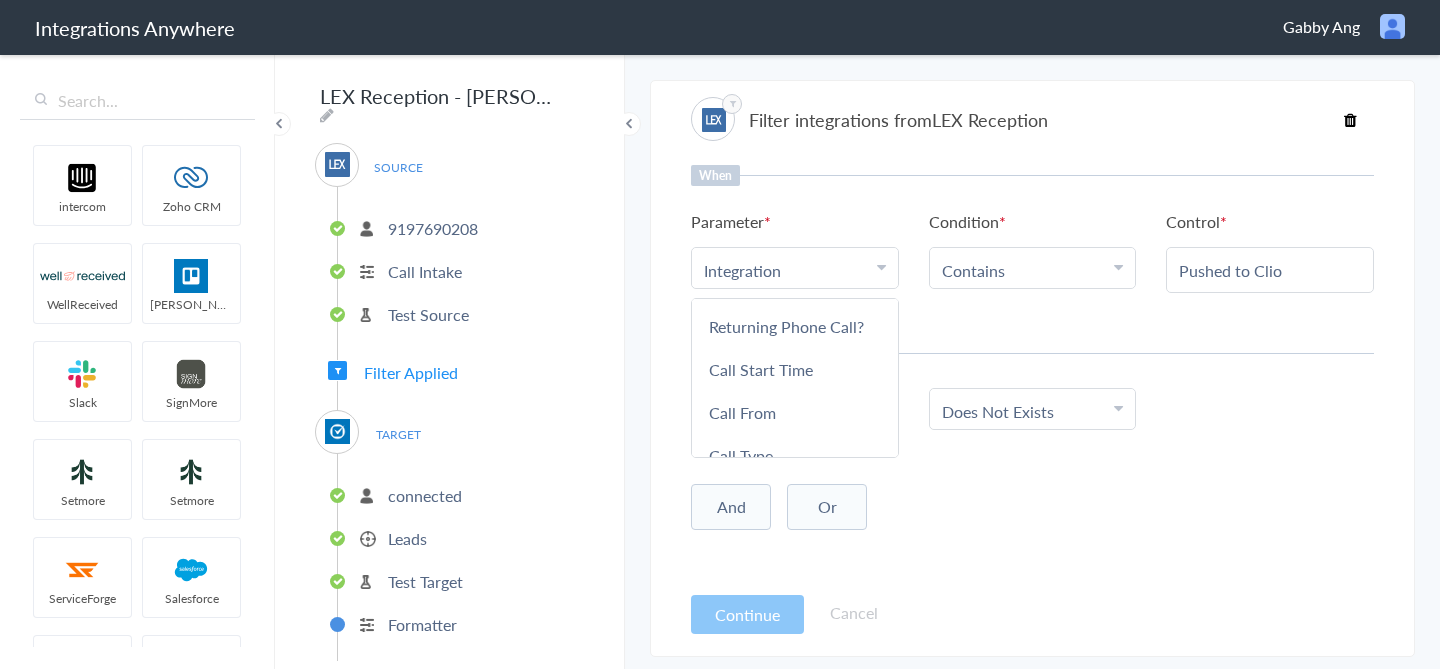 click on "Choose Parameter
Integration" at bounding box center (795, 268) 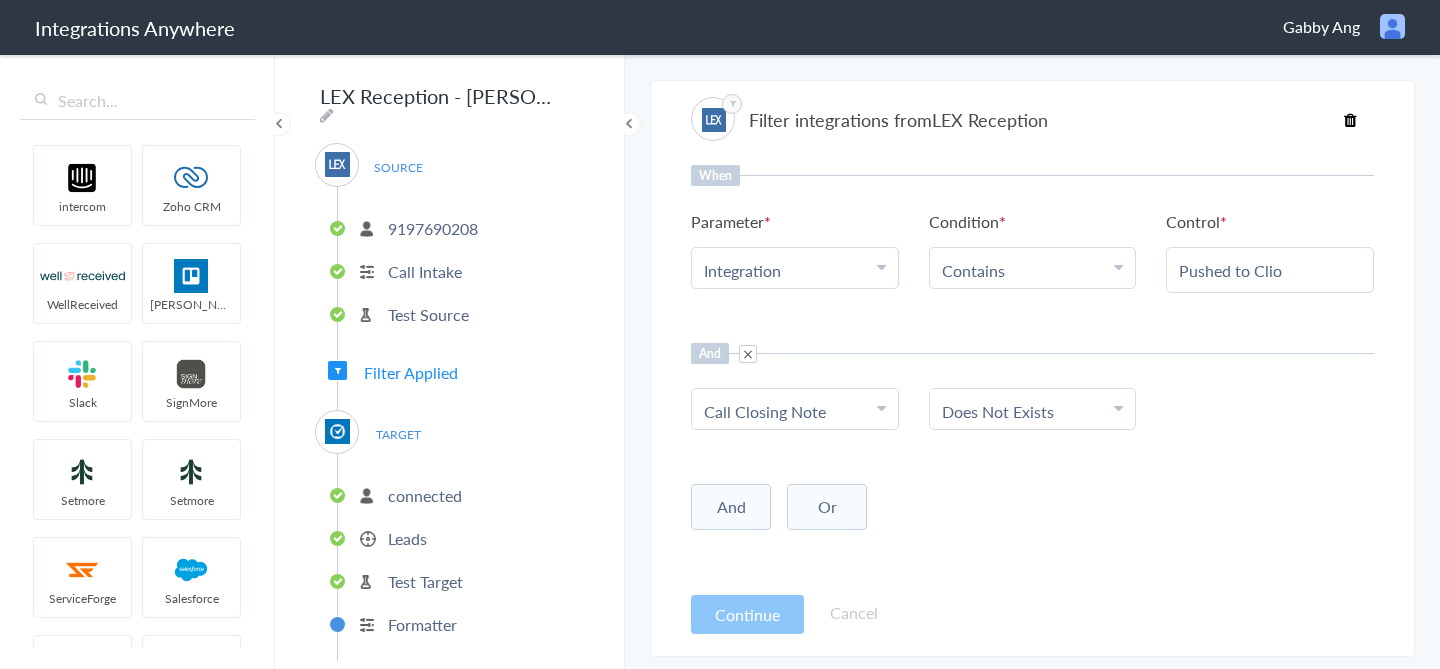 click on "Integration" at bounding box center (790, 270) 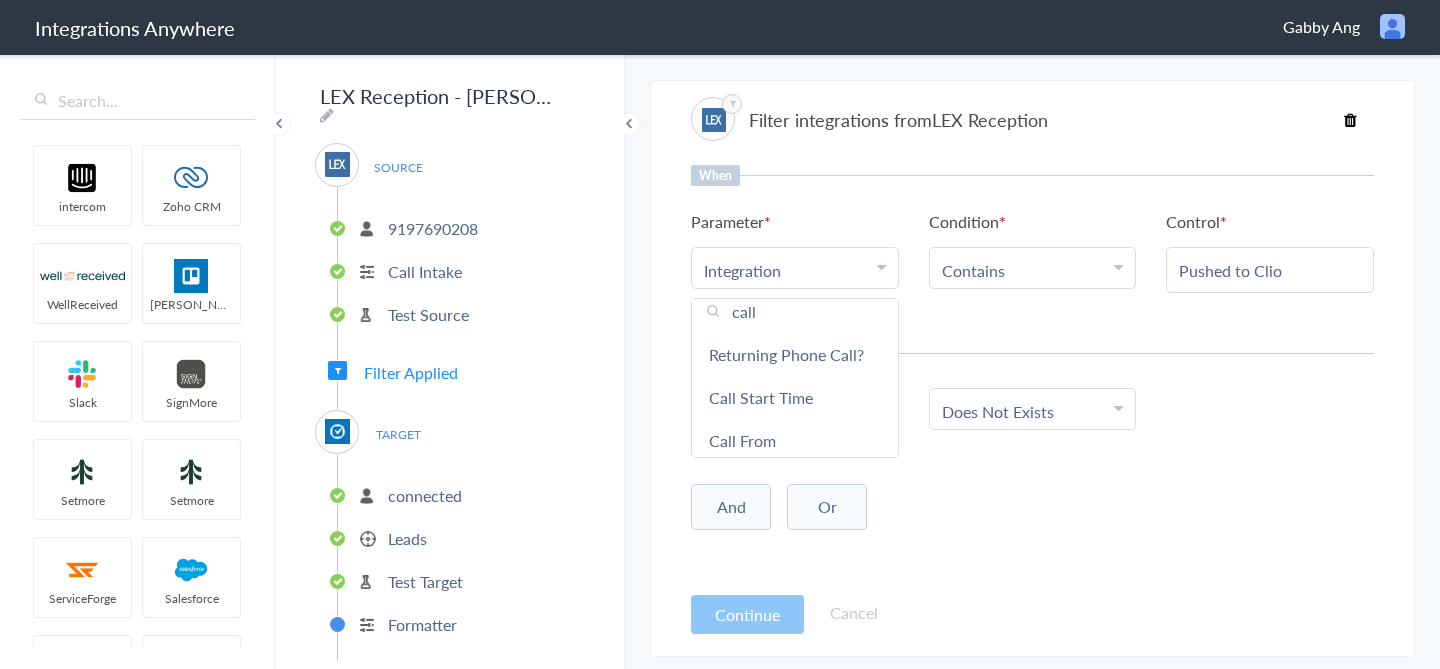 scroll, scrollTop: 0, scrollLeft: 0, axis: both 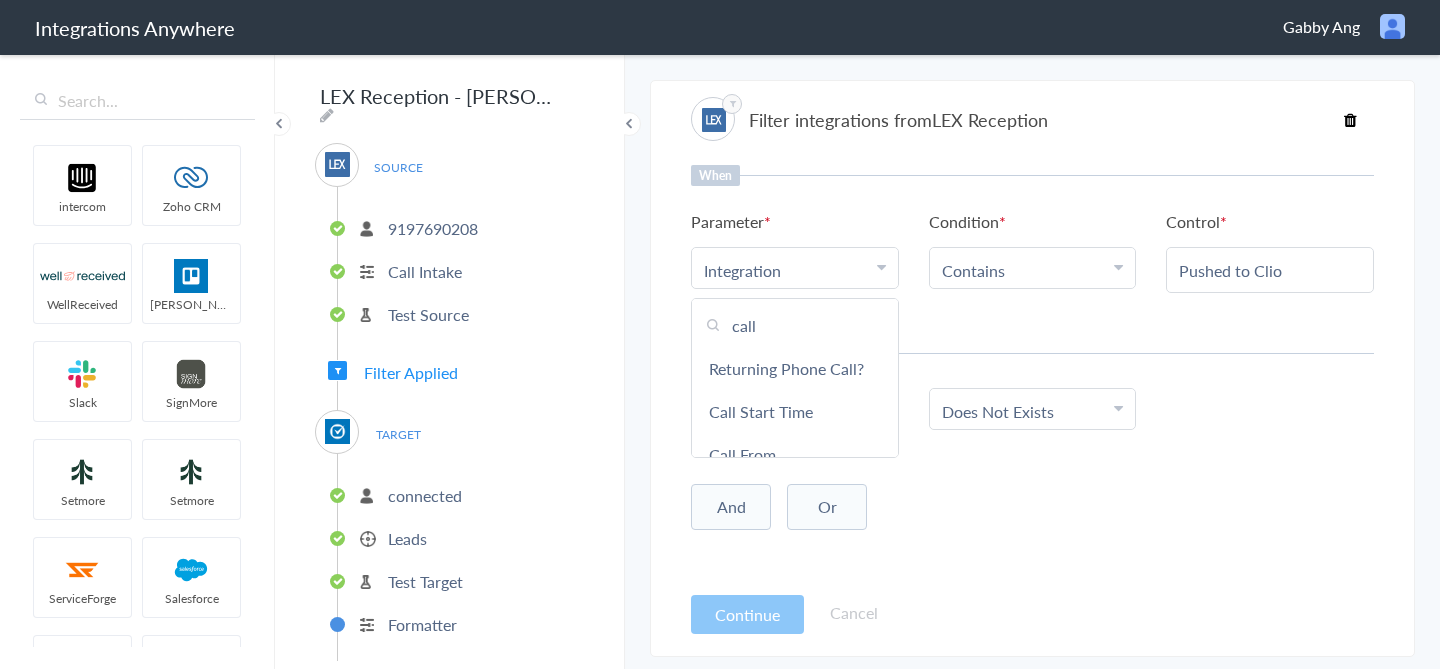 click on "call" at bounding box center [795, 325] 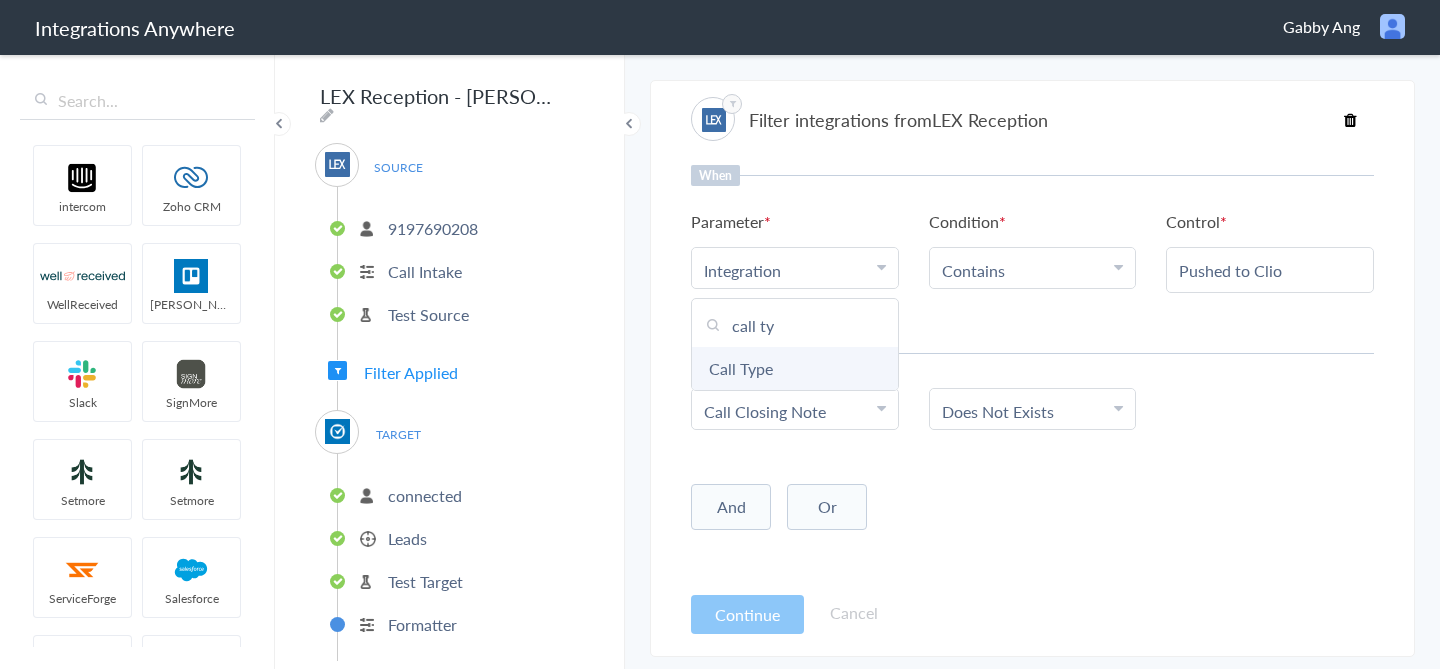type on "call ty" 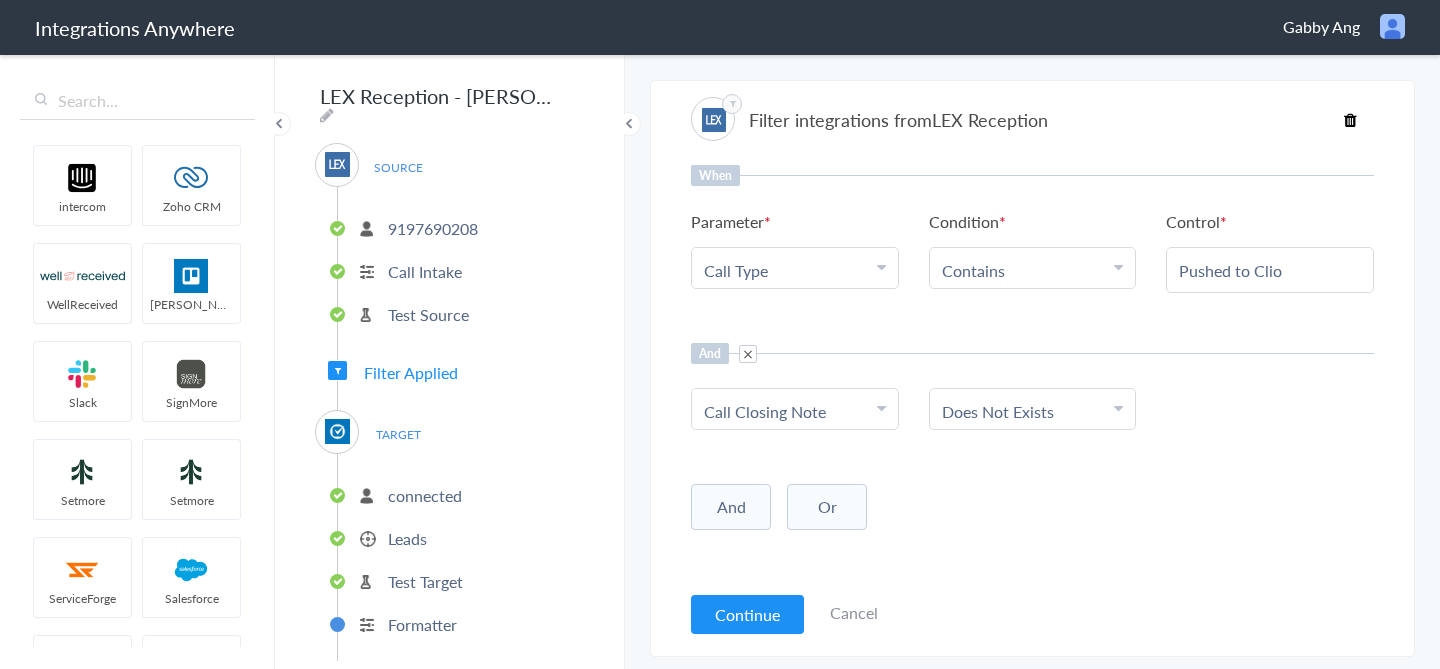 click on "Pushed to Clio" at bounding box center (1270, 270) 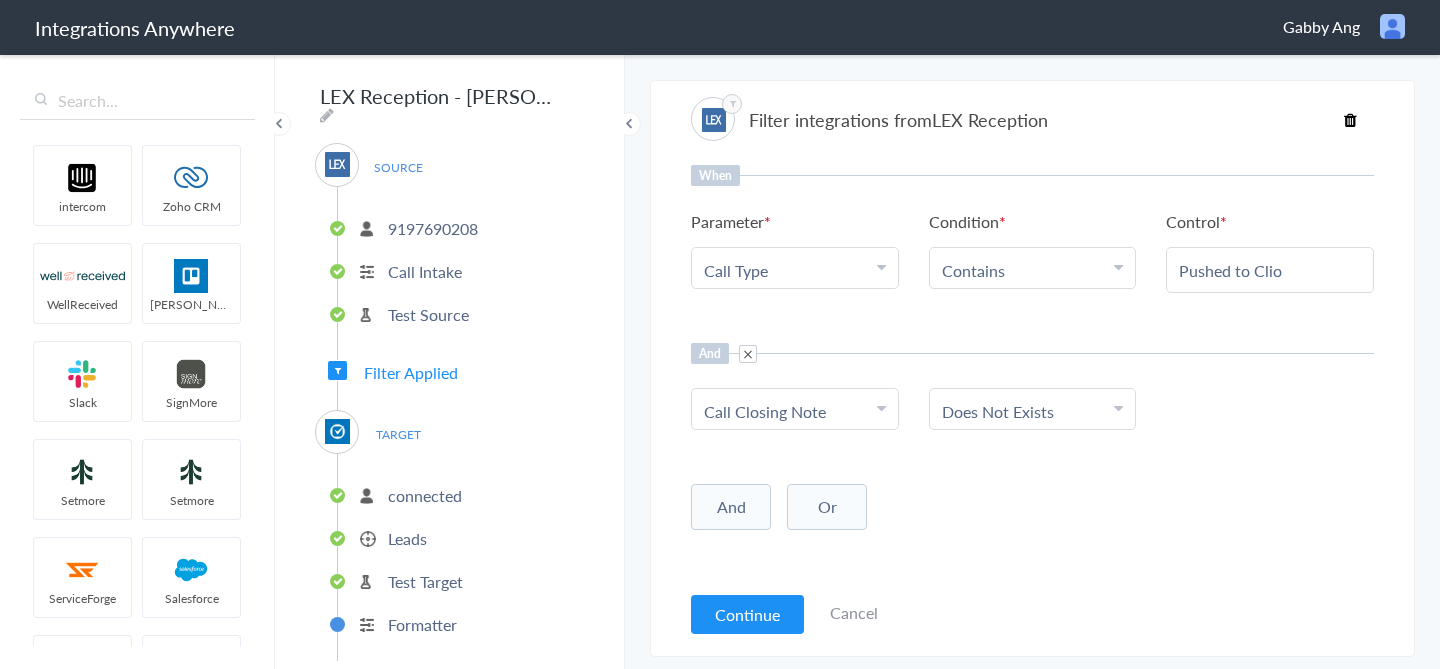 paste on "otential New Client / First Time Calling" 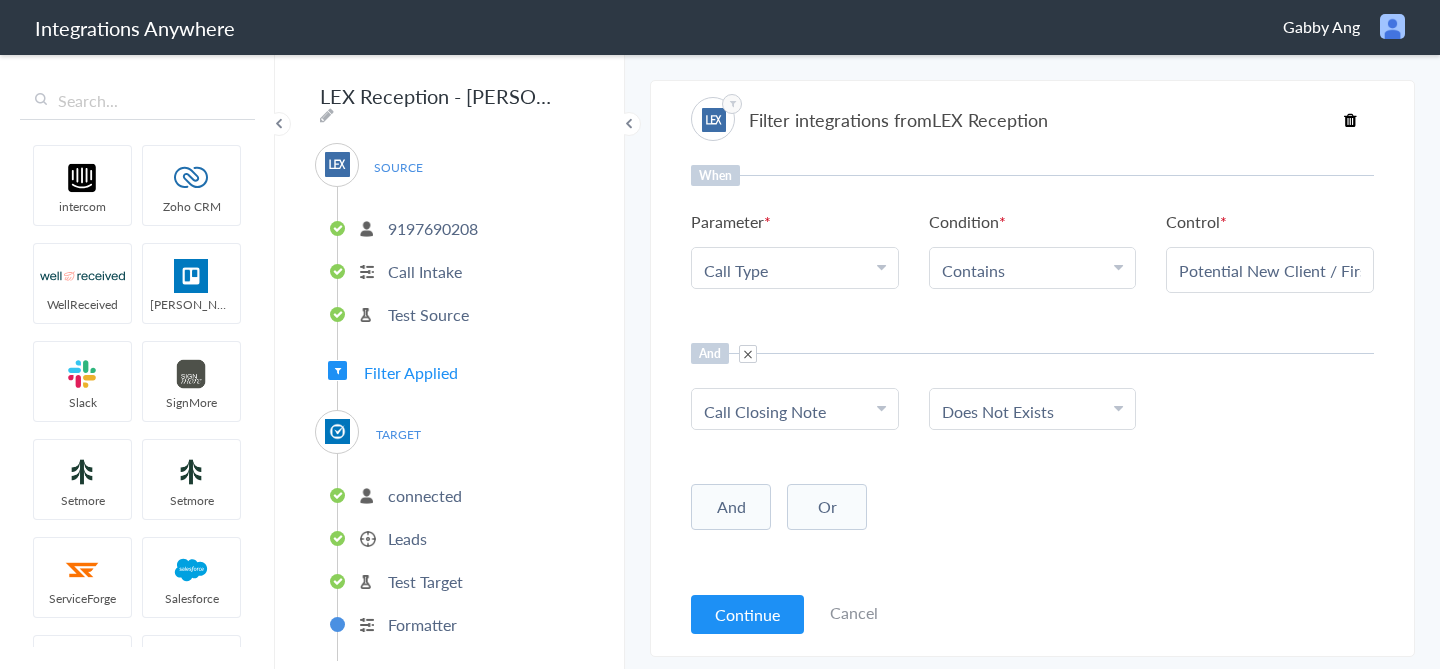 scroll, scrollTop: 0, scrollLeft: 99, axis: horizontal 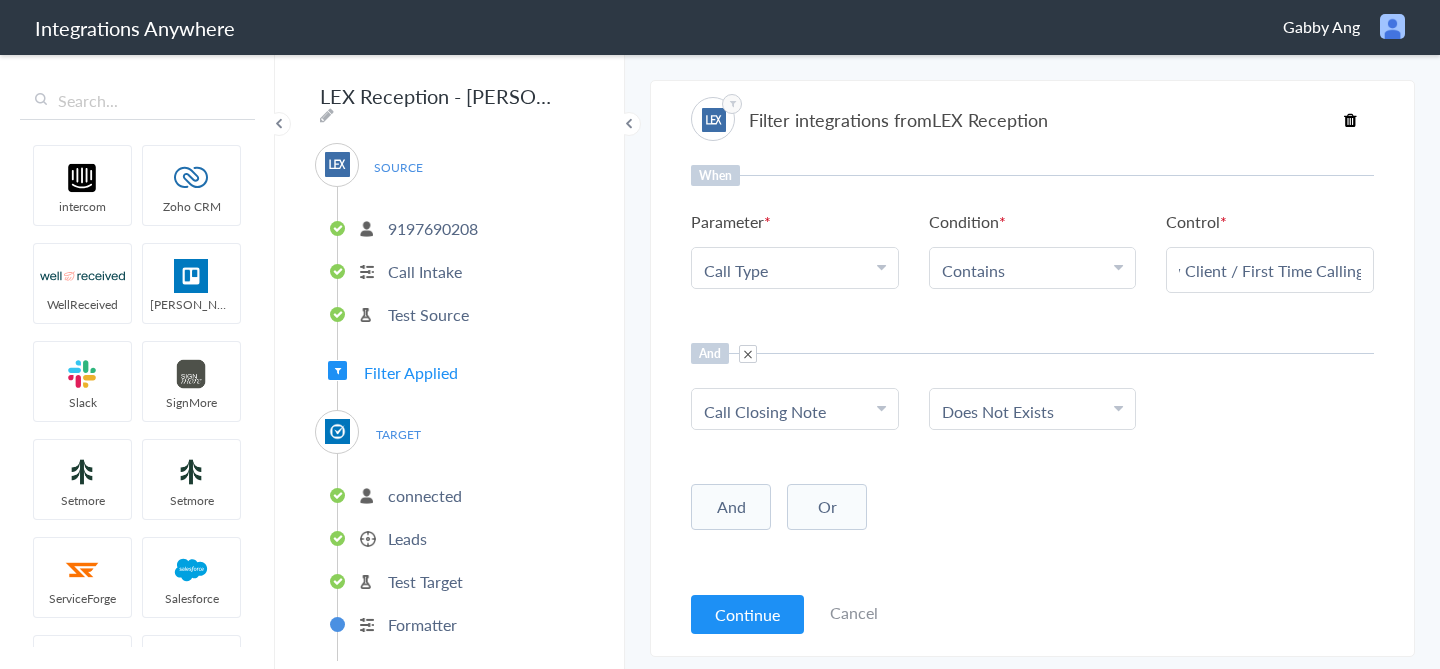 type on "Potential New Client / First Time Calling" 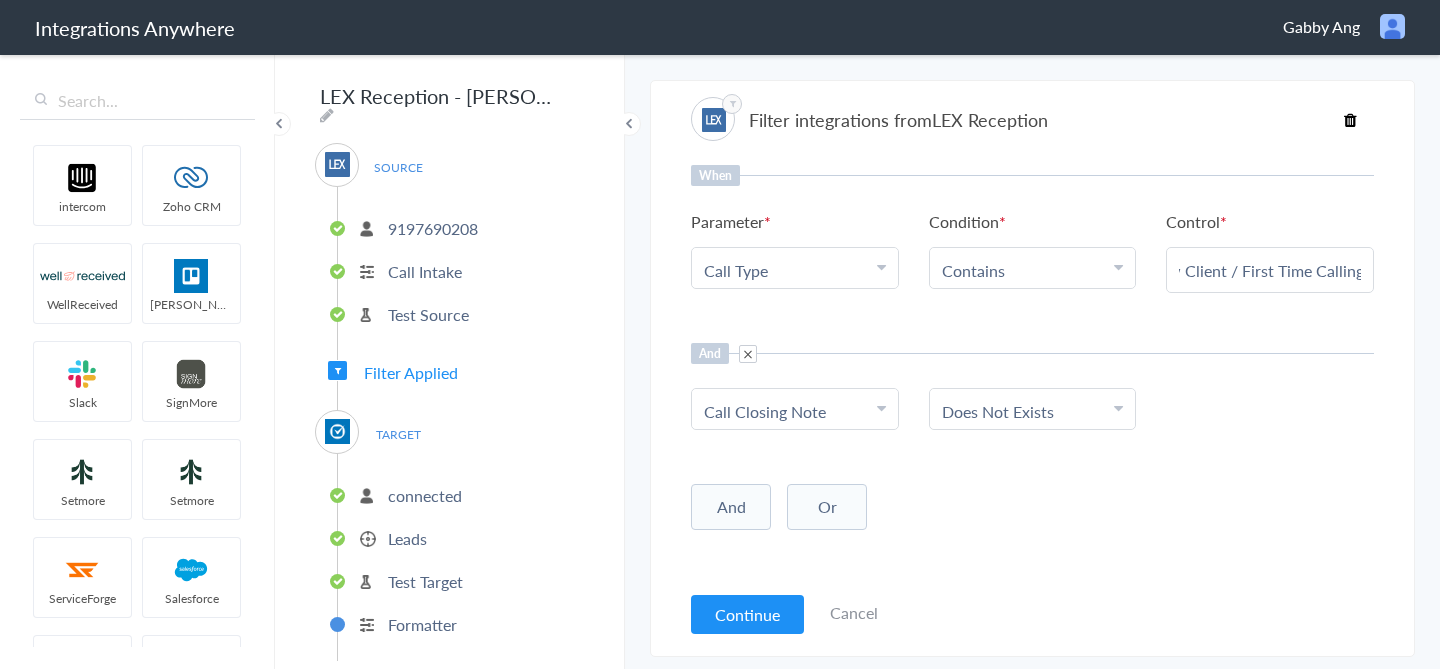 scroll, scrollTop: 0, scrollLeft: 0, axis: both 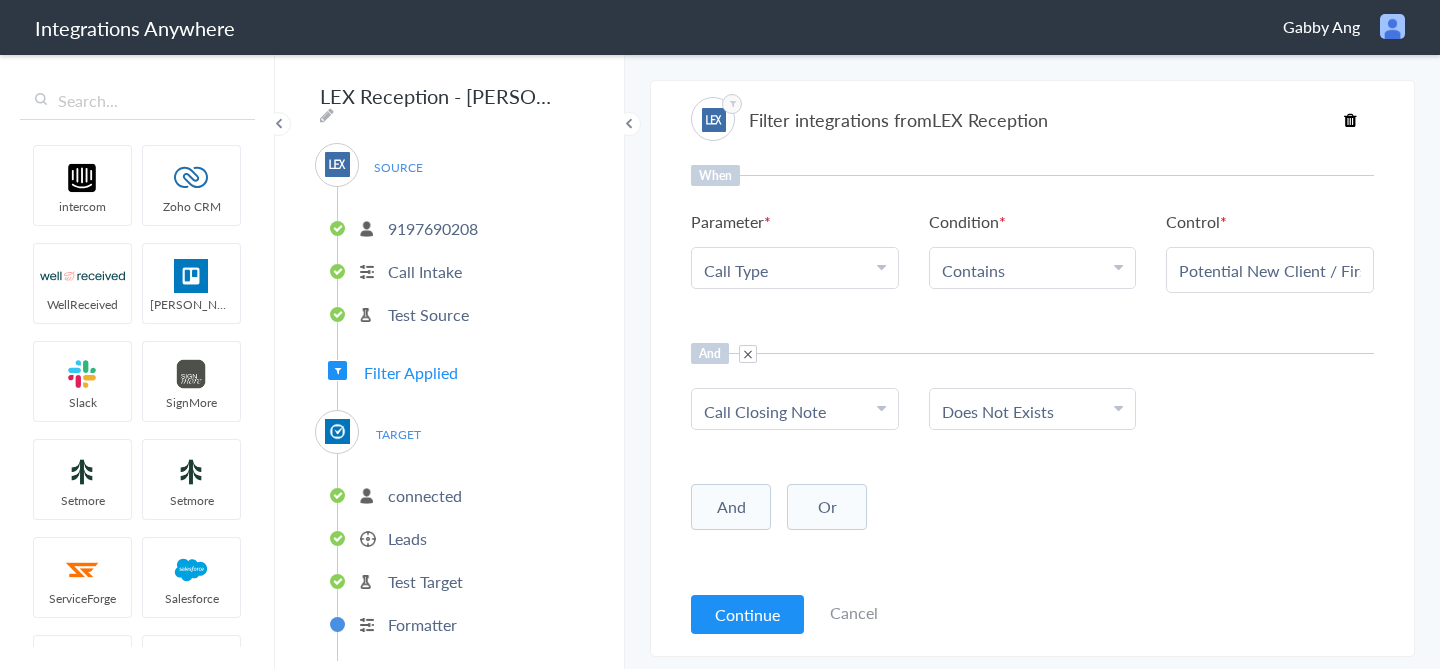 click on "And" at bounding box center [731, 507] 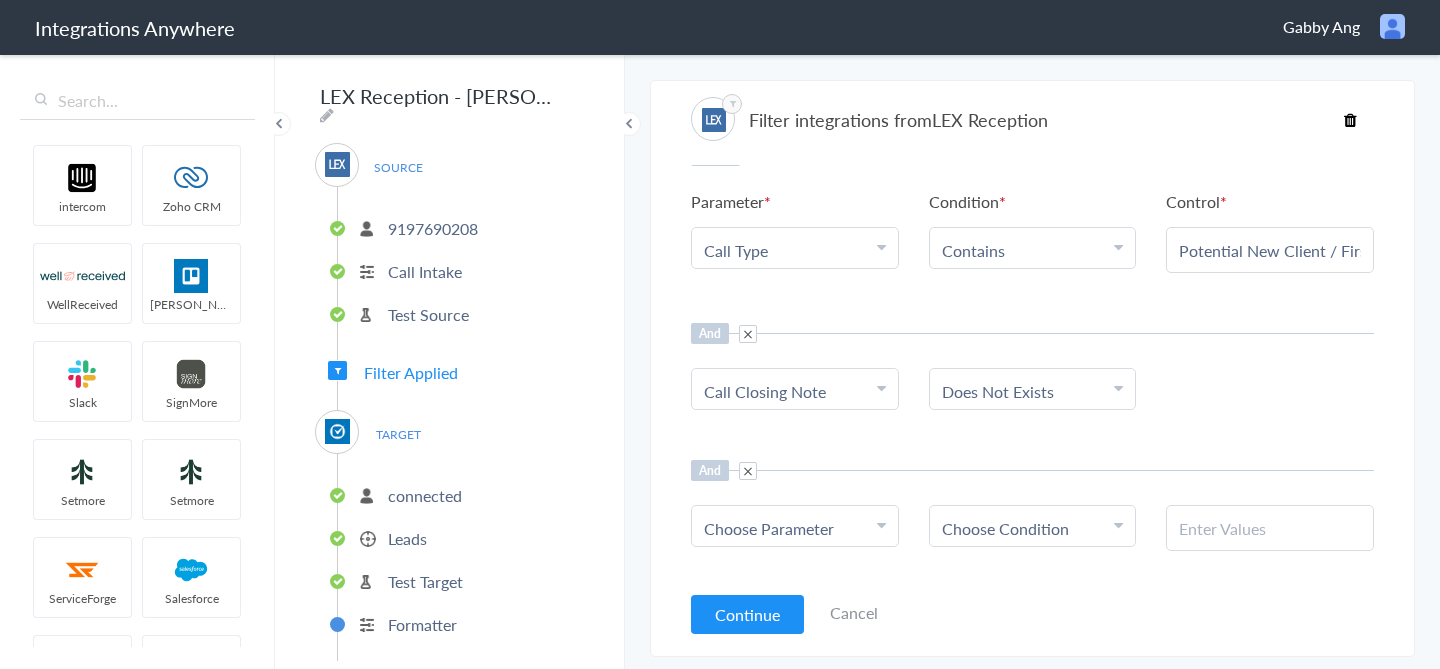 scroll, scrollTop: 52, scrollLeft: 0, axis: vertical 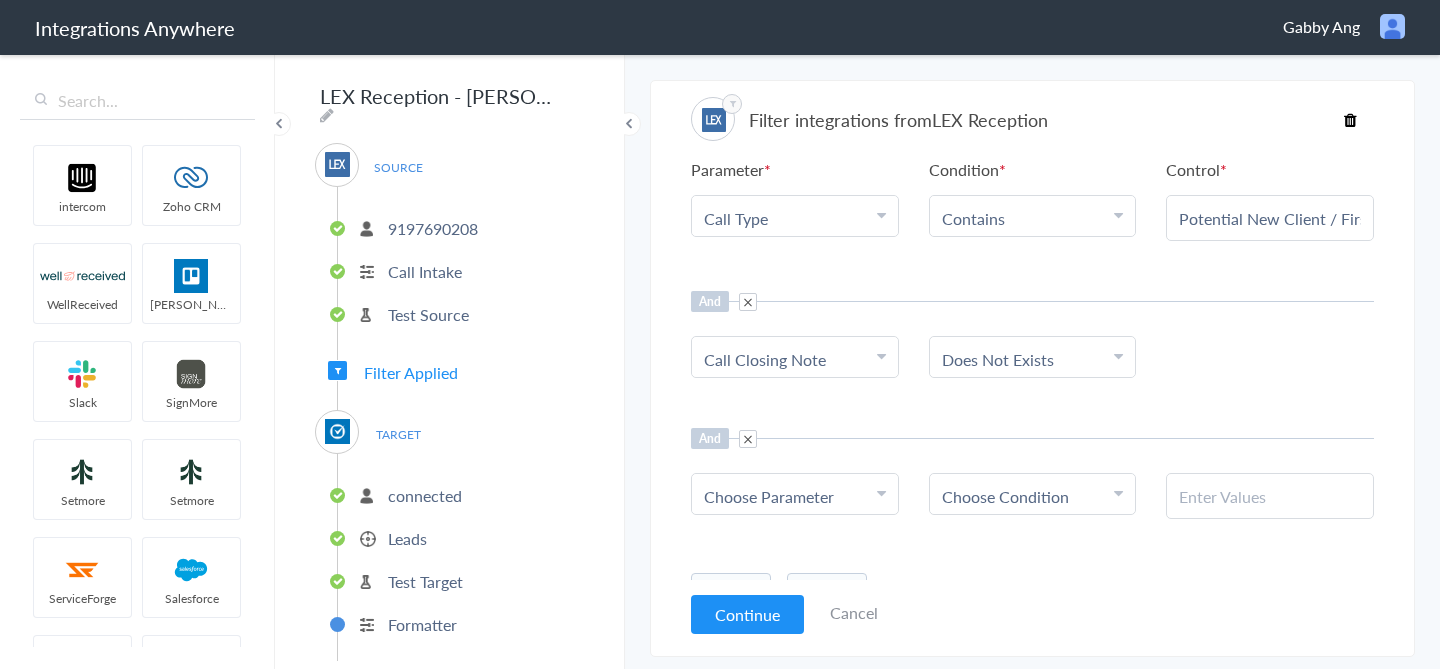 click at bounding box center [748, 302] 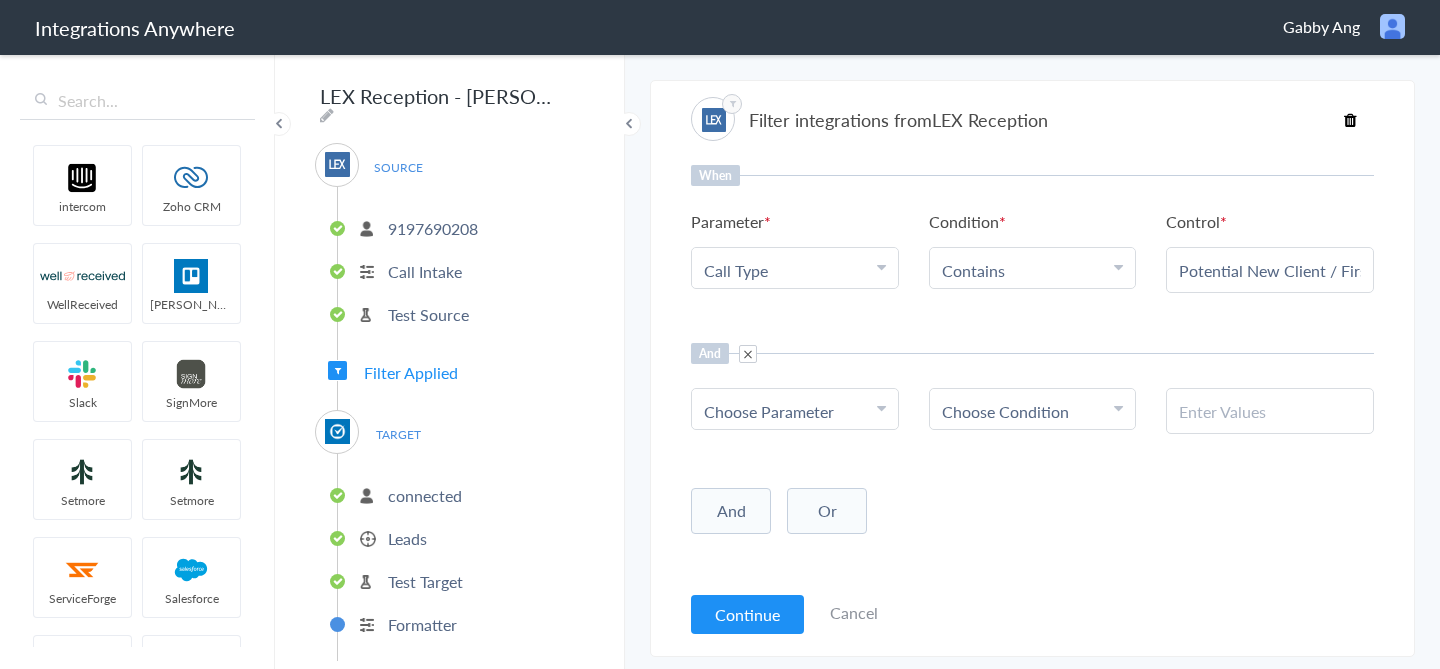 scroll, scrollTop: 0, scrollLeft: 0, axis: both 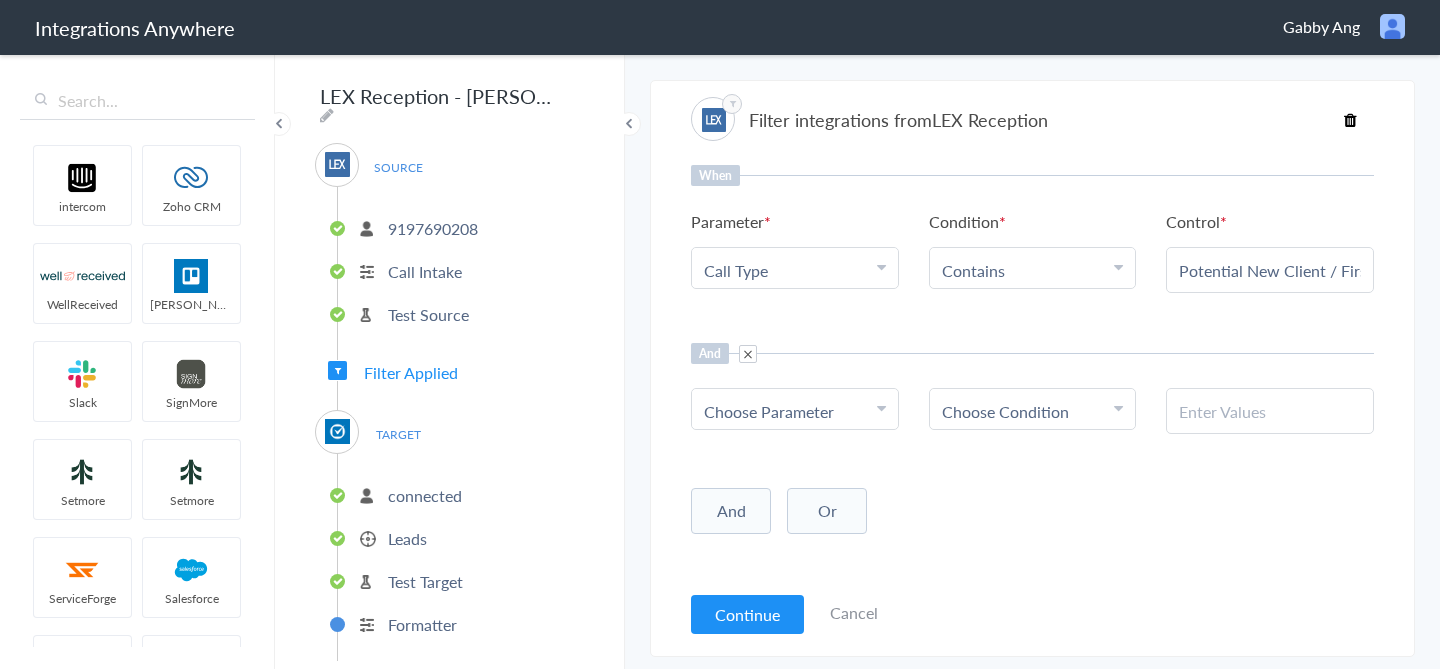 click on "Choose Parameter" at bounding box center [769, 411] 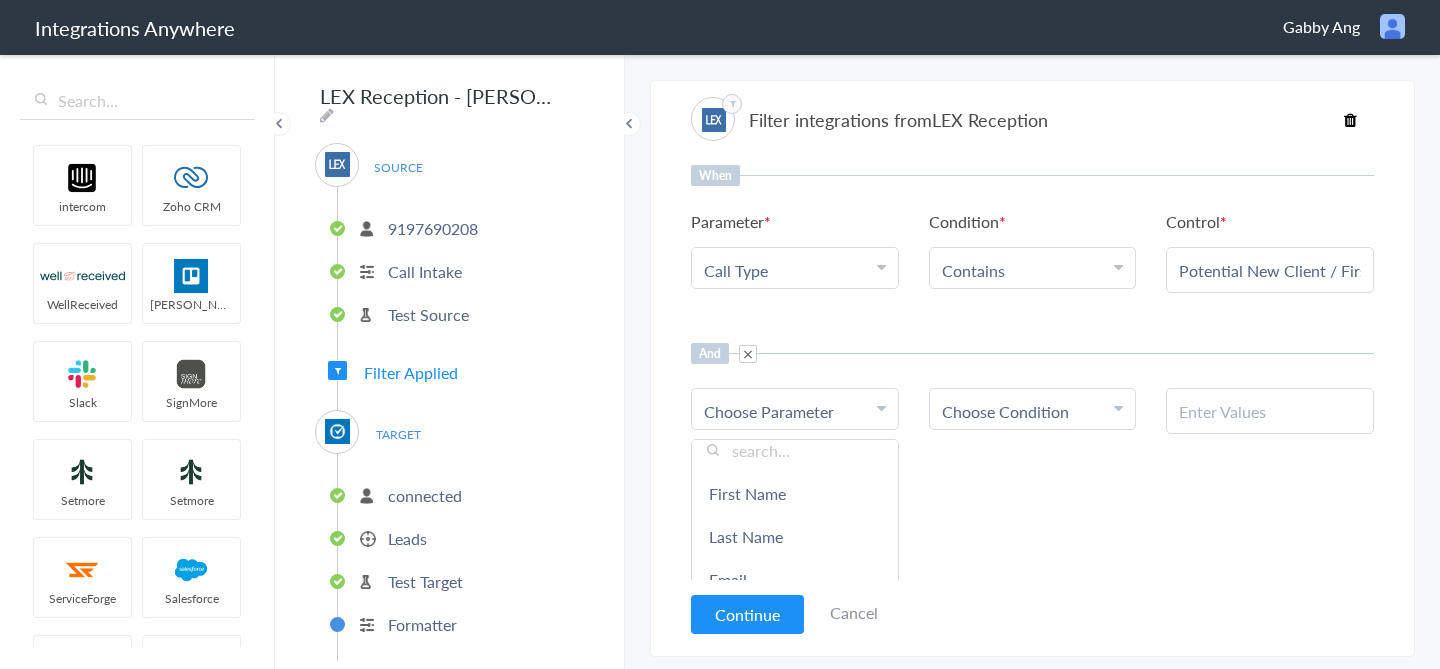 scroll, scrollTop: 0, scrollLeft: 0, axis: both 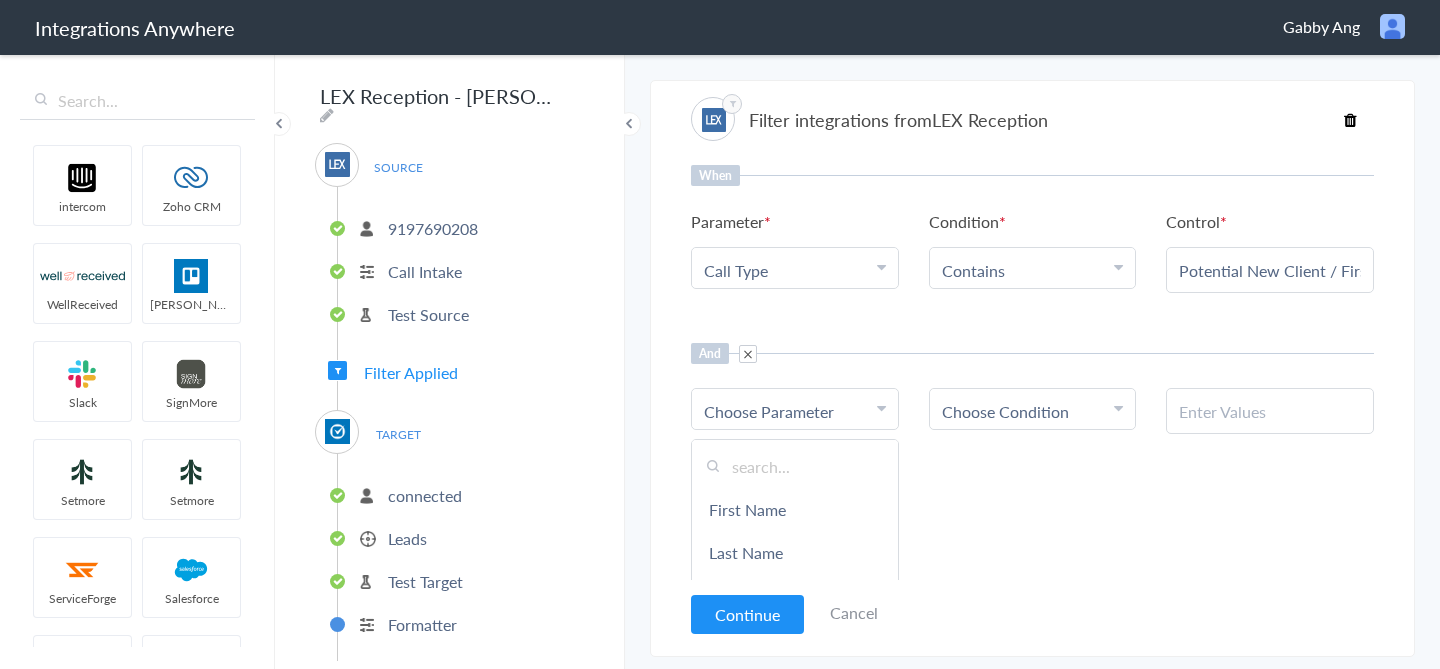 click at bounding box center [795, 466] 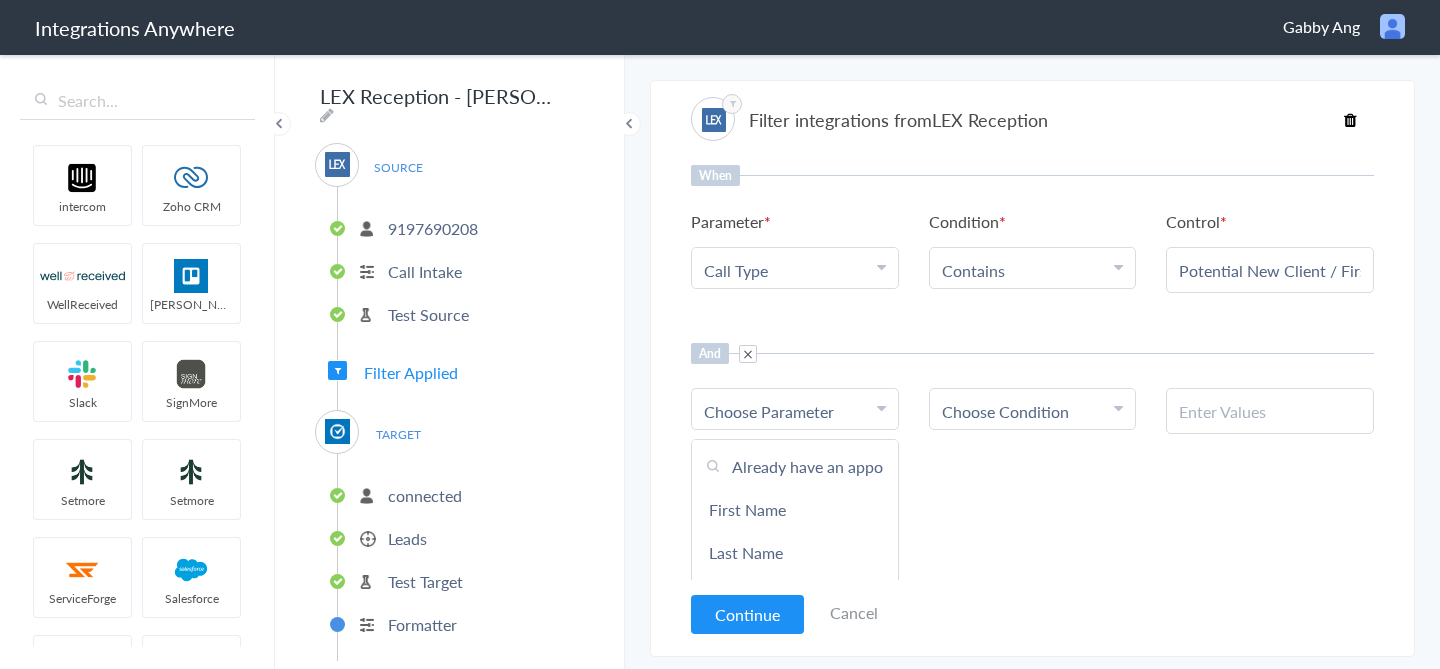 scroll, scrollTop: 0, scrollLeft: 69, axis: horizontal 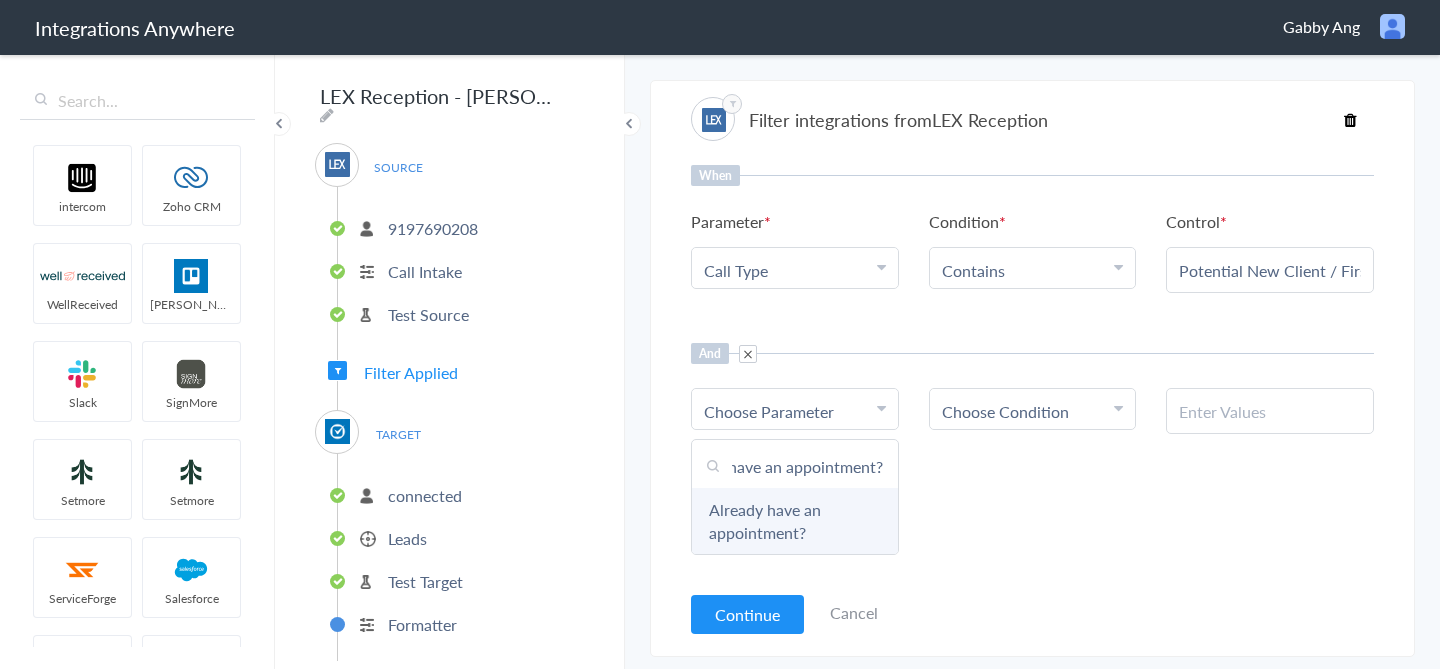 type on "Already have an appointment?" 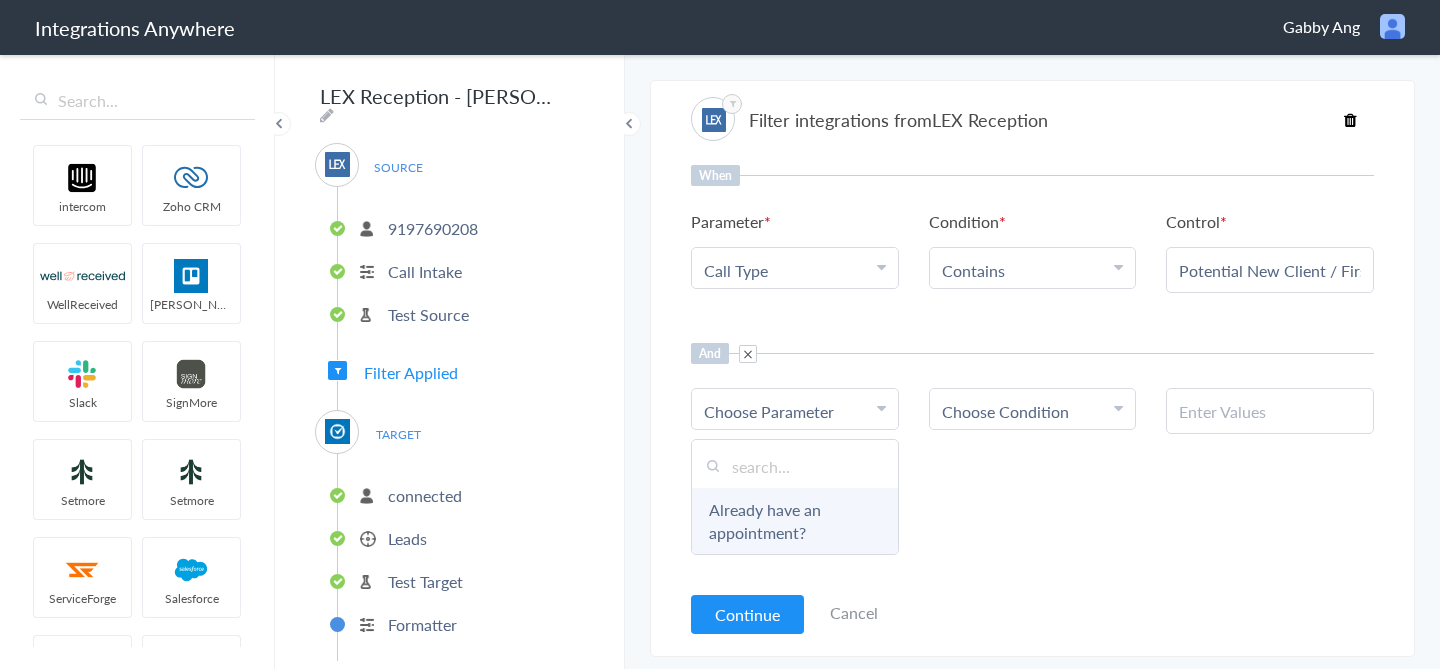 scroll, scrollTop: 0, scrollLeft: 0, axis: both 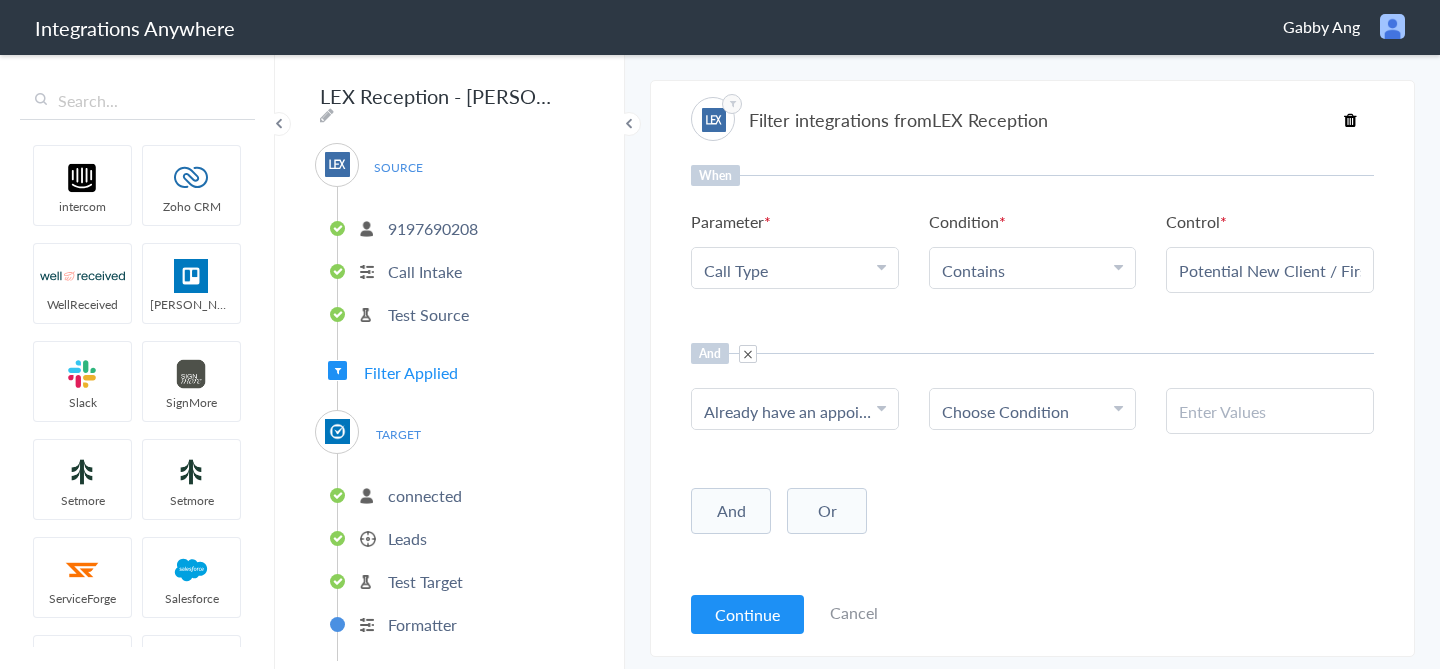 click on "Choose Condition" at bounding box center [1005, 411] 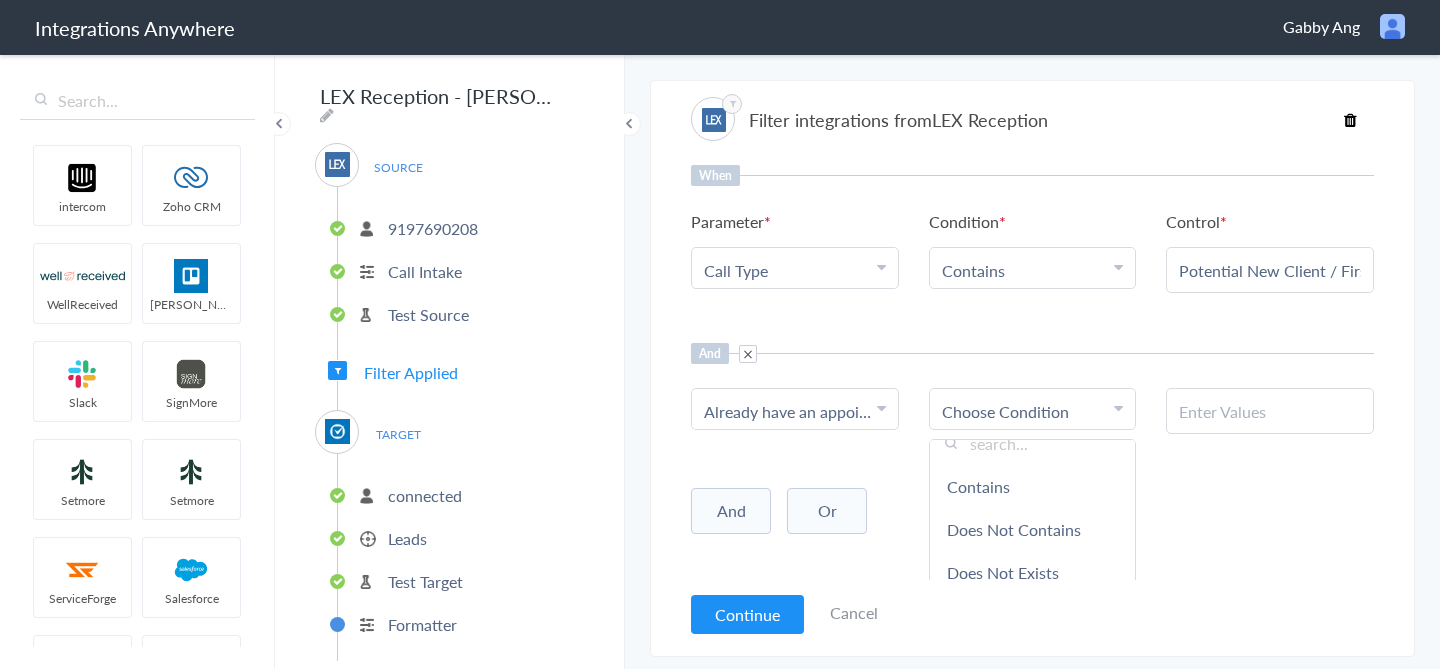 scroll, scrollTop: 24, scrollLeft: 0, axis: vertical 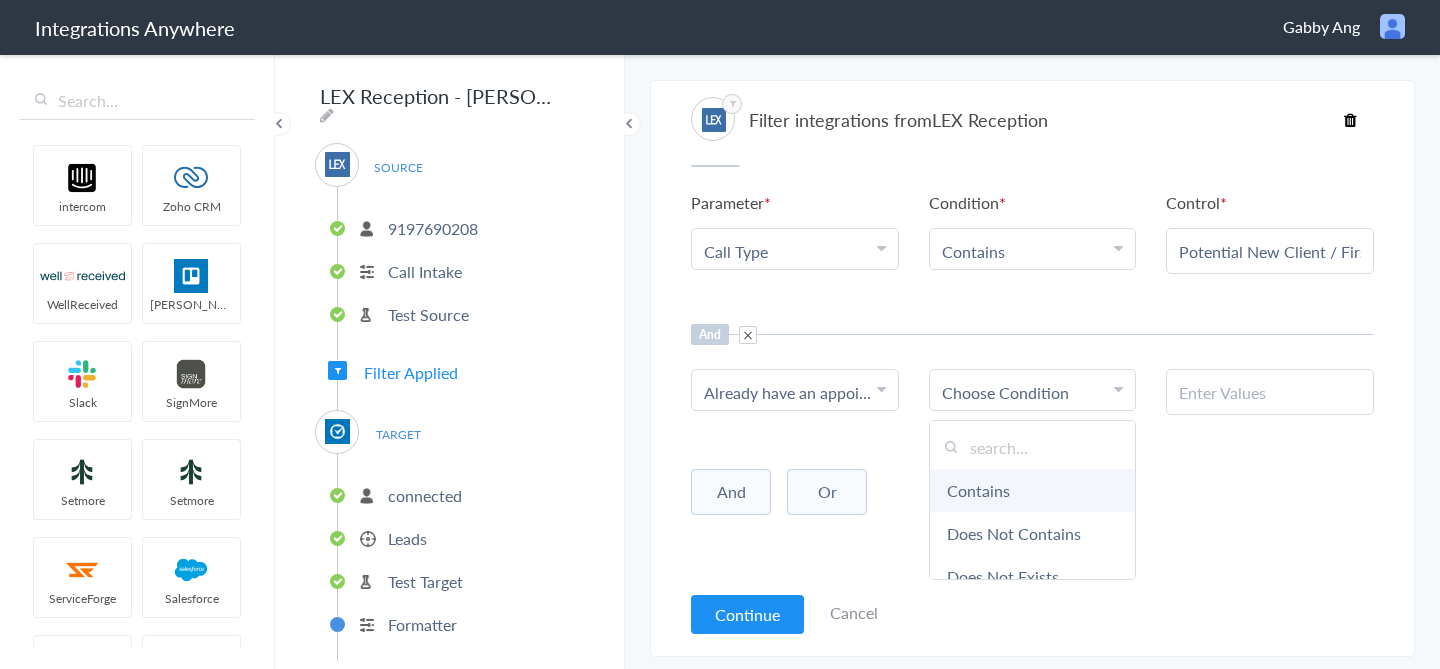 click on "Contains" at bounding box center [1033, 490] 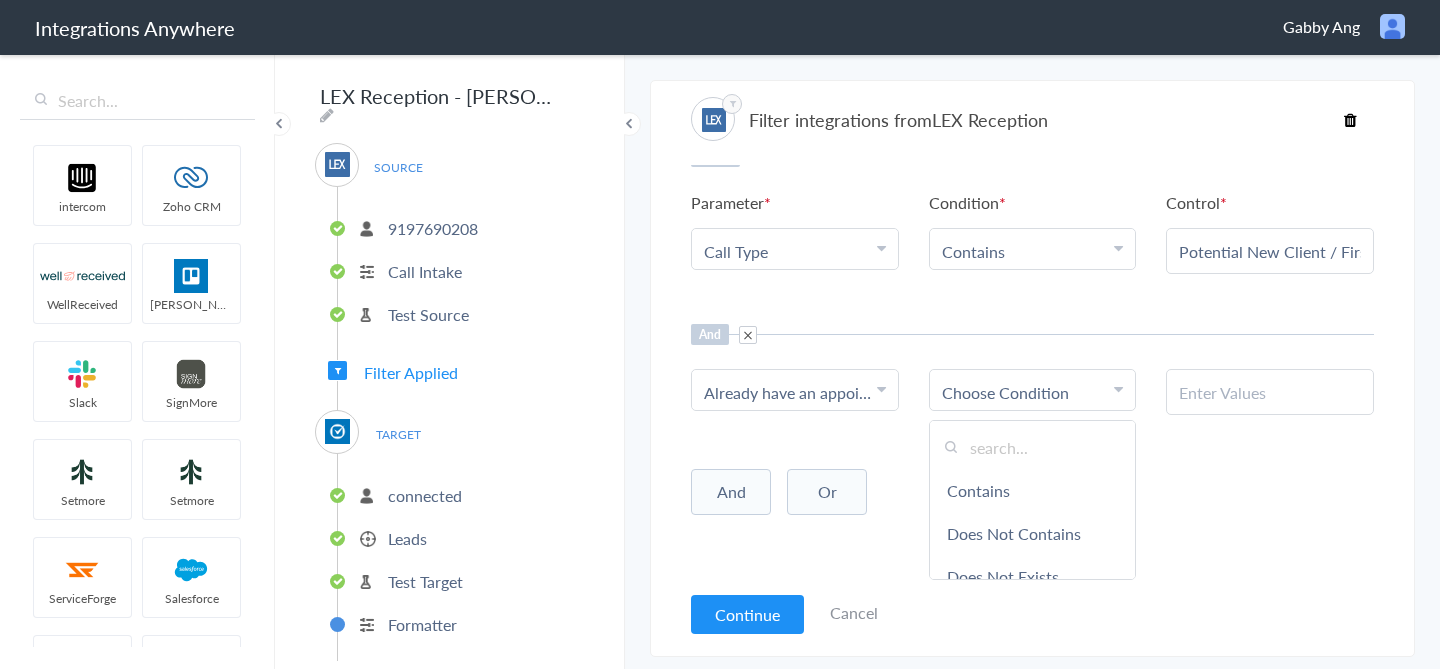 scroll, scrollTop: 0, scrollLeft: 0, axis: both 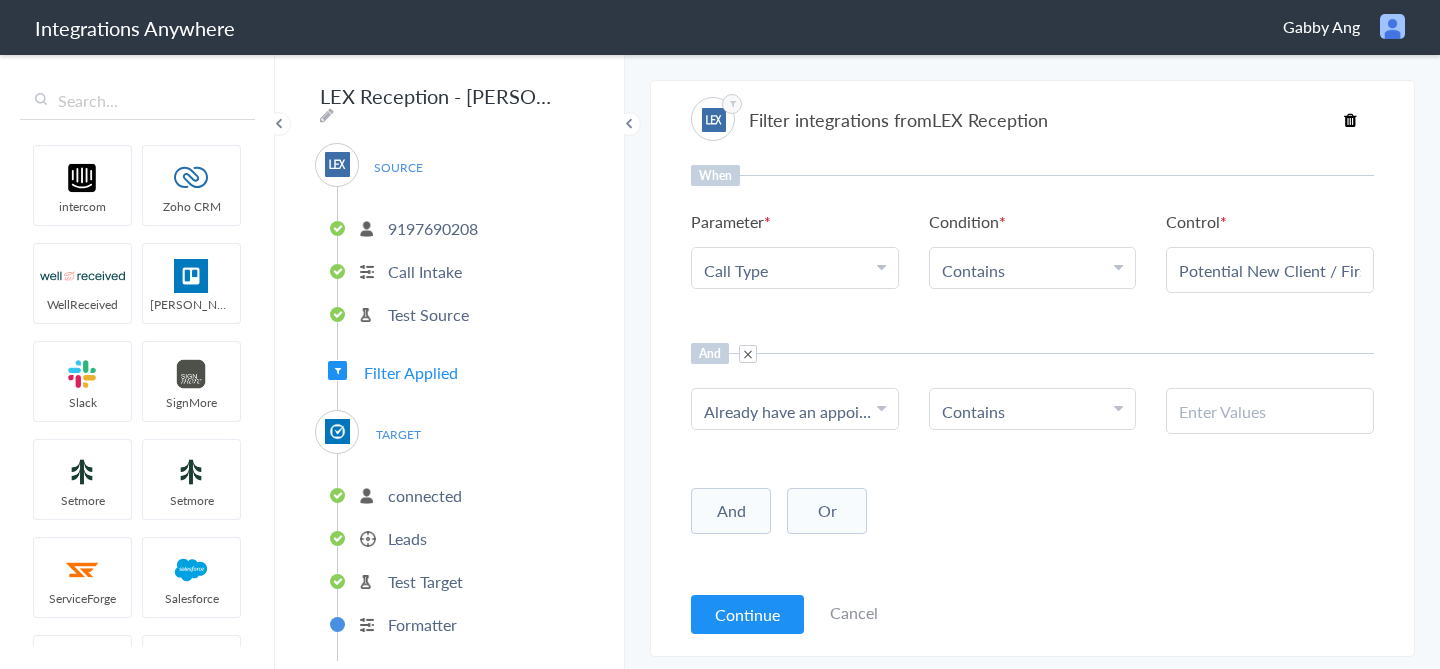click at bounding box center [1270, 411] 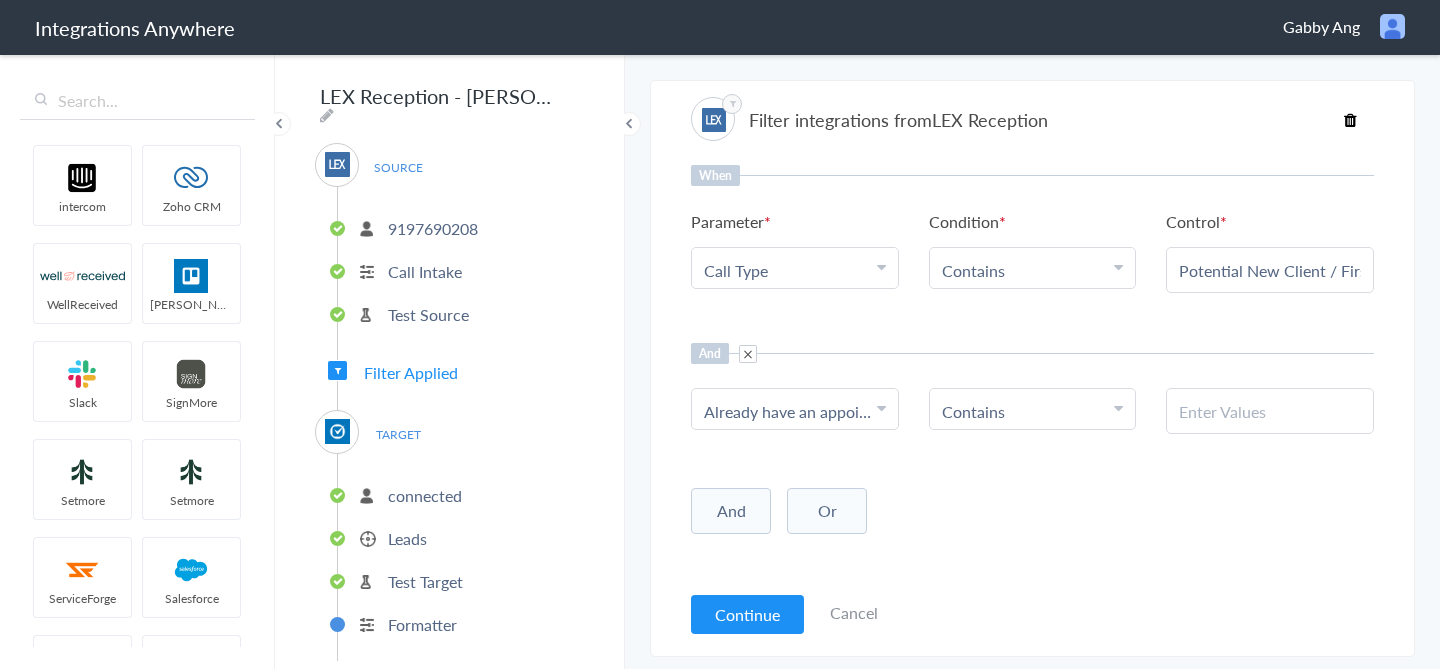 paste on "No" 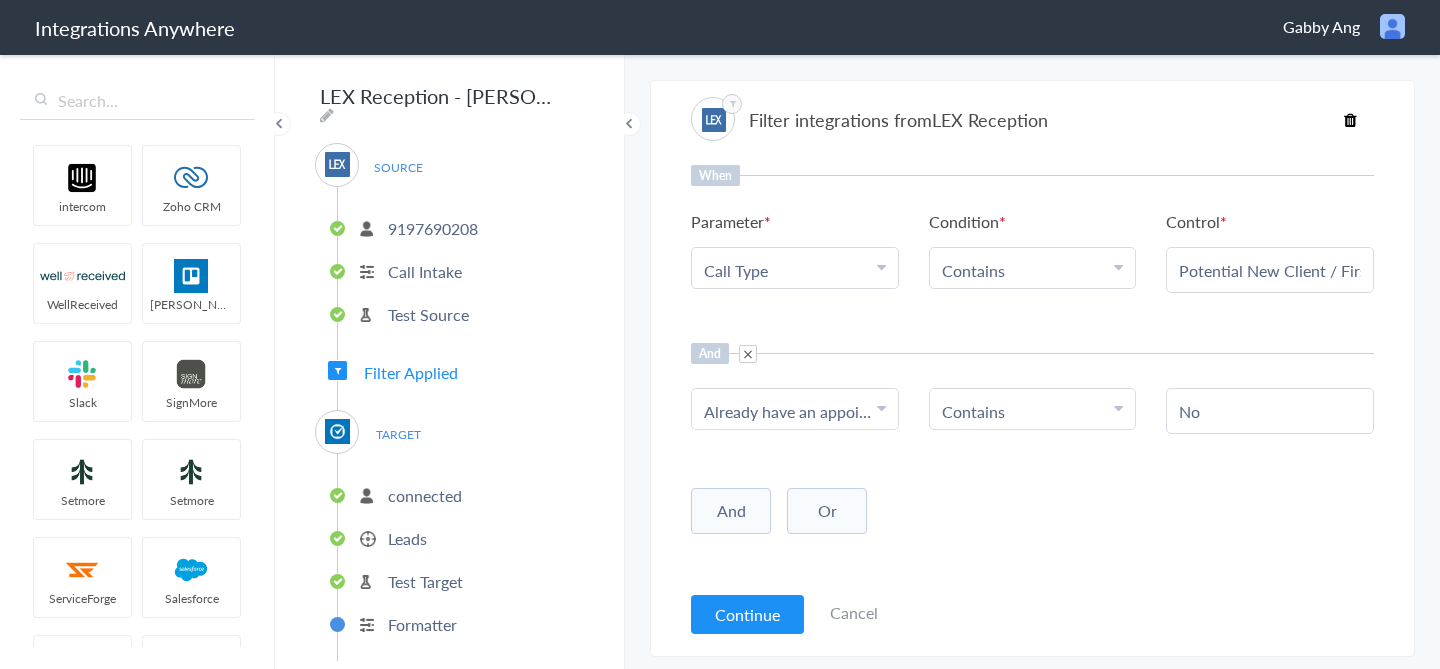 type on "No" 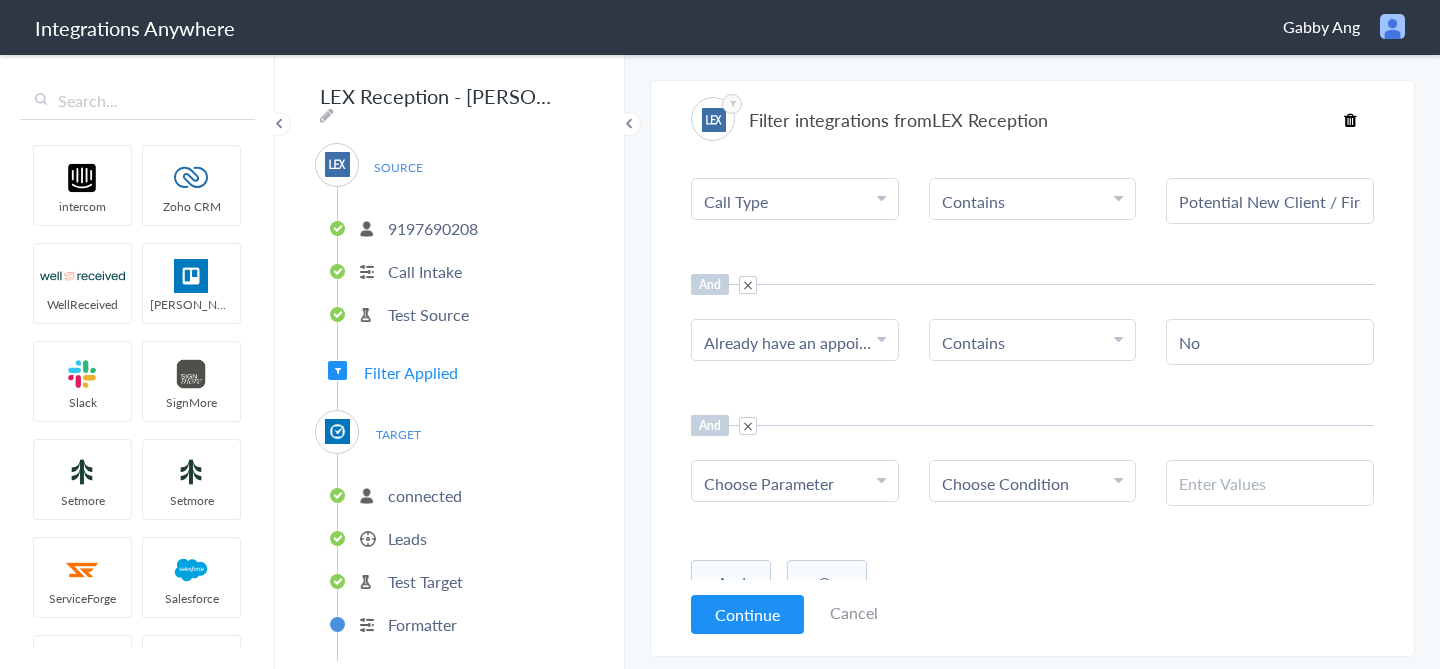 scroll, scrollTop: 95, scrollLeft: 0, axis: vertical 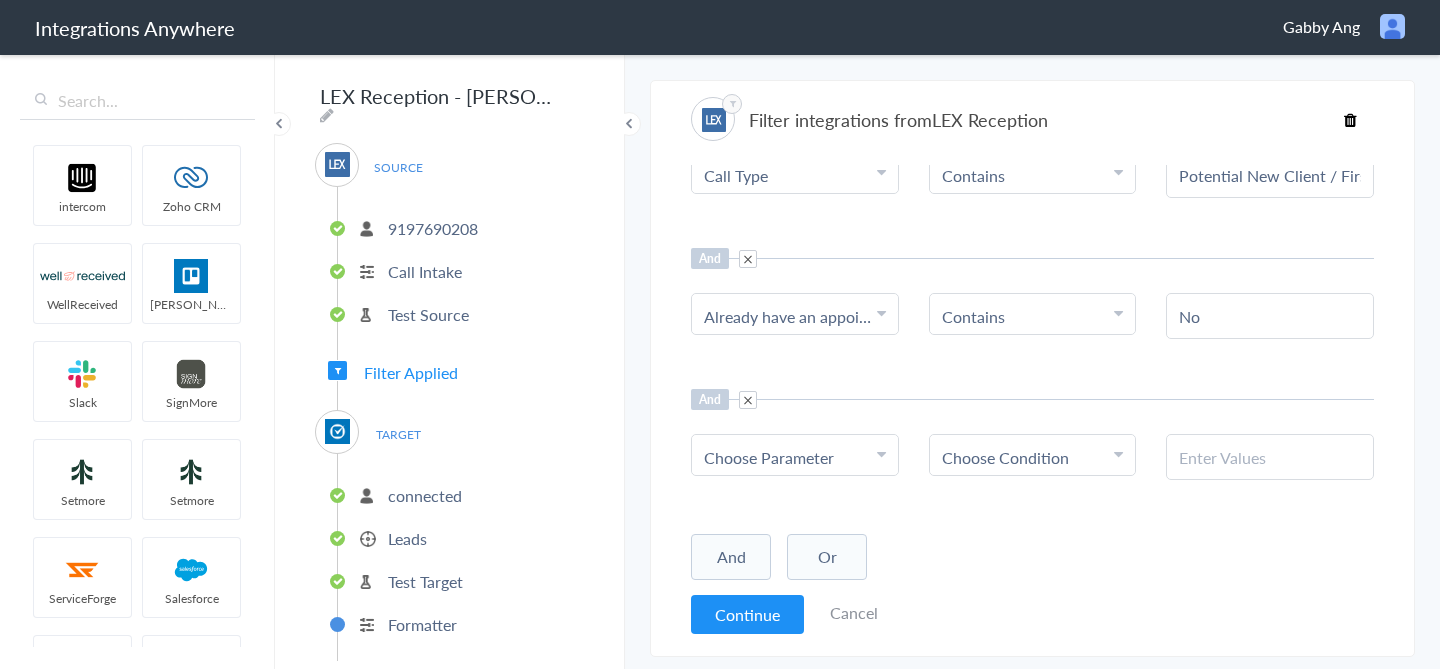 click on "Choose Parameter" at bounding box center [795, 455] 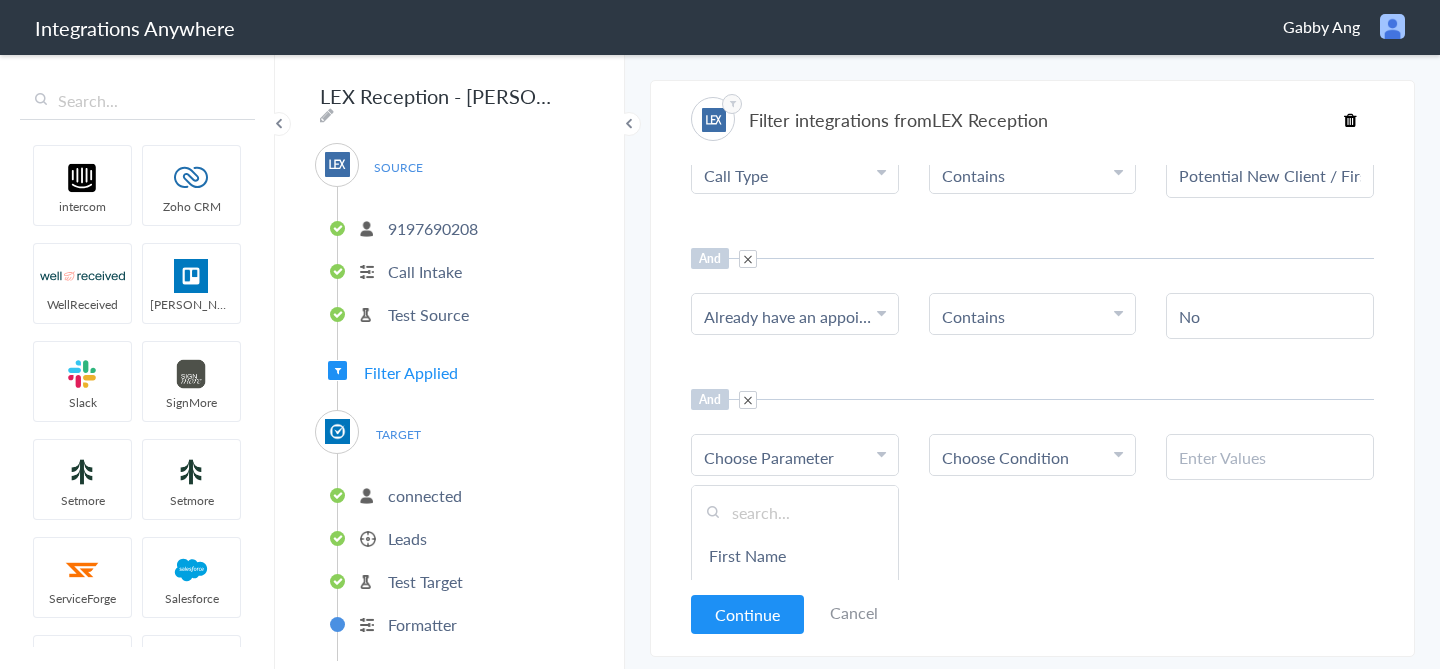 click on "Choose Parameter" at bounding box center (769, 457) 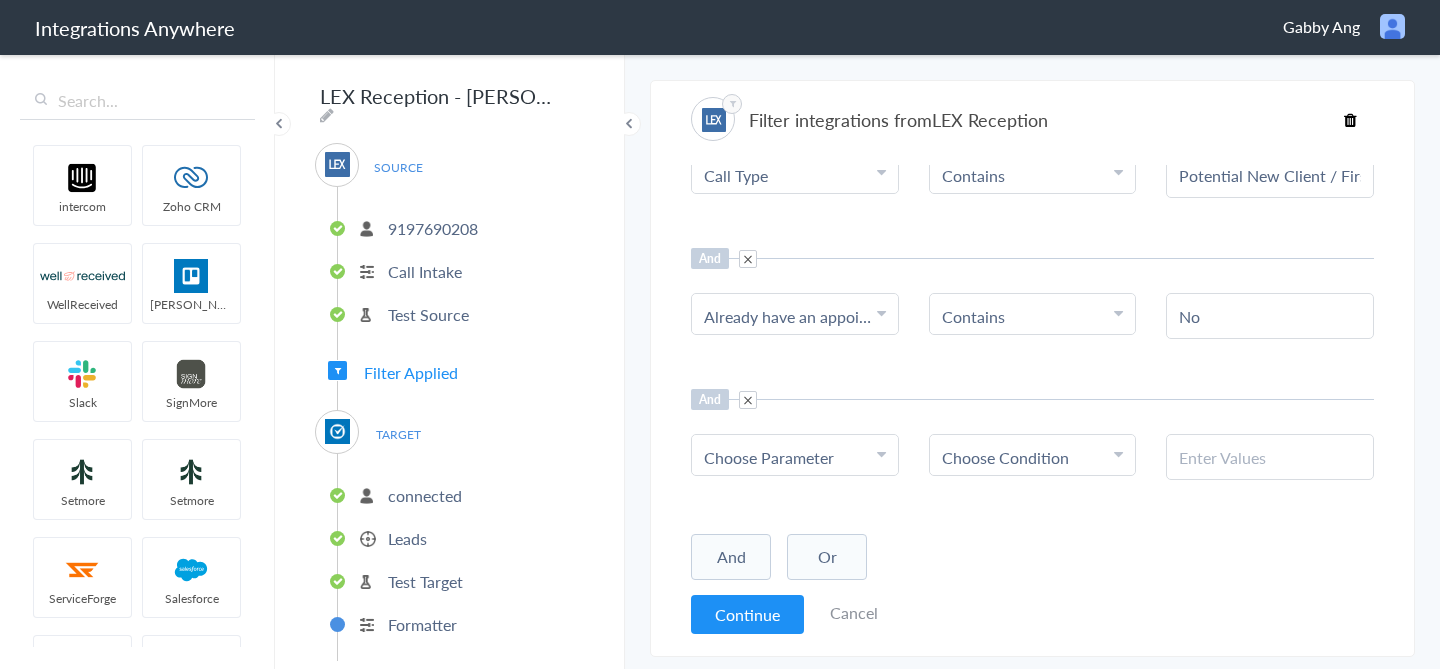 click on "Choose Parameter" at bounding box center (769, 457) 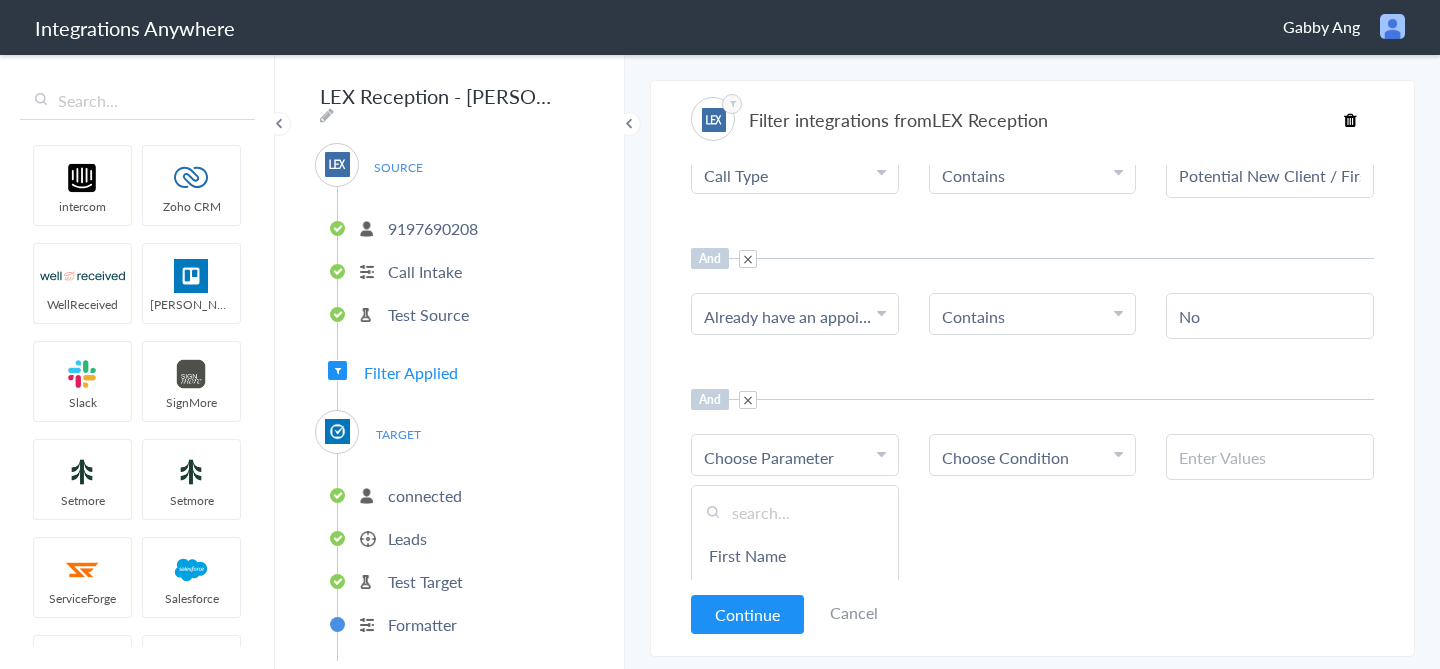 click at bounding box center [795, 512] 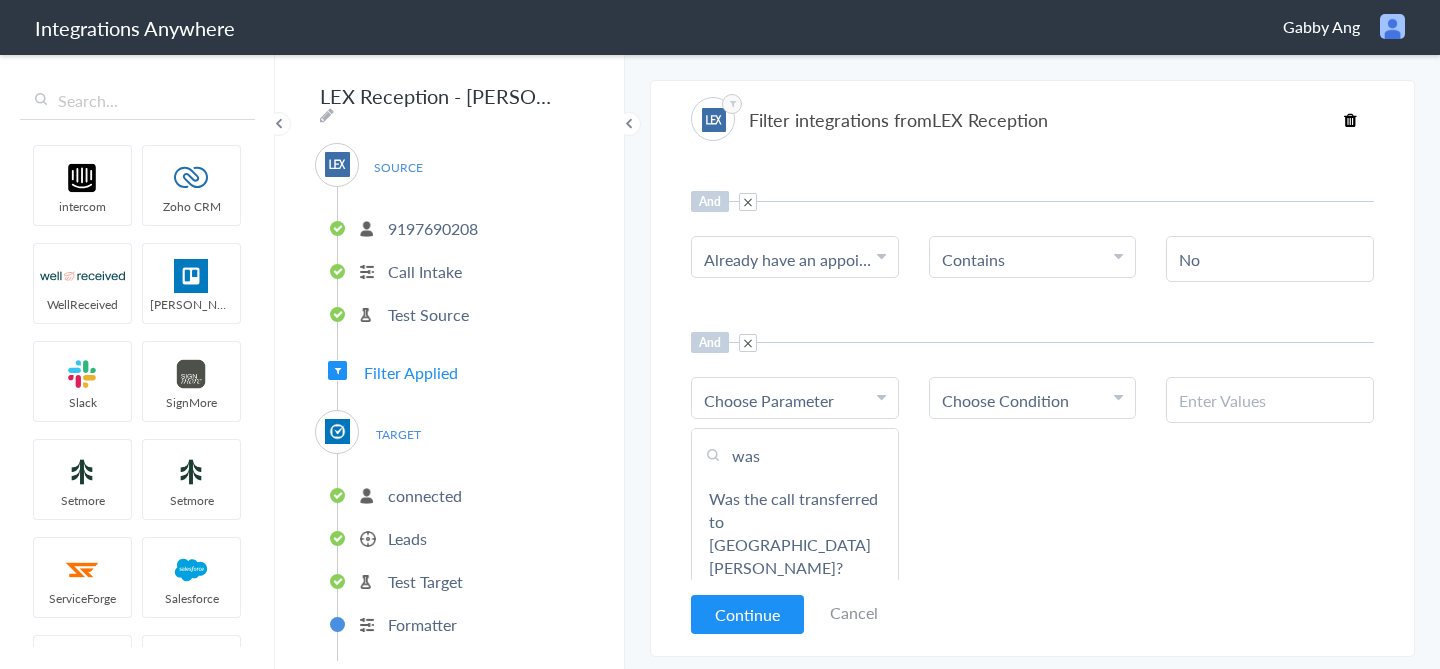 scroll, scrollTop: 160, scrollLeft: 0, axis: vertical 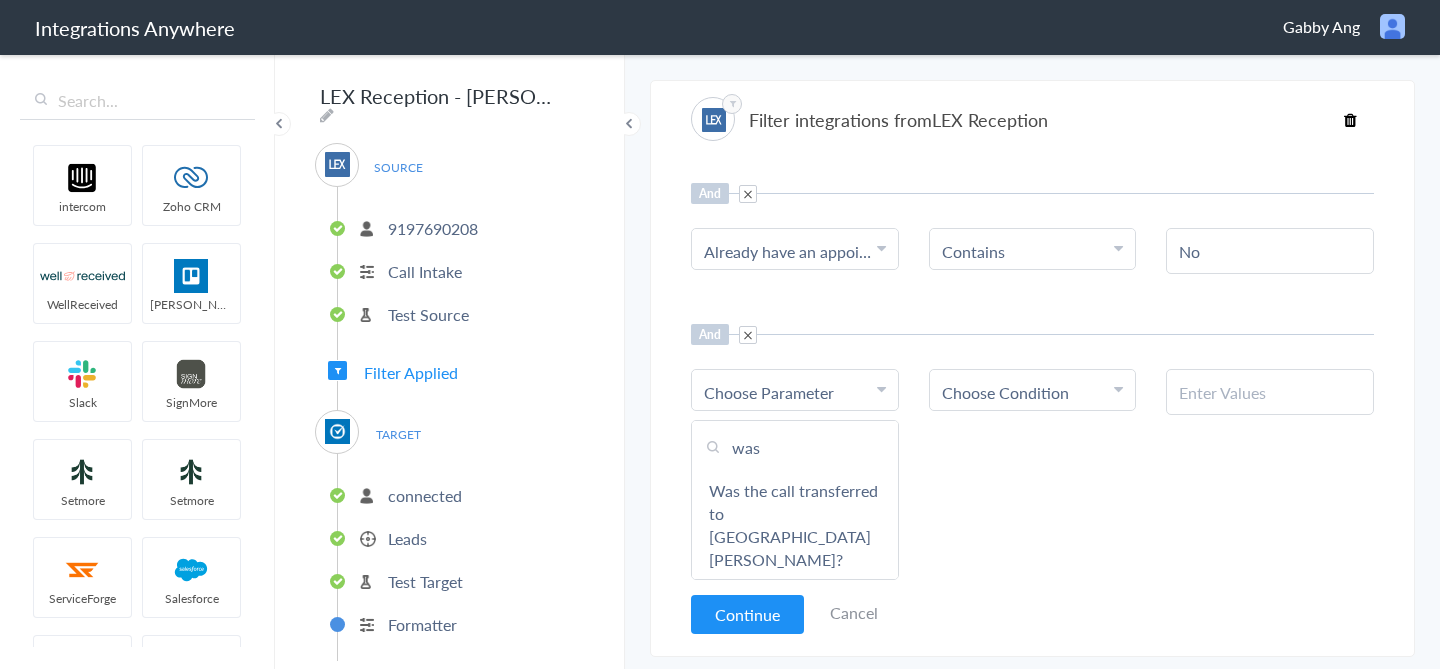 type on "was" 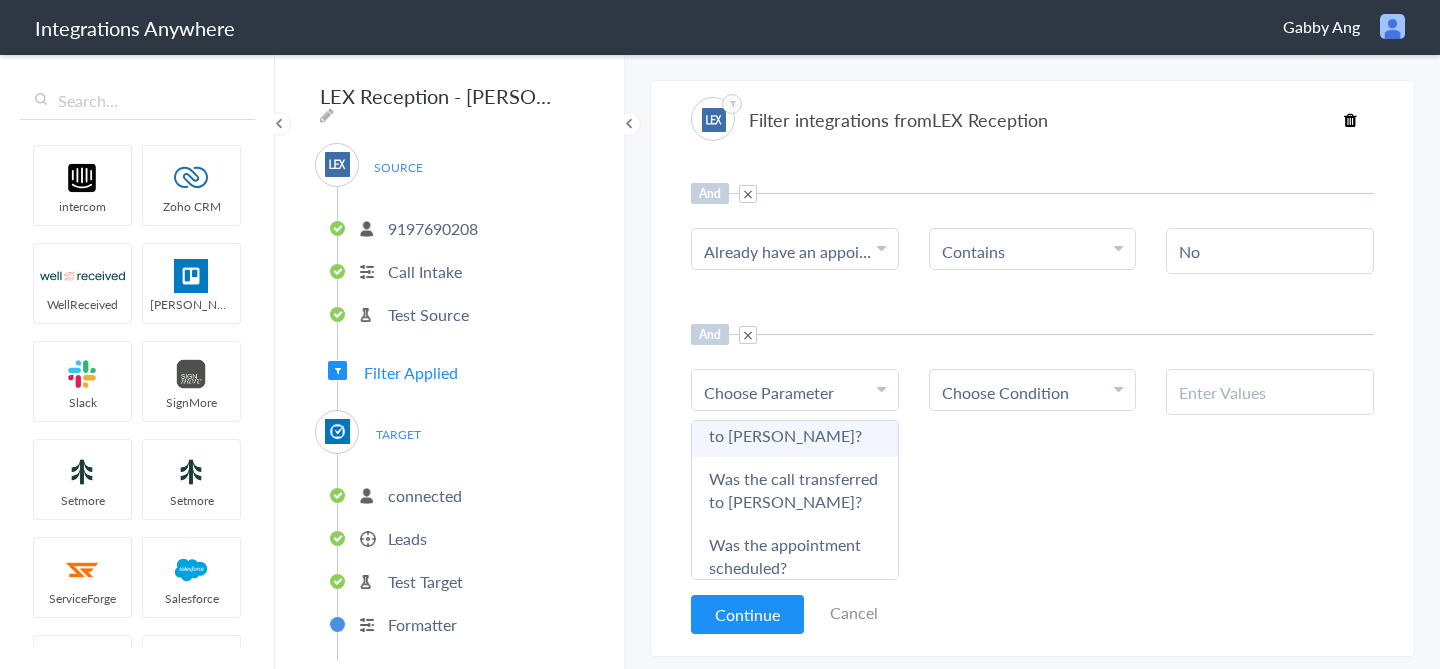 scroll, scrollTop: 251, scrollLeft: 0, axis: vertical 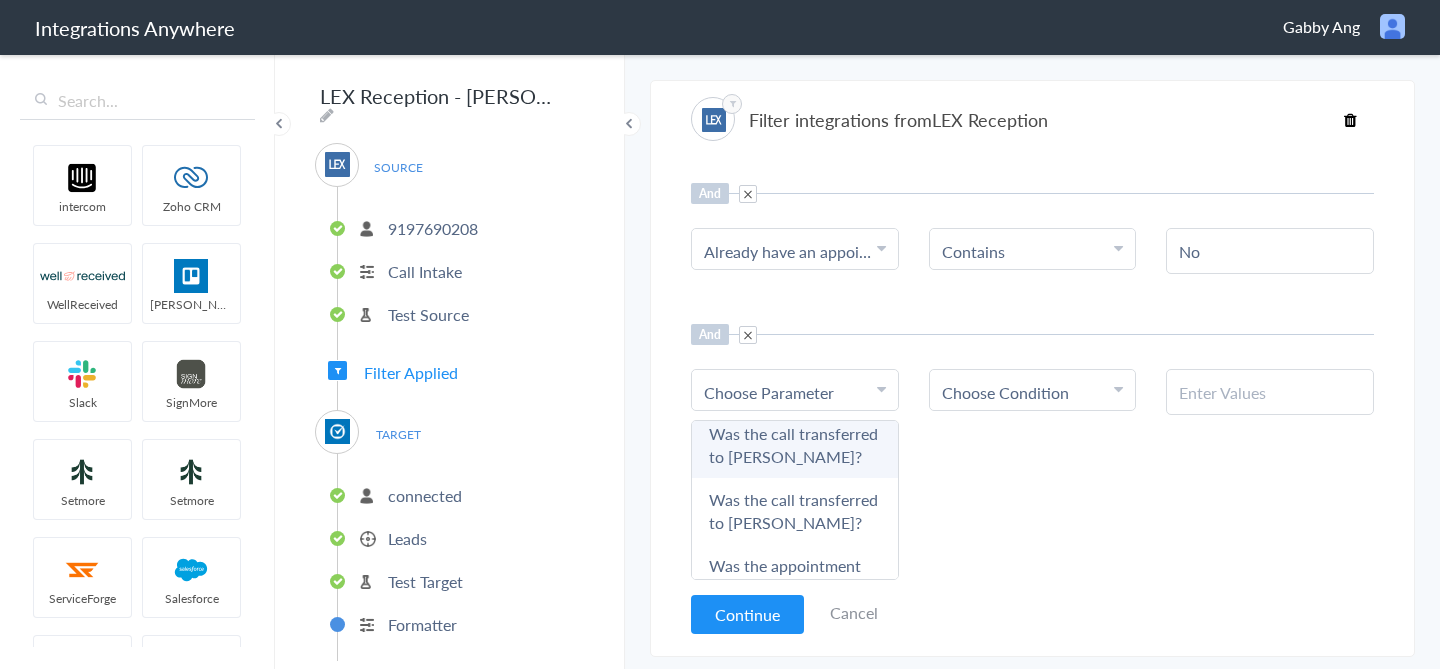 click on "Was the call transferred to Bryan Woulas?" at bounding box center [795, 445] 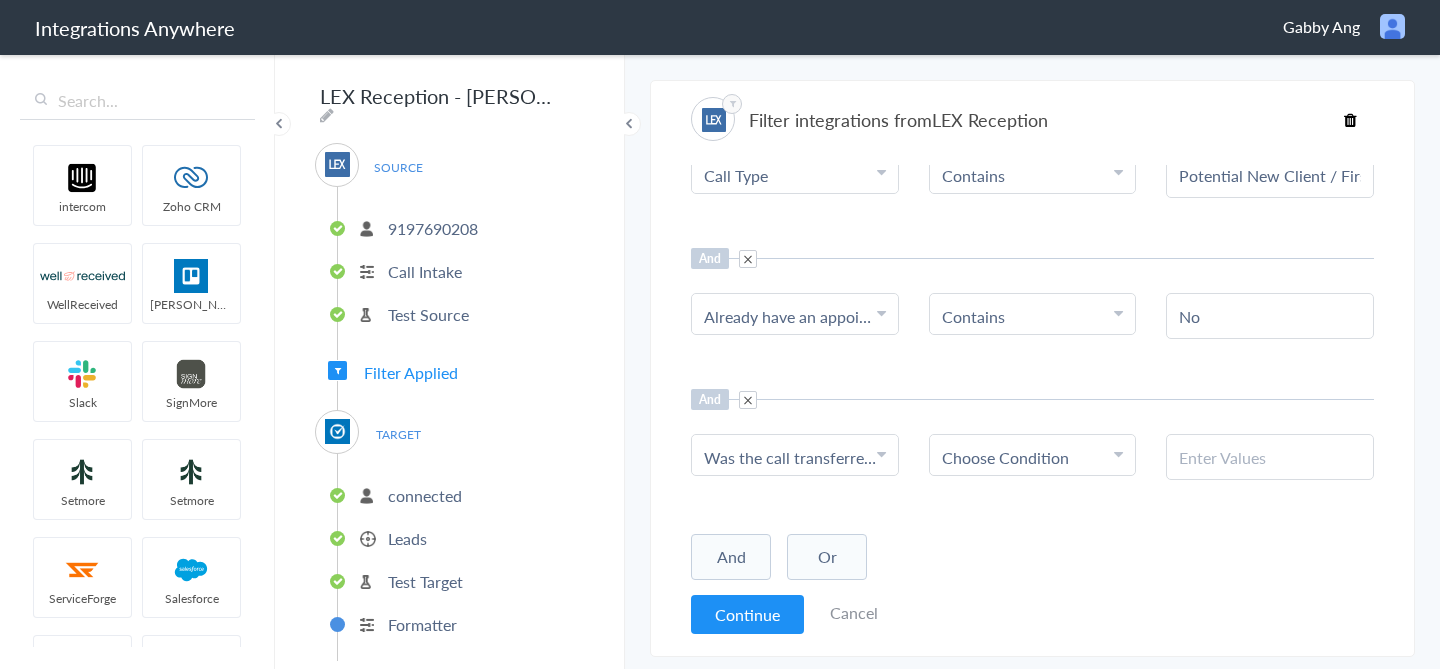 click on "Choose Condition" at bounding box center [1005, 457] 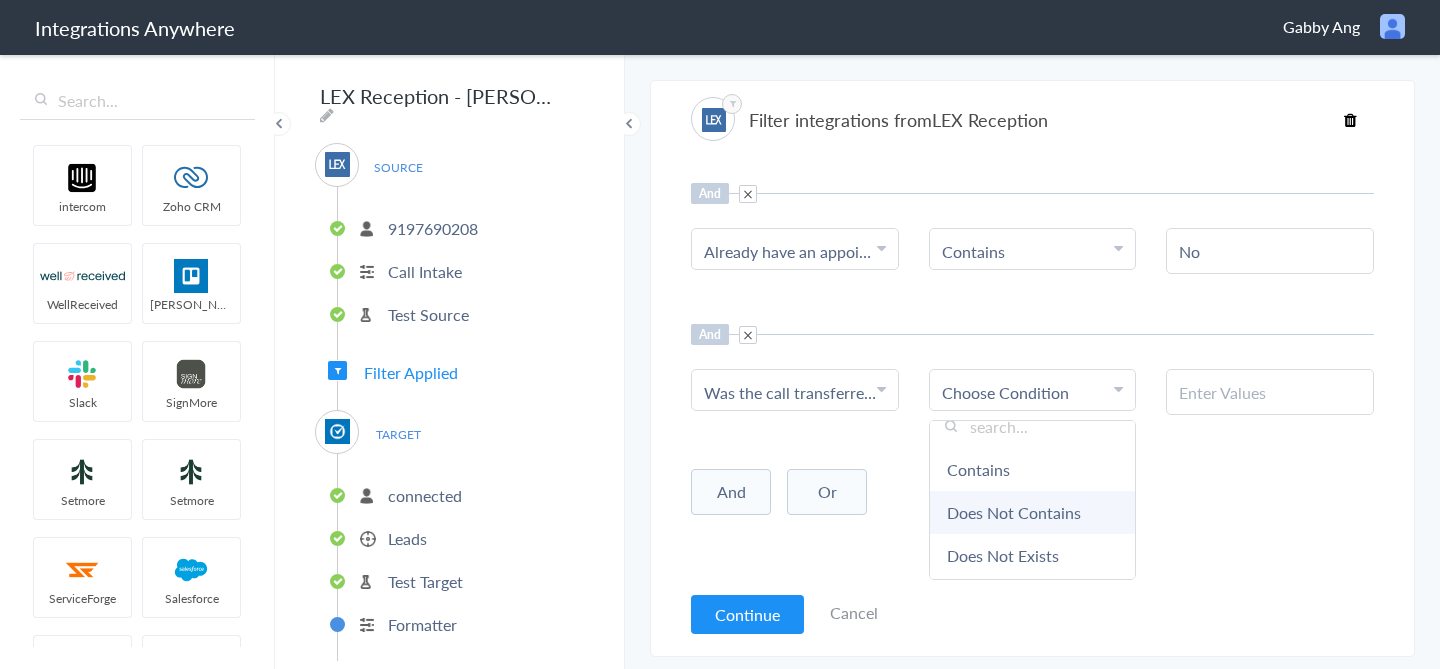 scroll, scrollTop: 0, scrollLeft: 0, axis: both 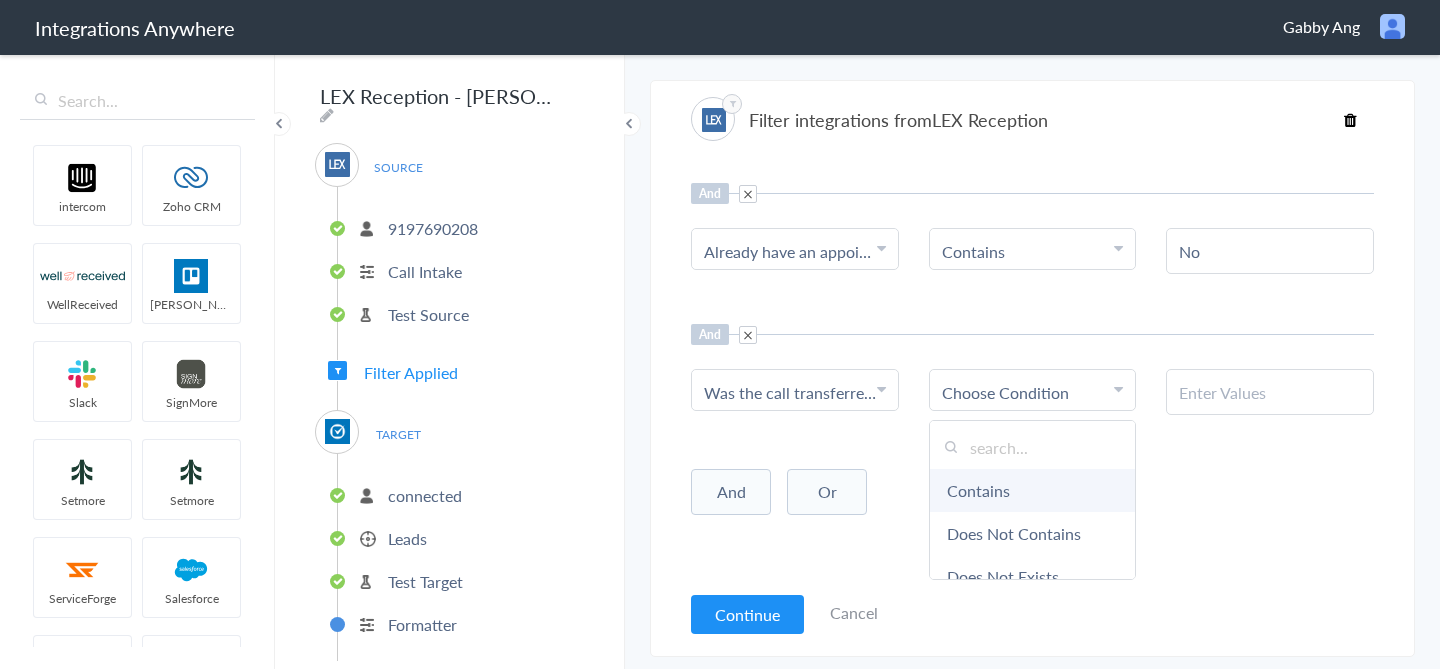 click on "Contains" at bounding box center [1033, 490] 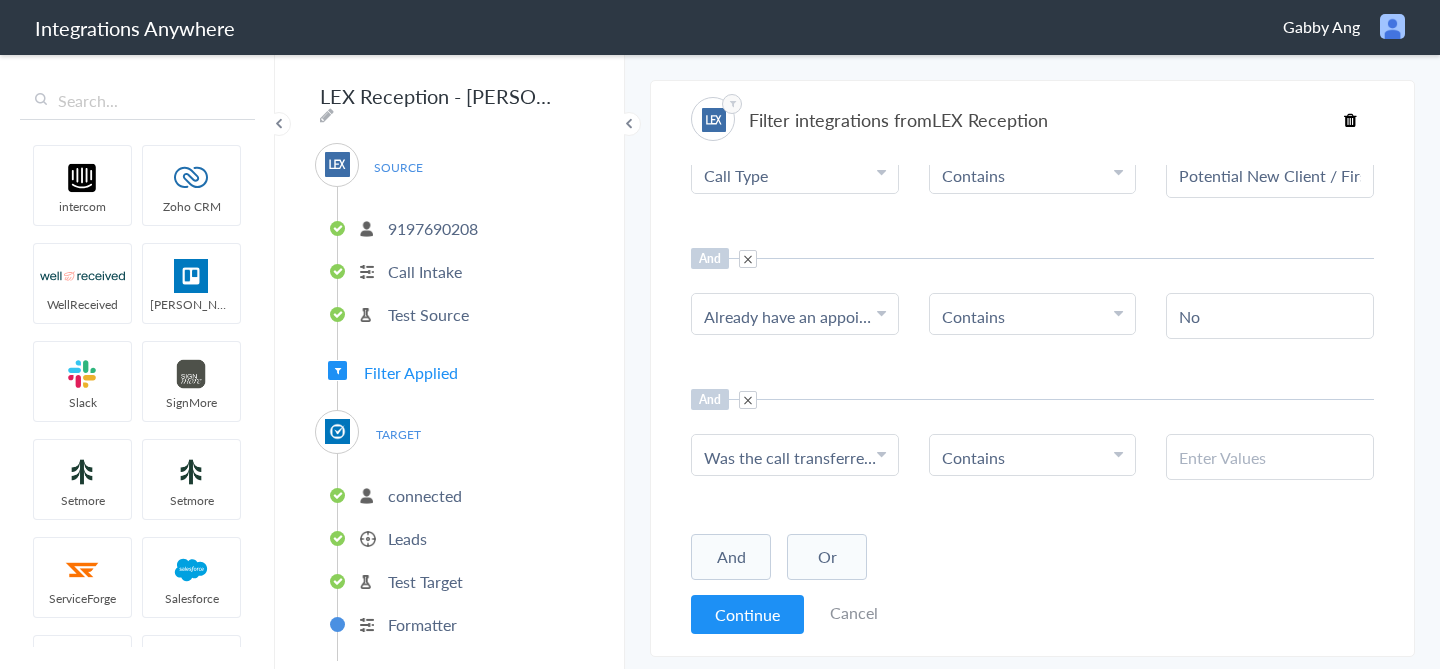 scroll, scrollTop: 95, scrollLeft: 0, axis: vertical 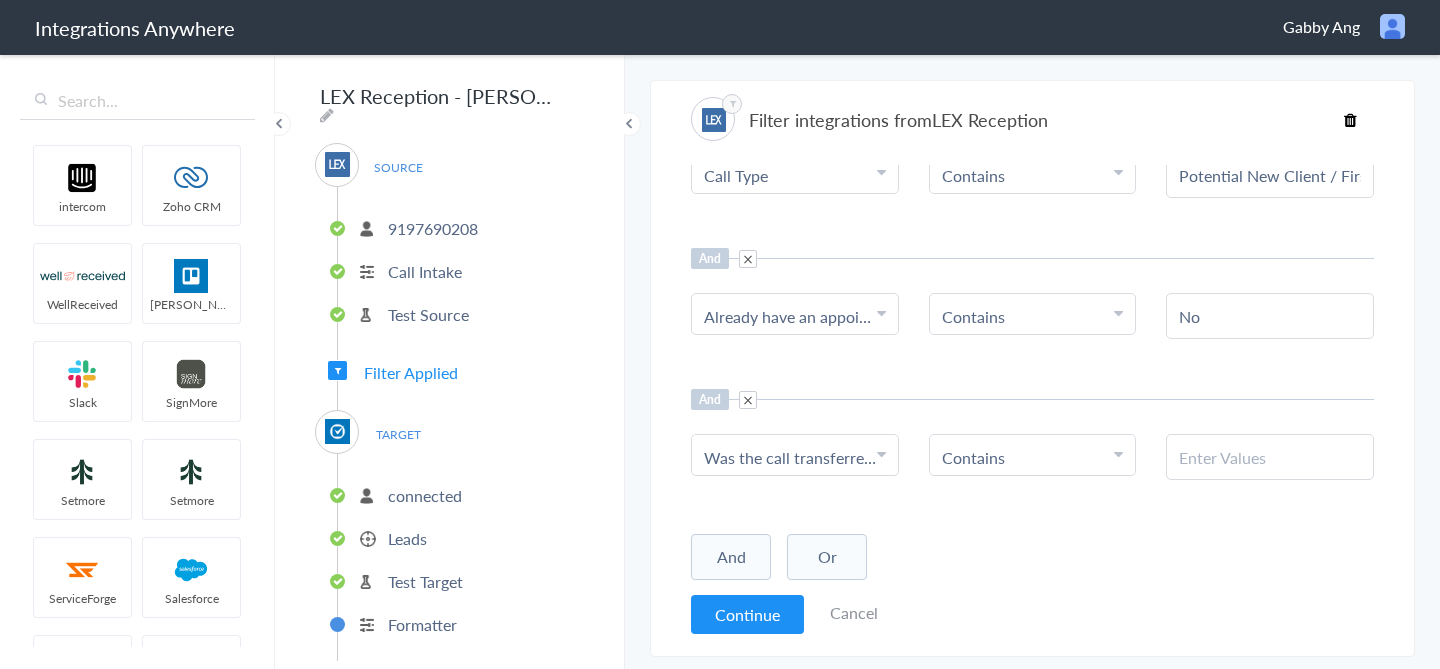 click at bounding box center [1270, 457] 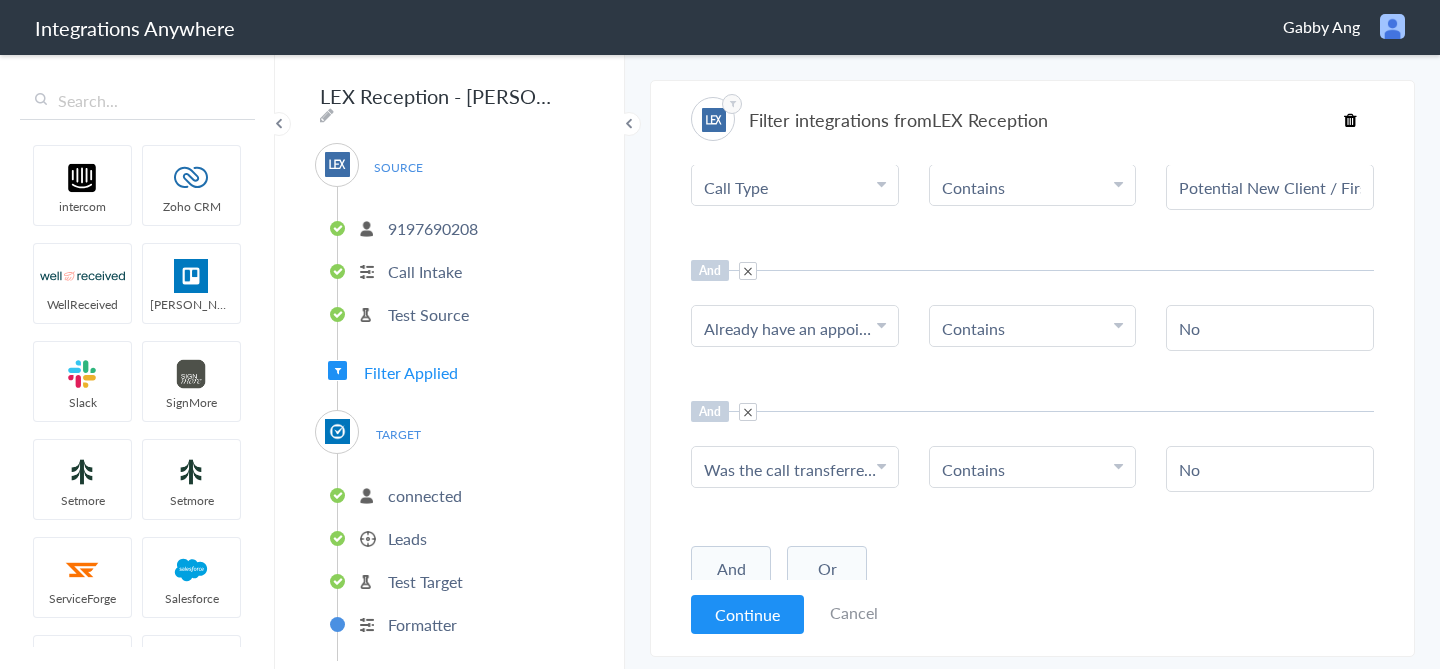scroll, scrollTop: 95, scrollLeft: 0, axis: vertical 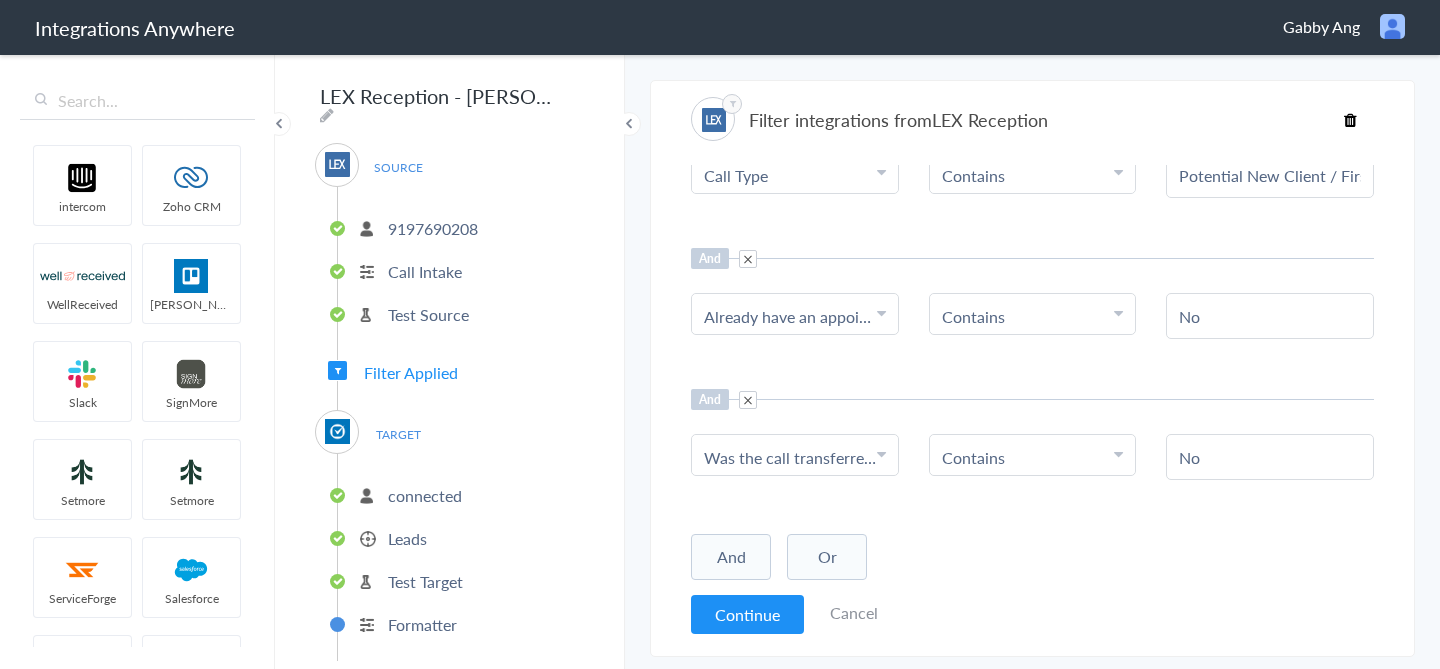 type on "No" 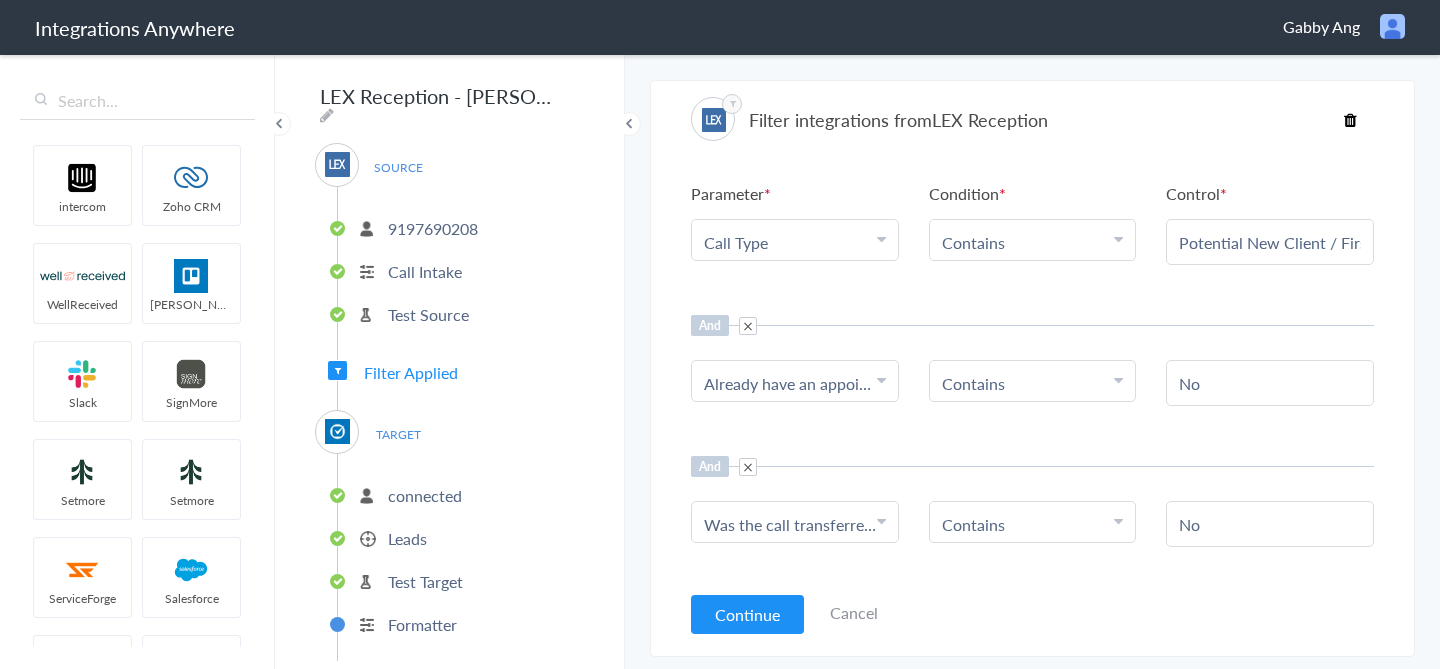 scroll, scrollTop: 29, scrollLeft: 0, axis: vertical 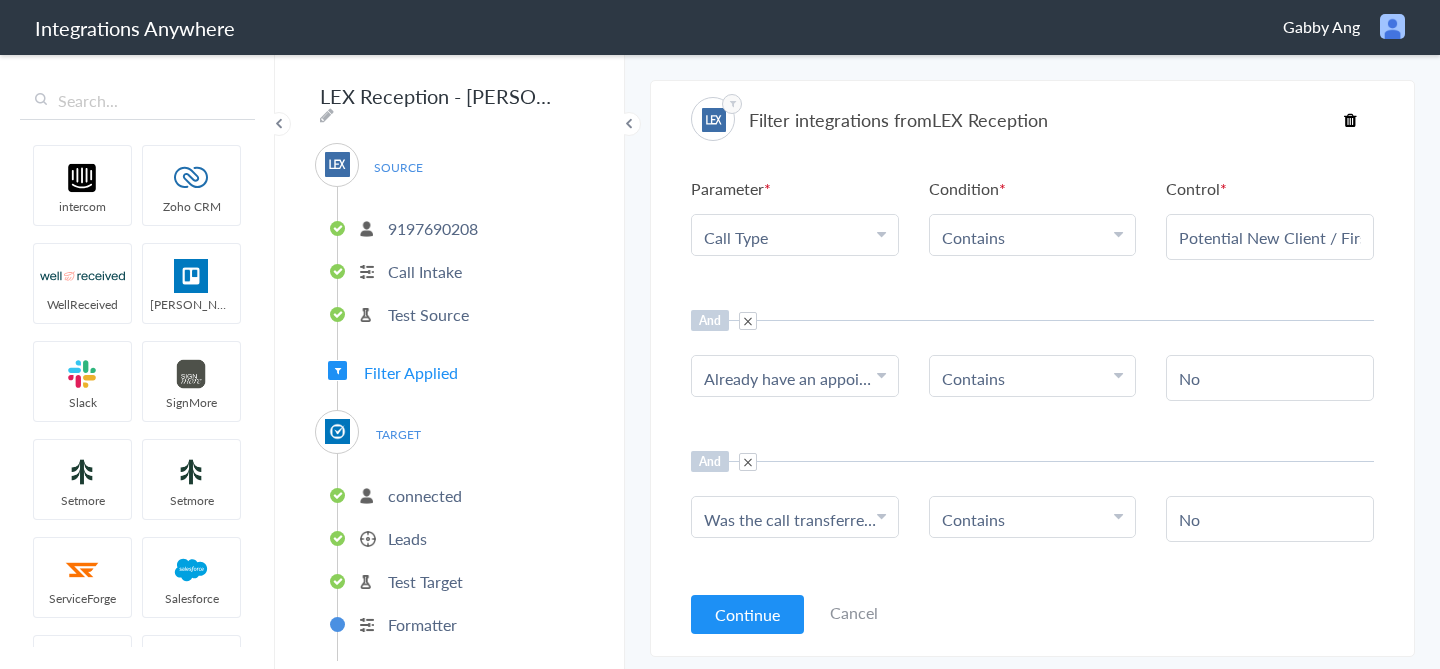 click at bounding box center [748, 321] 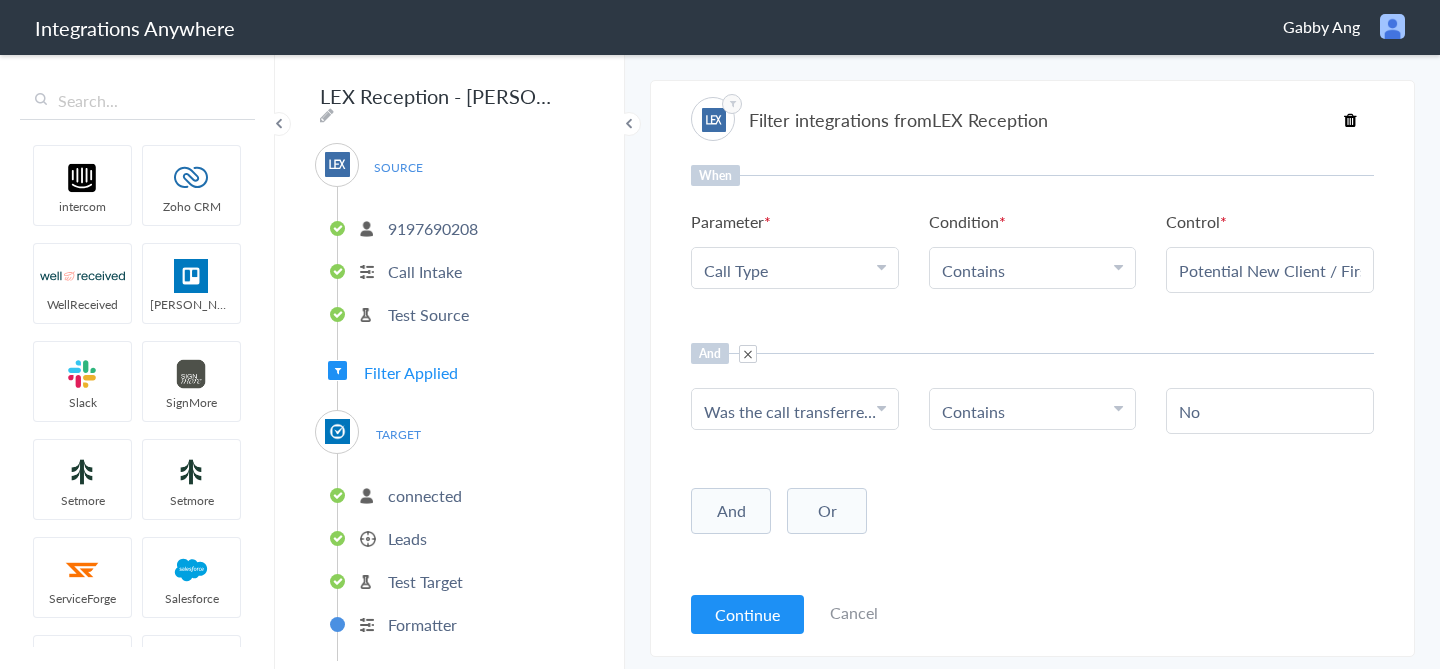 scroll, scrollTop: 0, scrollLeft: 0, axis: both 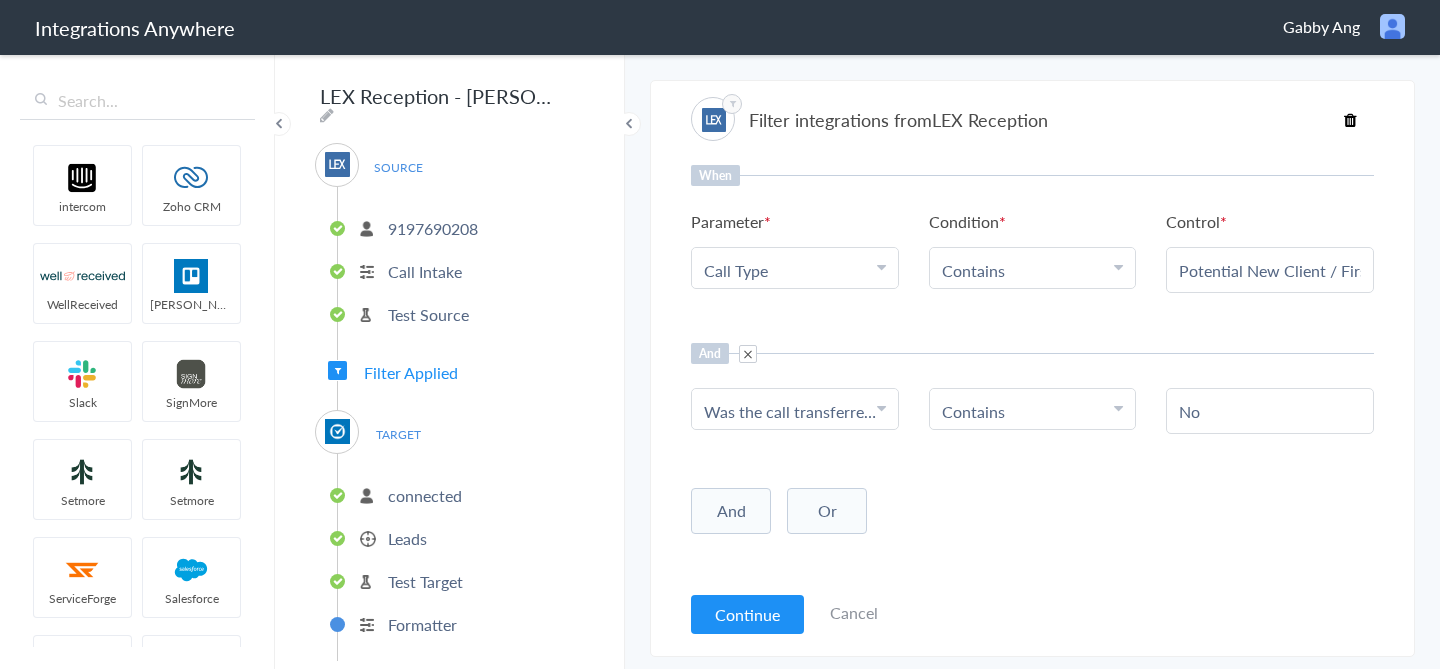 click at bounding box center (748, 354) 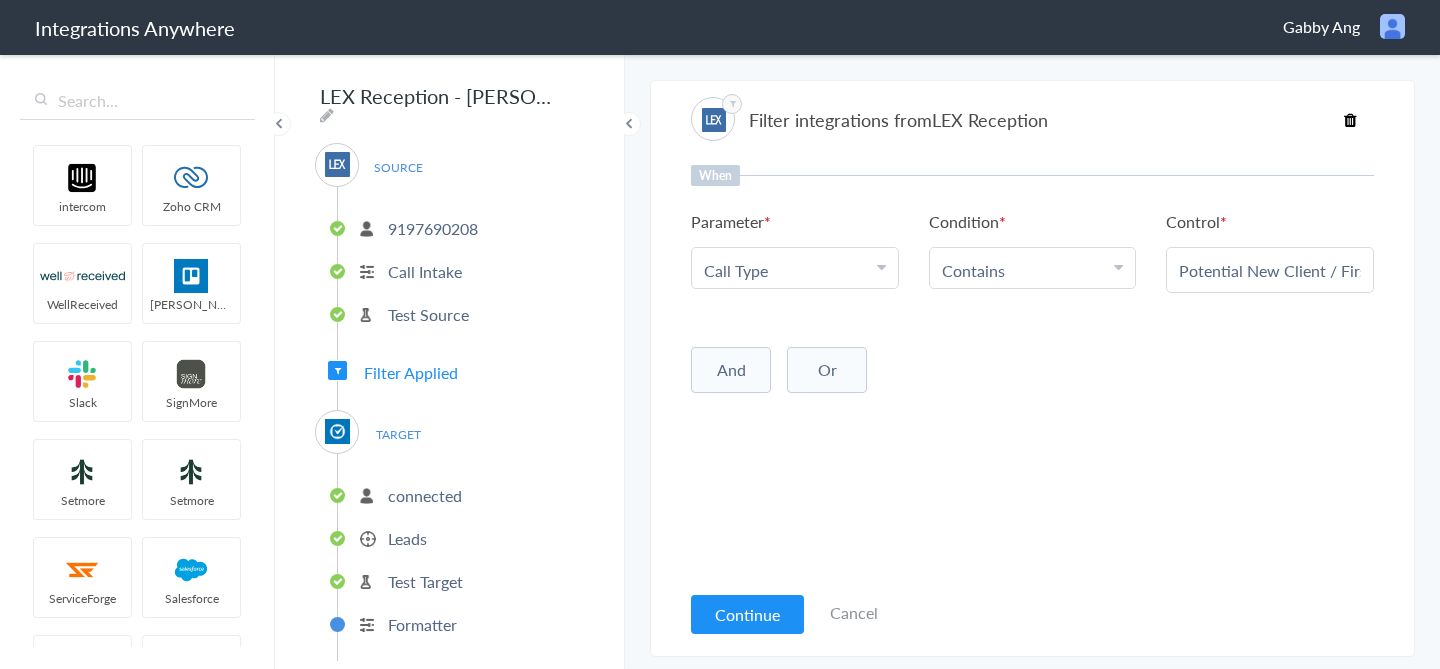 click on "Cancel" at bounding box center [854, 612] 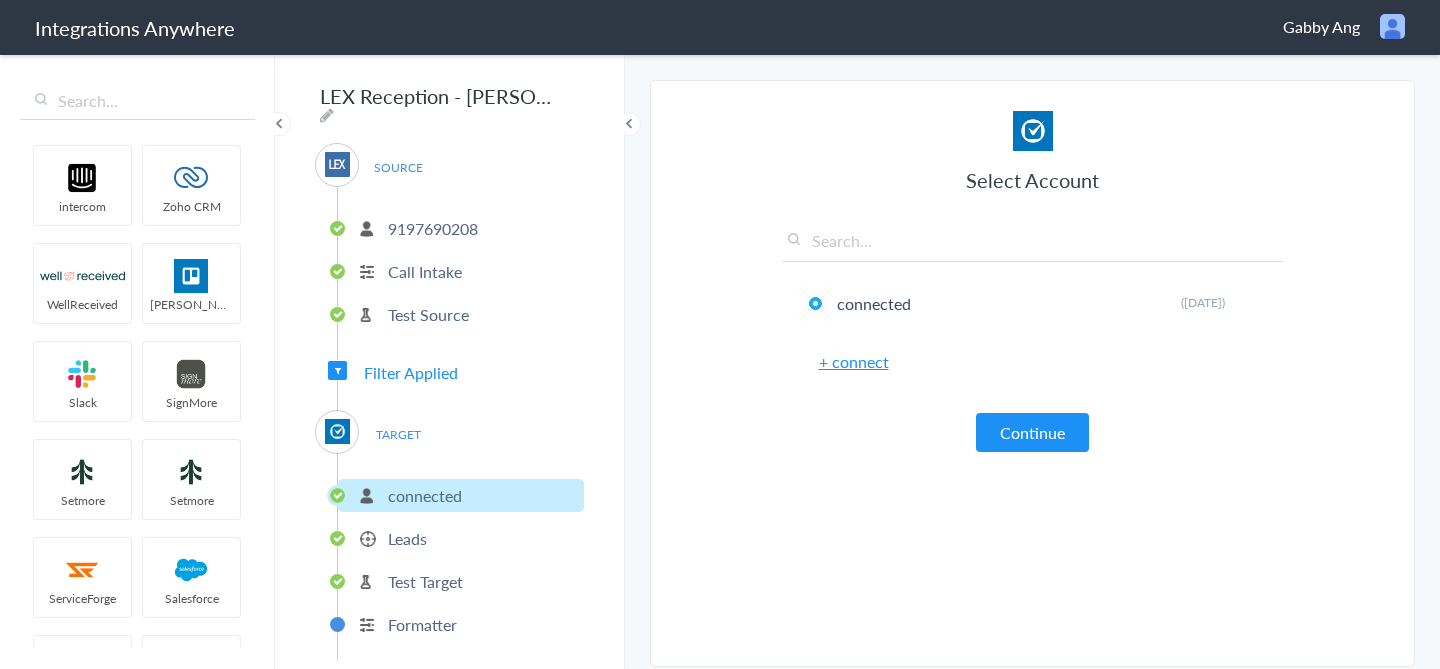 click on "Filter
Applied" at bounding box center [411, 372] 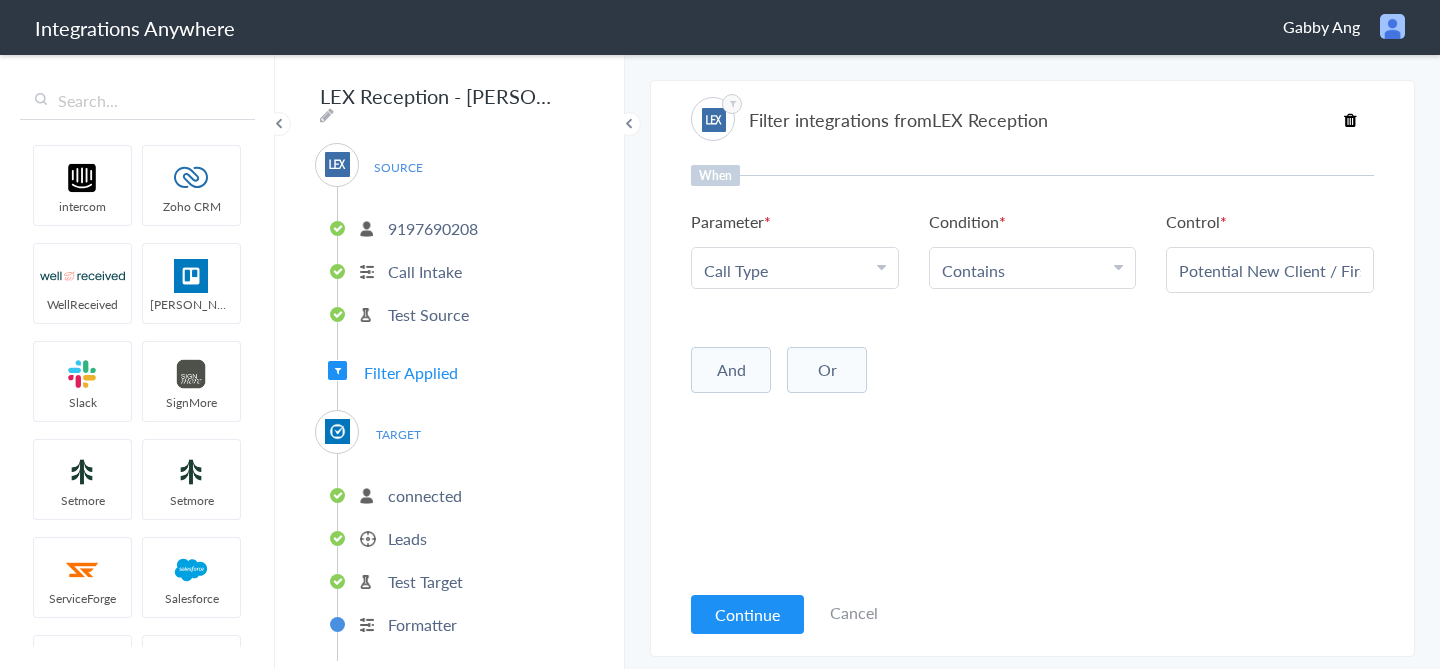 click on "Potential New Client / First Time Calling" at bounding box center (1270, 270) 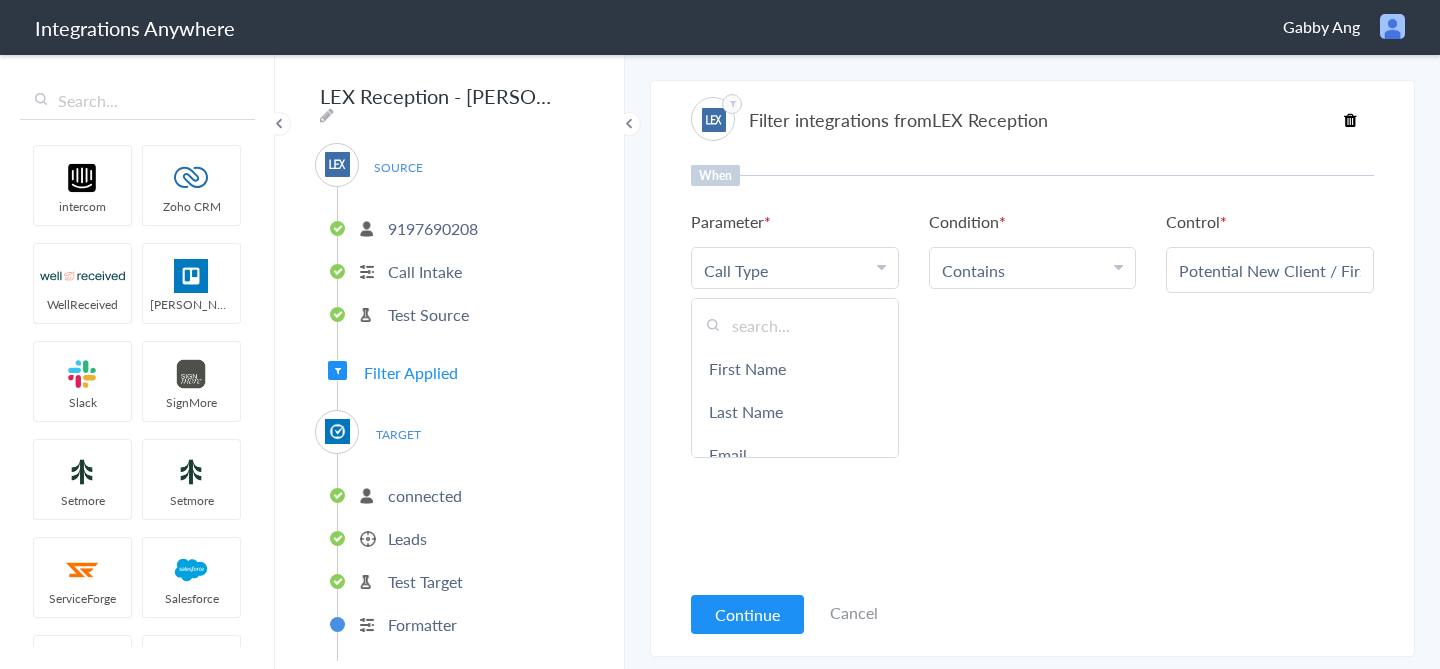click at bounding box center (795, 325) 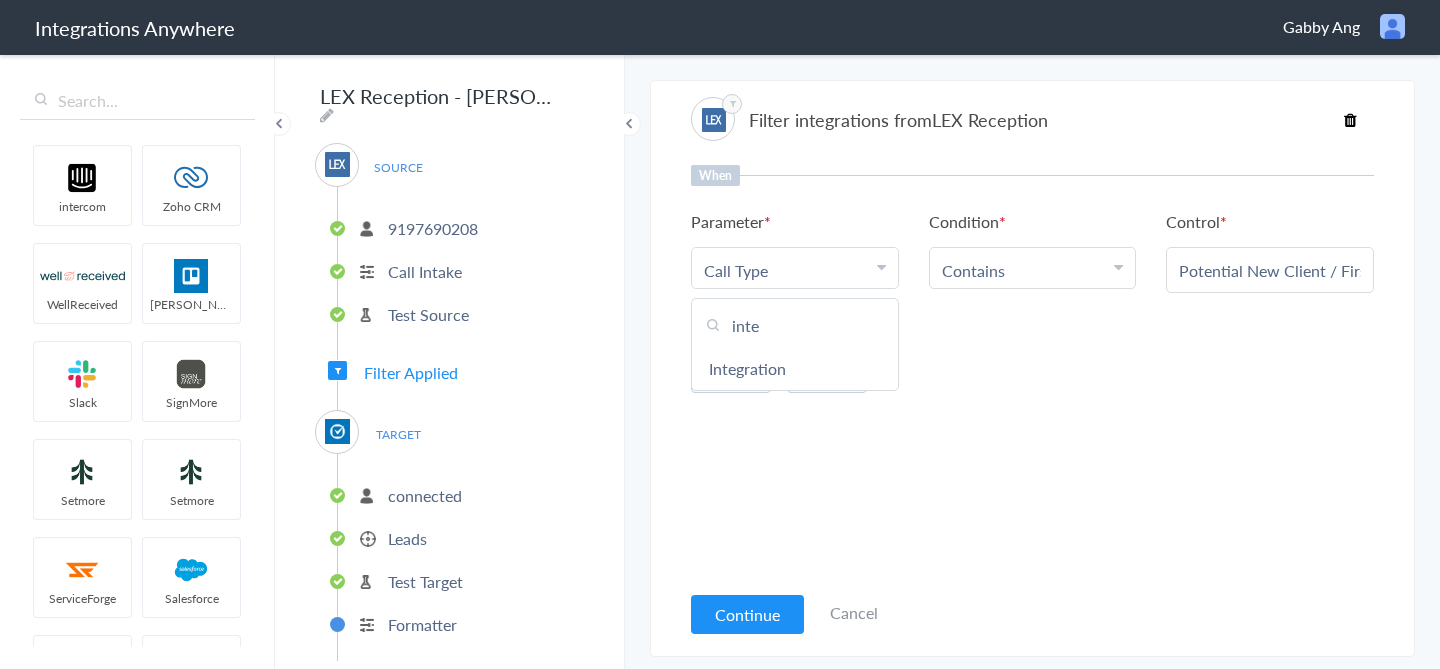 type on "inte" 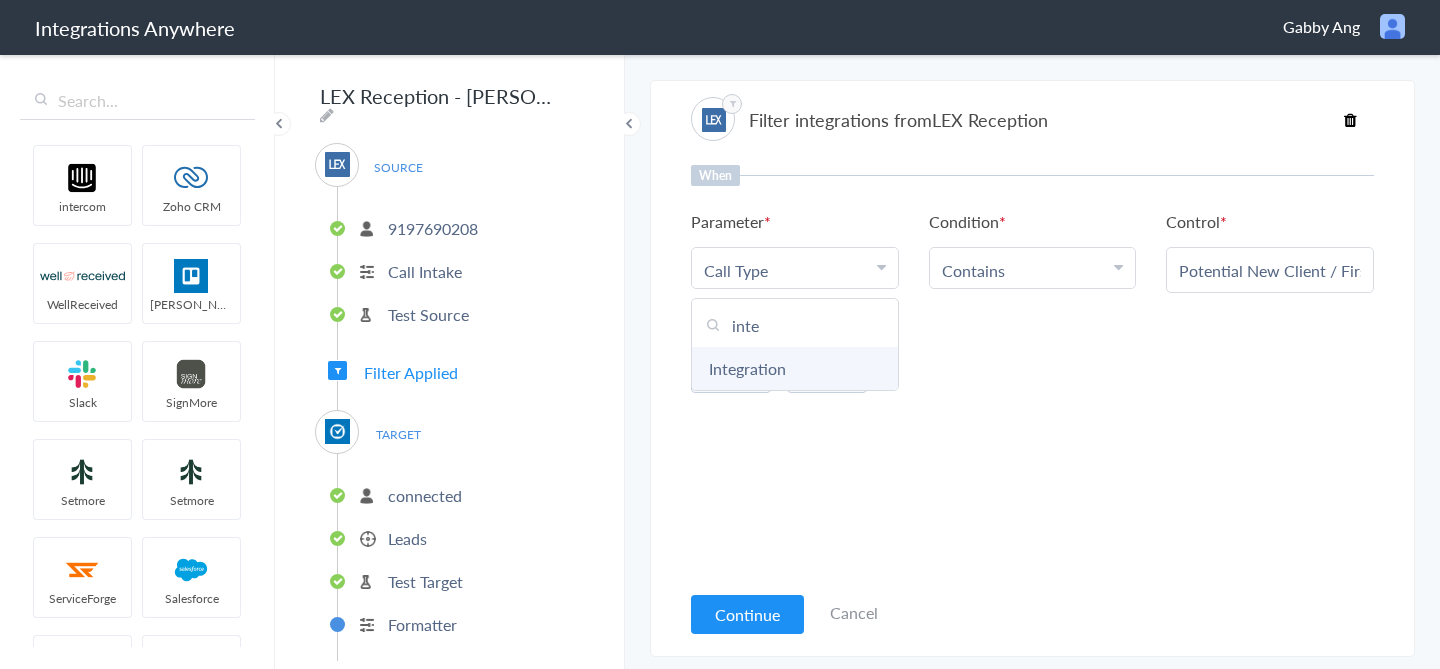 click on "Integration" at bounding box center [795, 368] 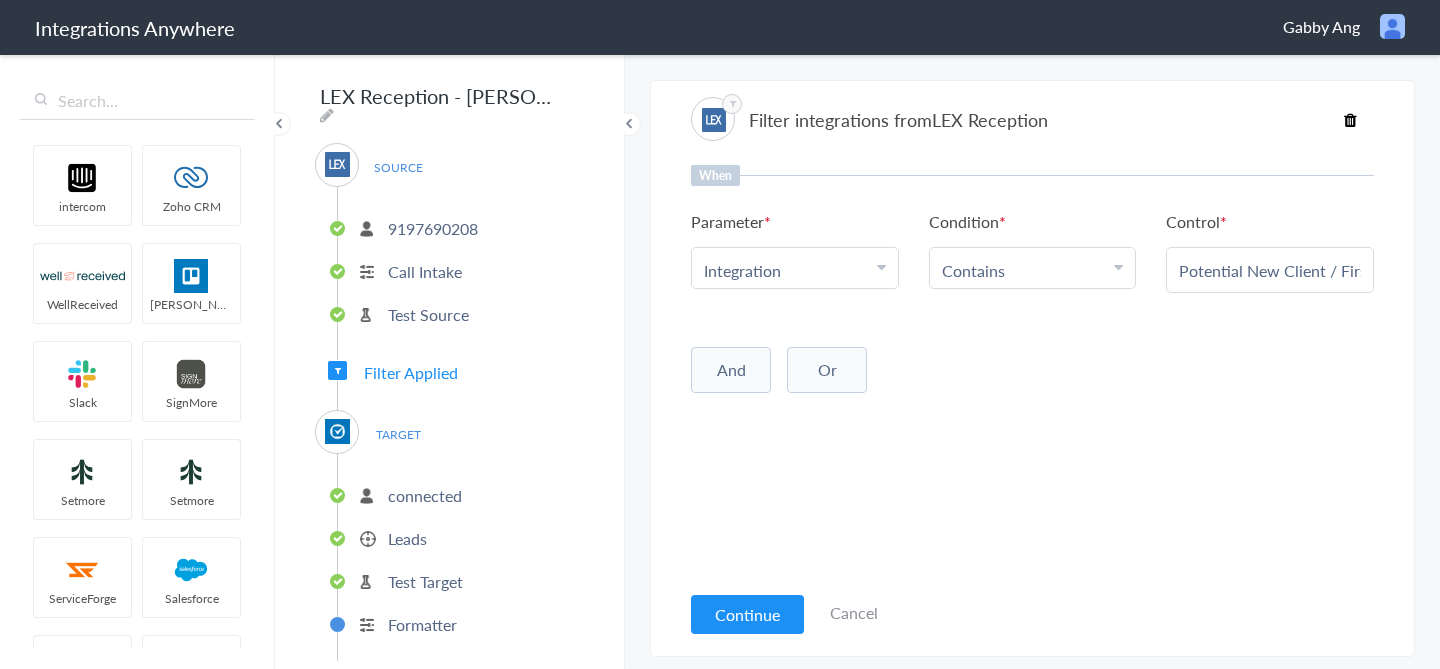 click on "Potential New Client / First Time Calling" at bounding box center [1270, 270] 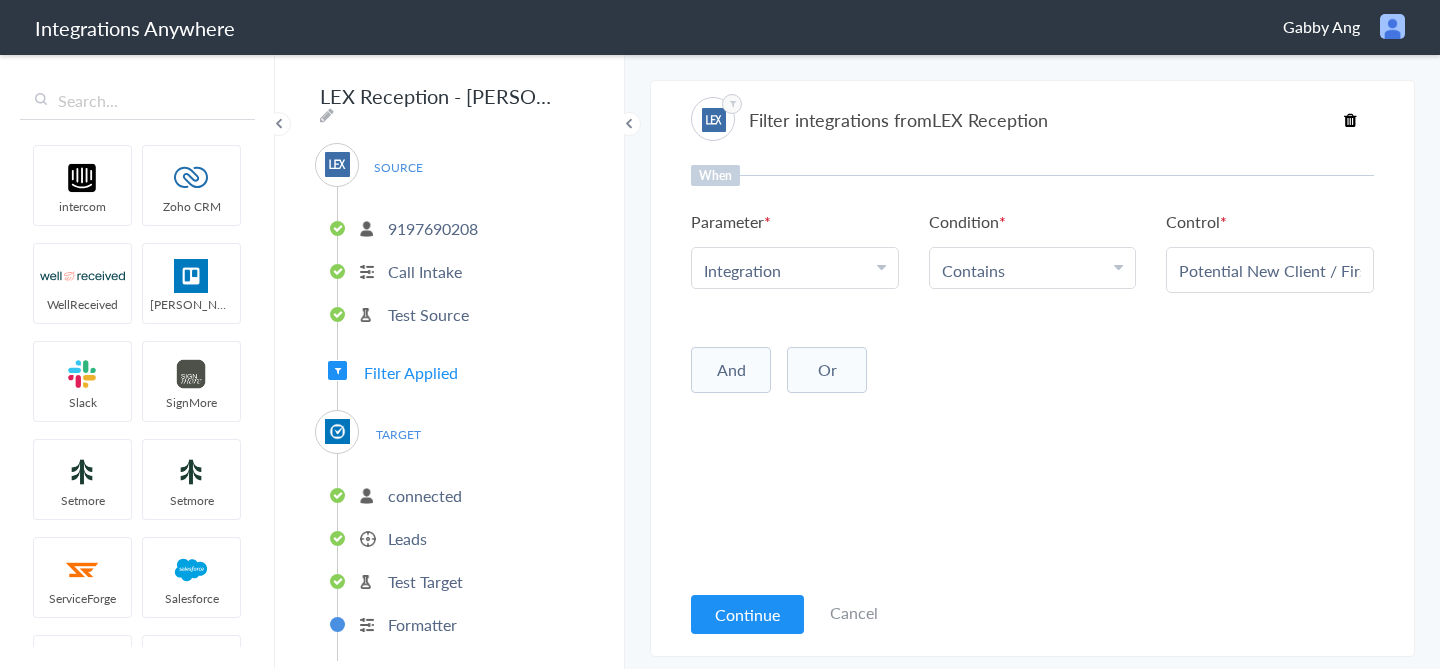 click on "Contains" at bounding box center [1028, 270] 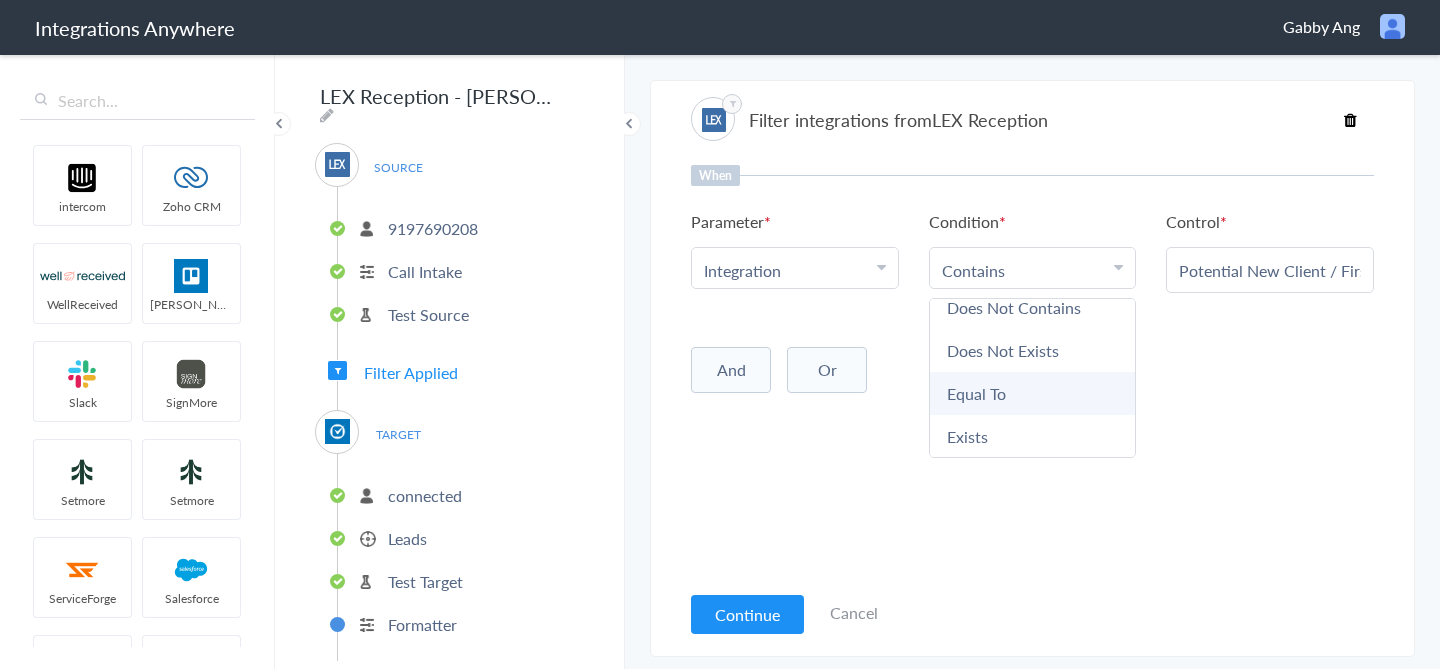 scroll, scrollTop: 105, scrollLeft: 0, axis: vertical 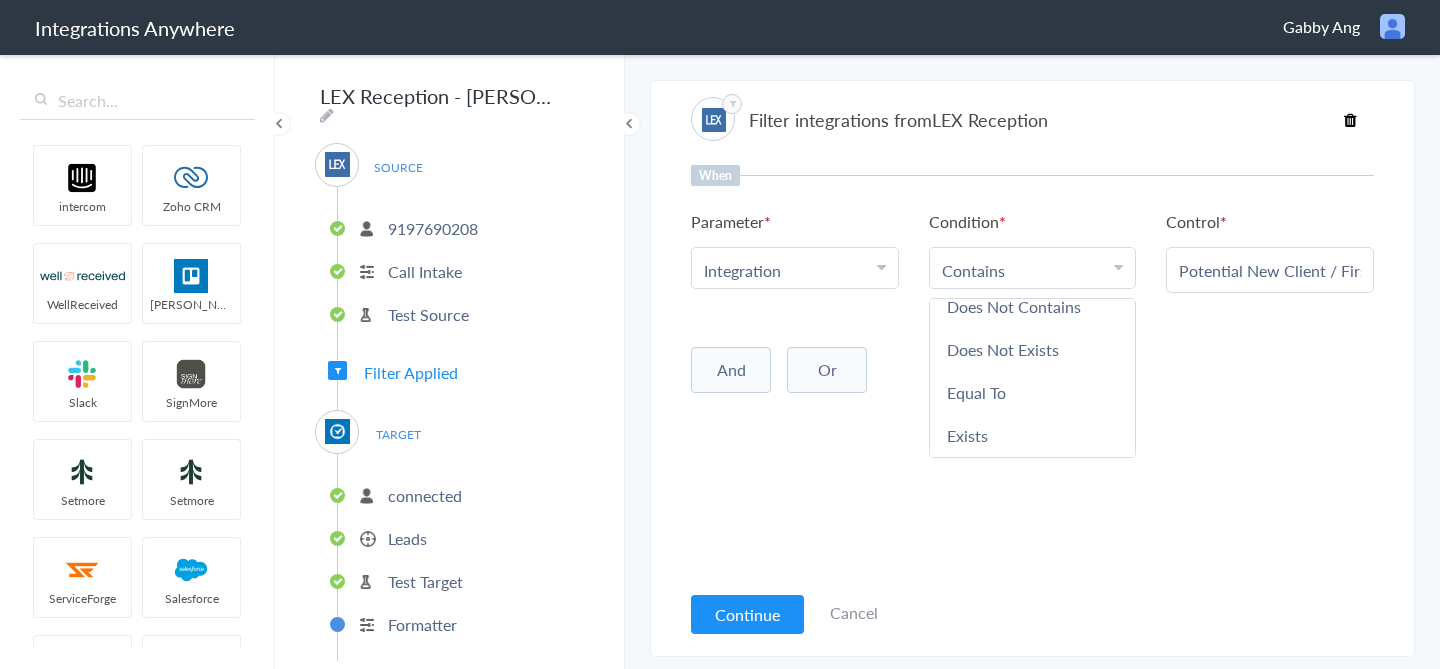 click on "When
Parameter
Choose Parameter
Integration
First Name Last Name Email Phone Returning Phone Call? Person Request Date stamp Time of the Day Connection Id Attended seminar? Call Start Time Call From Why not transferred to Naples? Call Type Message Page URL Was the call transferred to Fort Myers? Will or trust in place Message (if any) Referral Source Will or Trust in Place Was the call transferred to Bryan Woulas? Brief message Why not transferred? Message Caller ID Number Case Type Why appointment not scheduled? Why not transferred to Bryan Woulas? Florida Resident Appointment Date Office Location Death certificate Call End Time Already have an appointment? Caller ID Staff ID Call Closing Note Account ID Why not transferred to Fort Myers? Integration Appointment Time HistoryId Was the call transferred to Bonita? Was the appointment scheduled? And" at bounding box center (1032, 372) 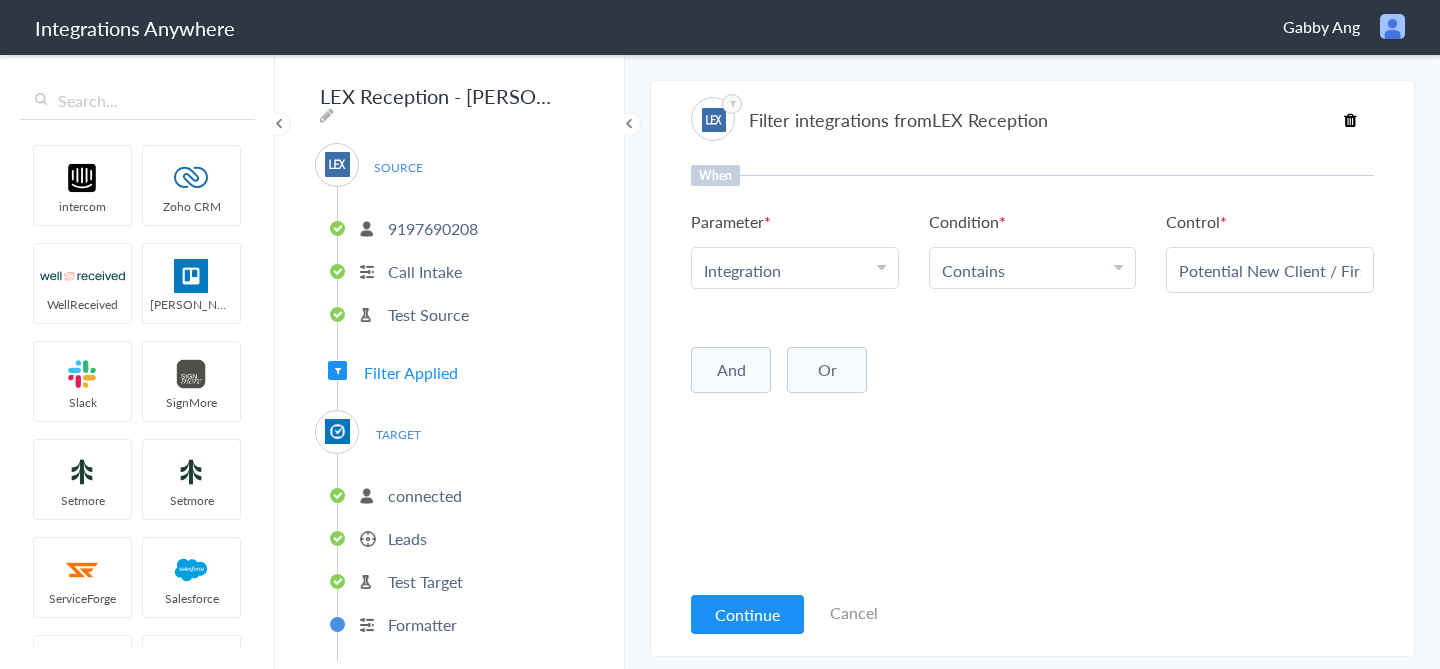 scroll, scrollTop: 0, scrollLeft: 100, axis: horizontal 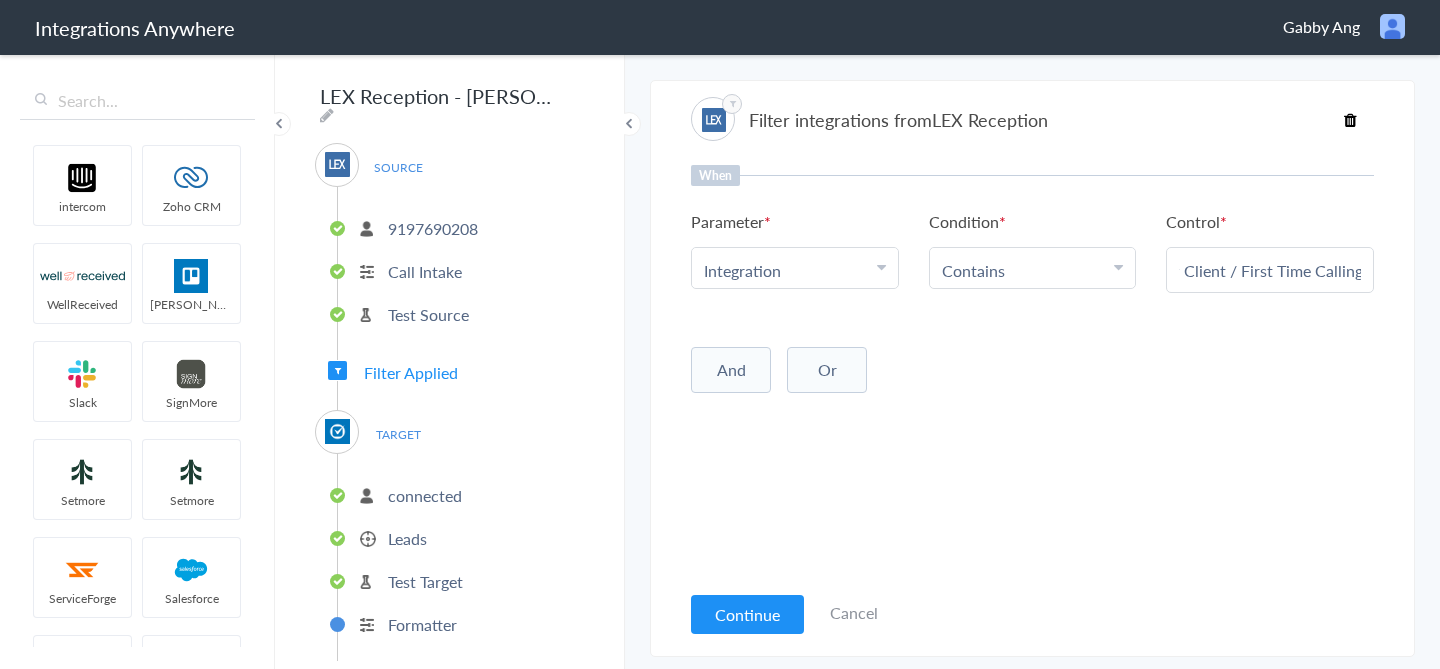 drag, startPoint x: 1181, startPoint y: 269, endPoint x: 1390, endPoint y: 269, distance: 209 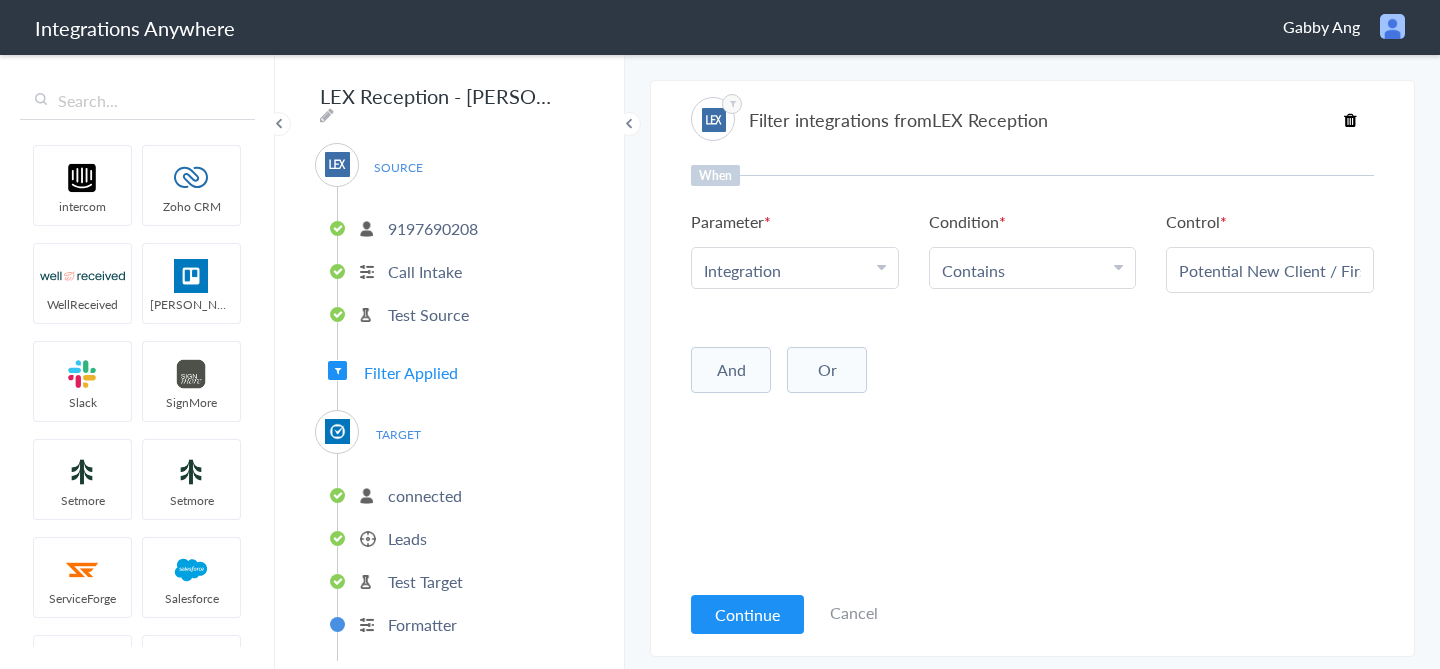 paste on "ushed to Clio" 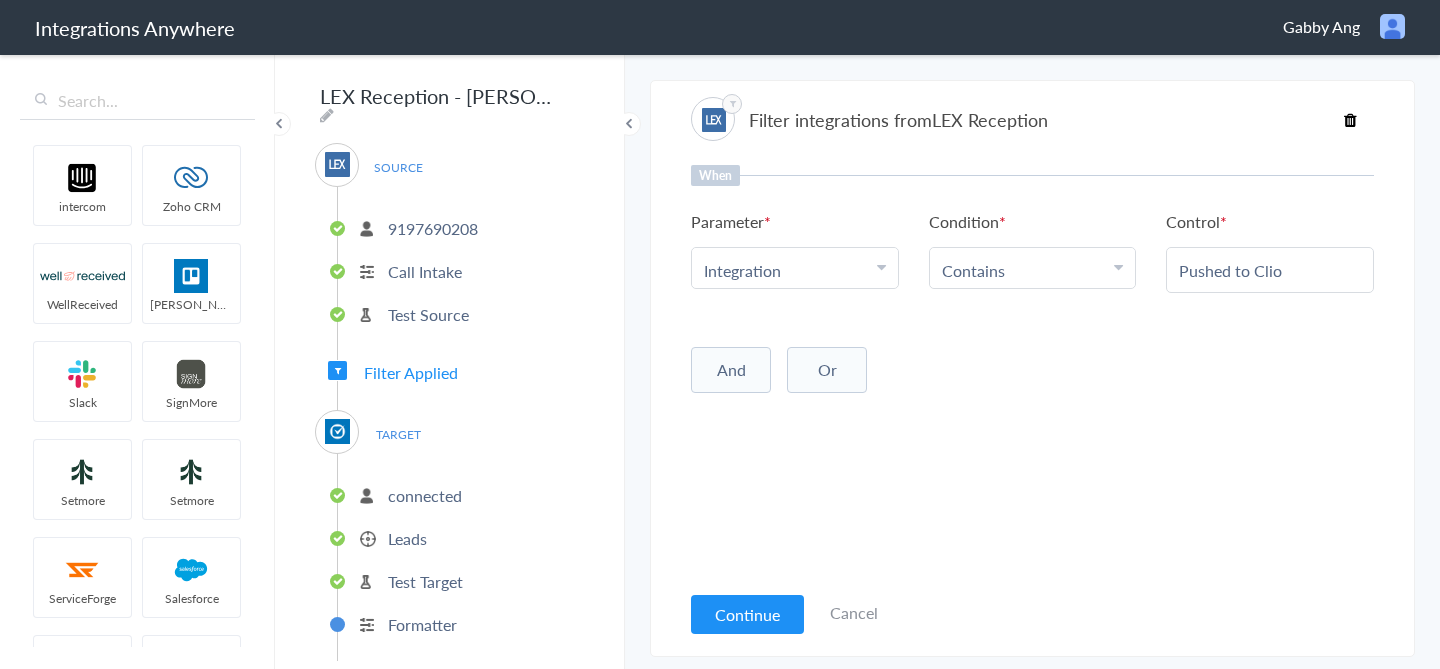 type on "Pushed to Clio" 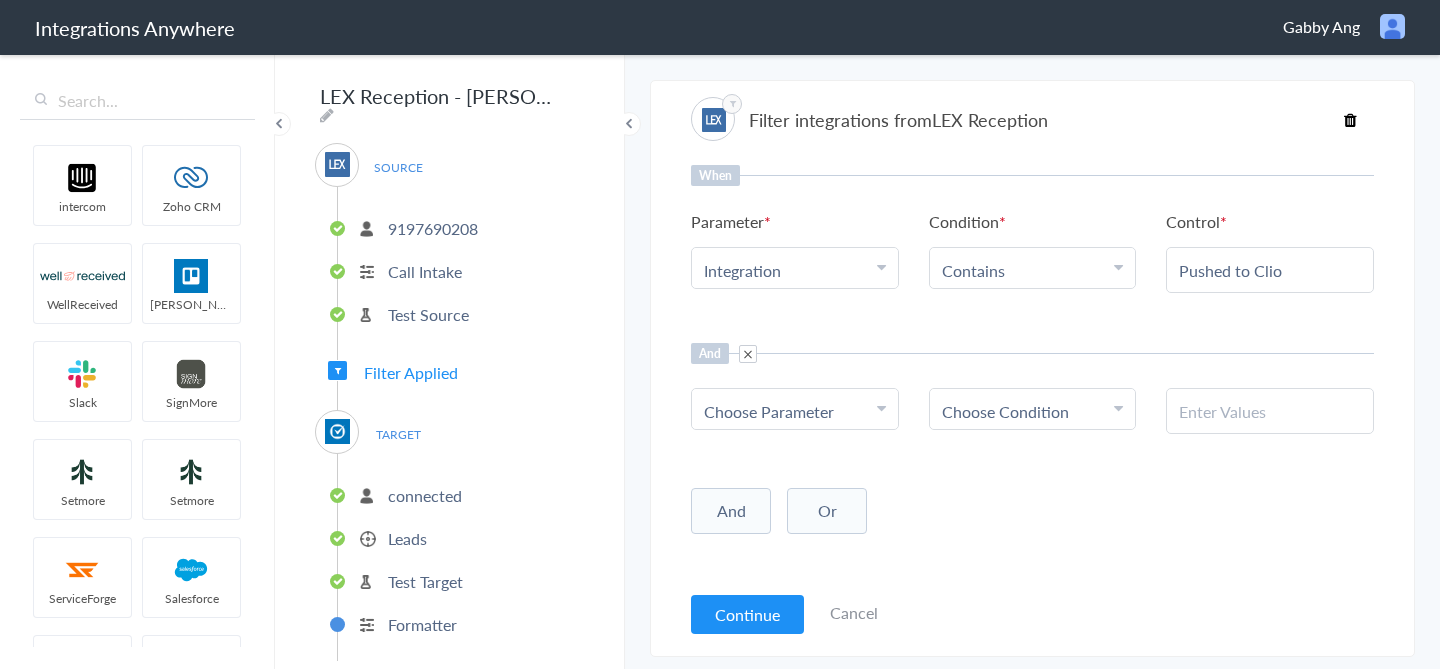 click on "Choose Parameter" at bounding box center [769, 411] 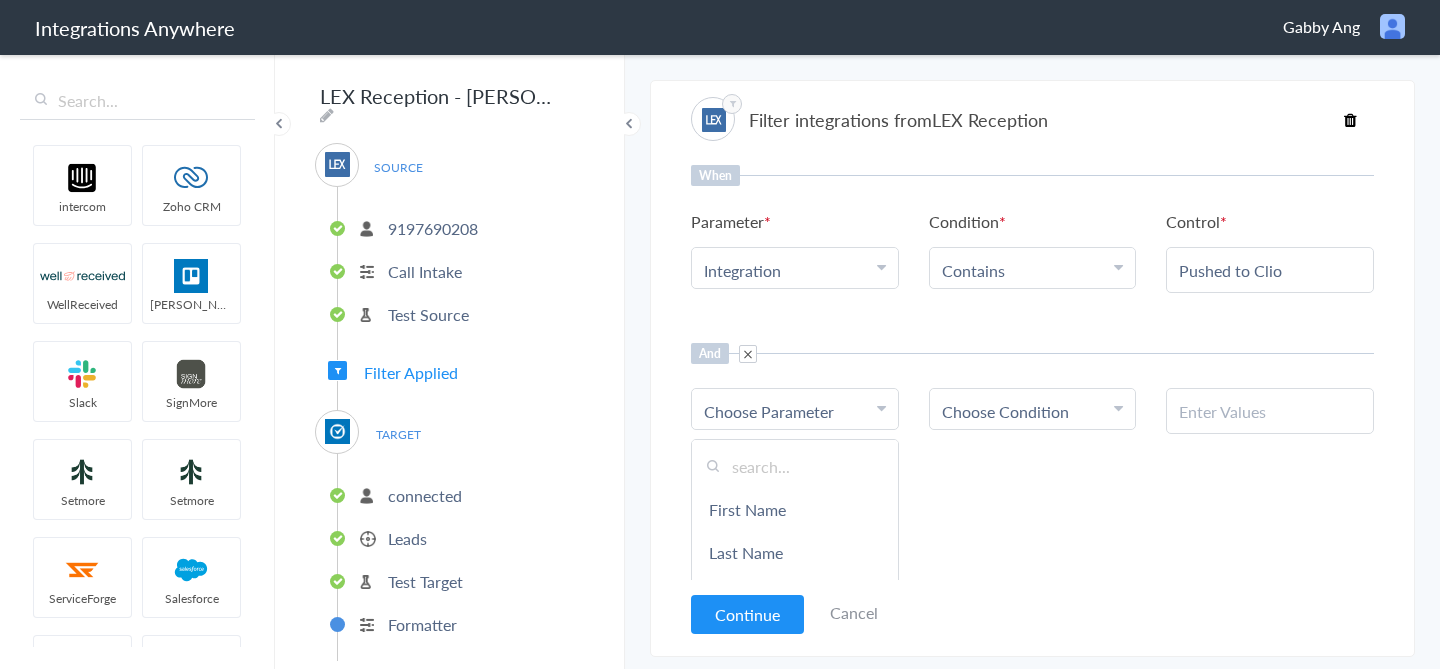 click at bounding box center (795, 466) 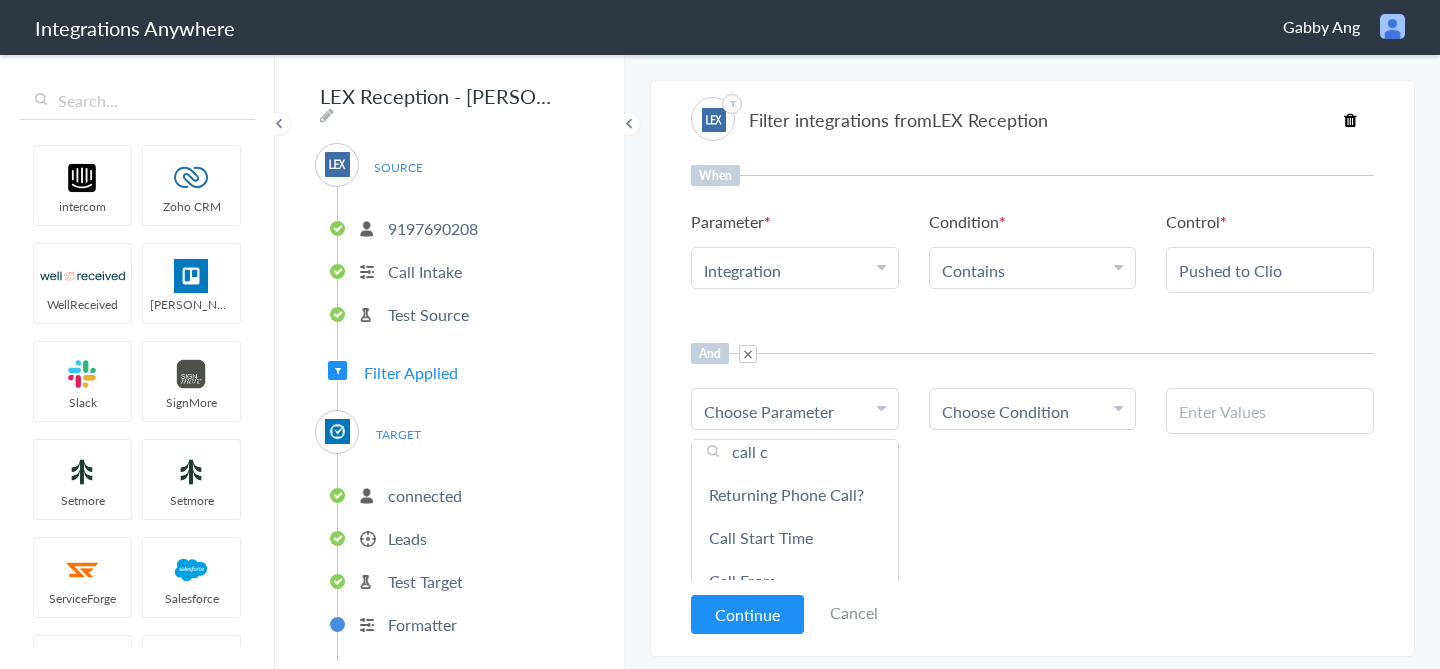 scroll, scrollTop: 0, scrollLeft: 0, axis: both 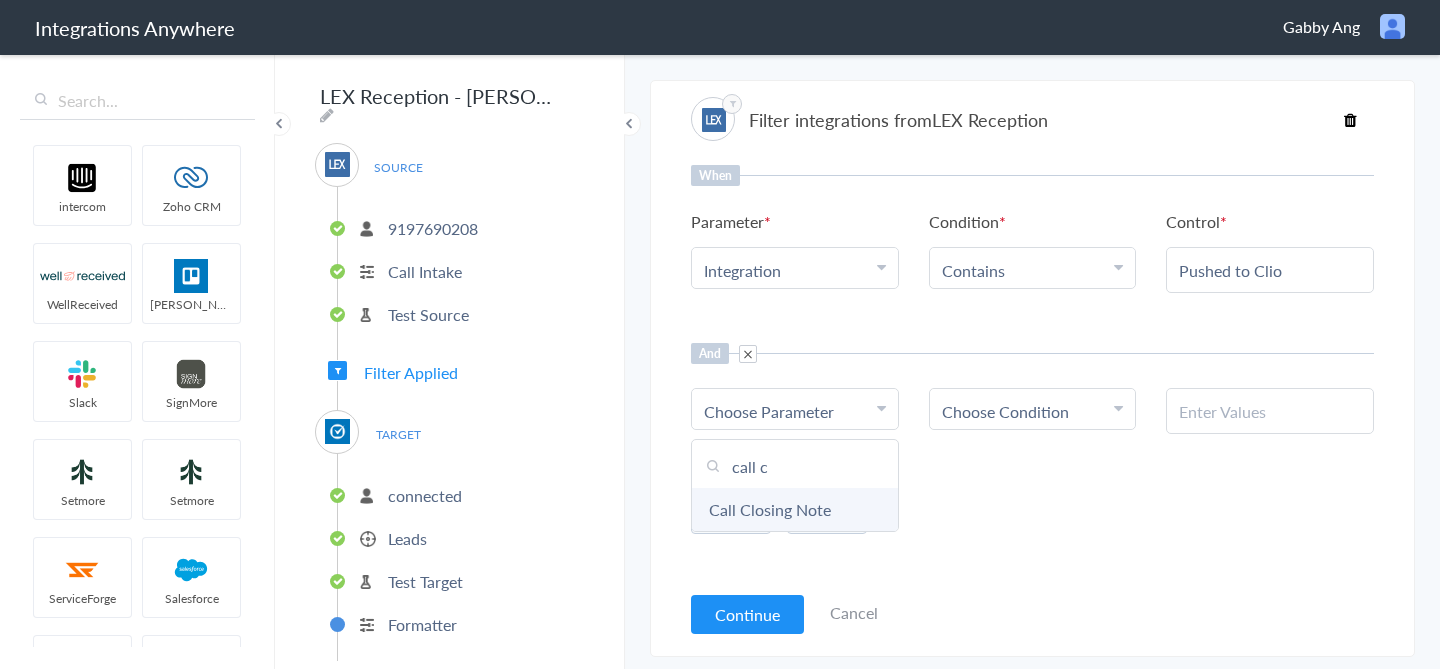 type on "call c" 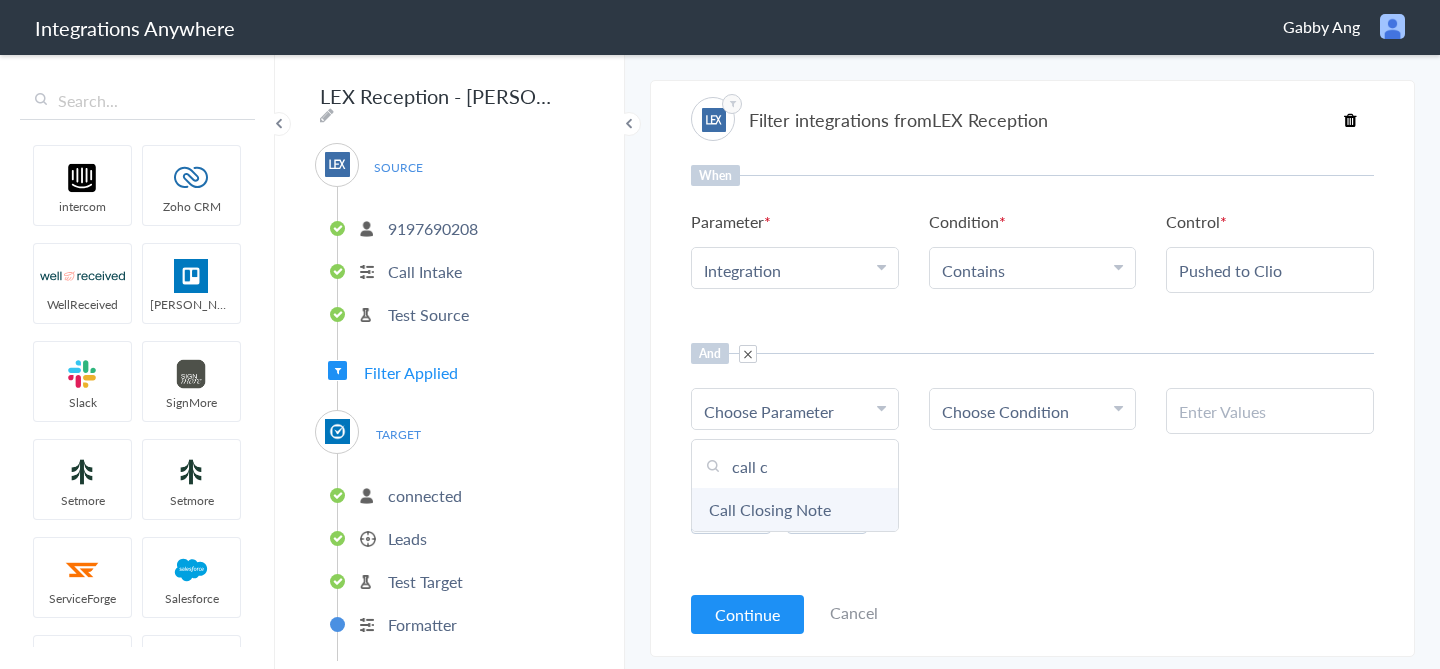 click on "Call Closing Note" at bounding box center [795, 509] 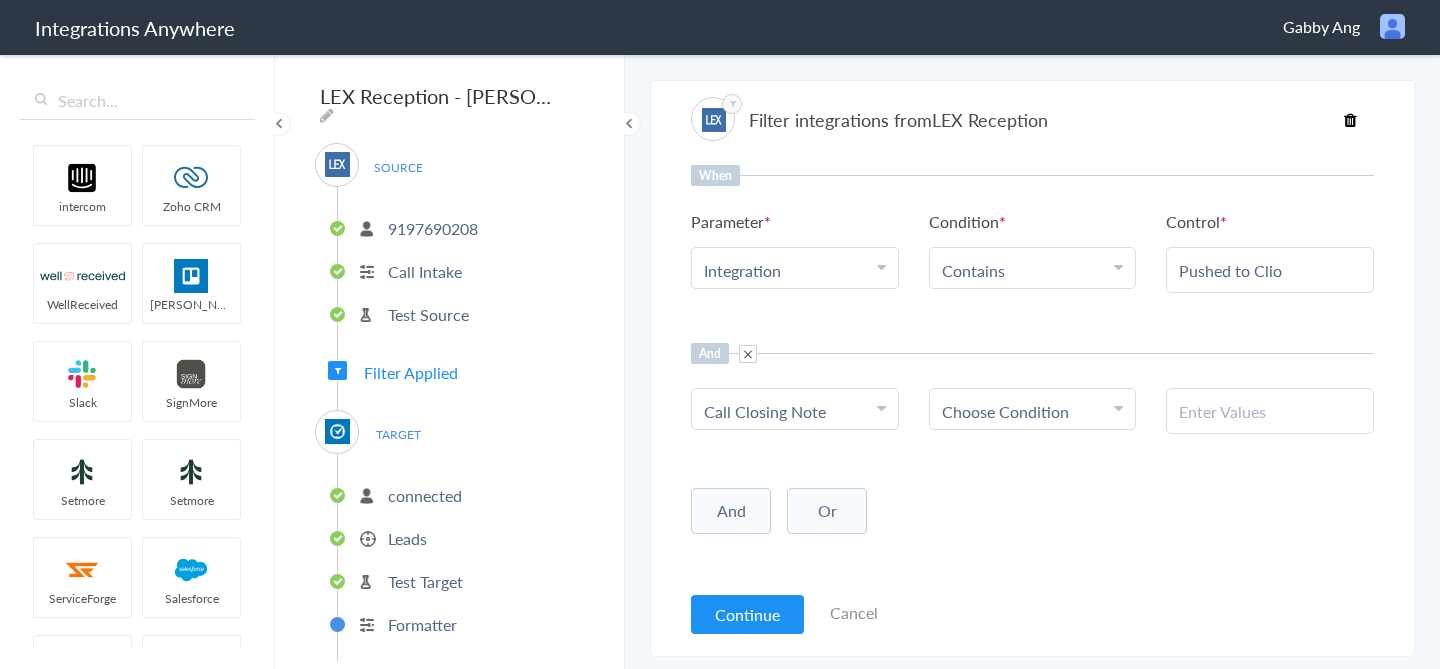 click on "Choose Condition" at bounding box center (1033, 409) 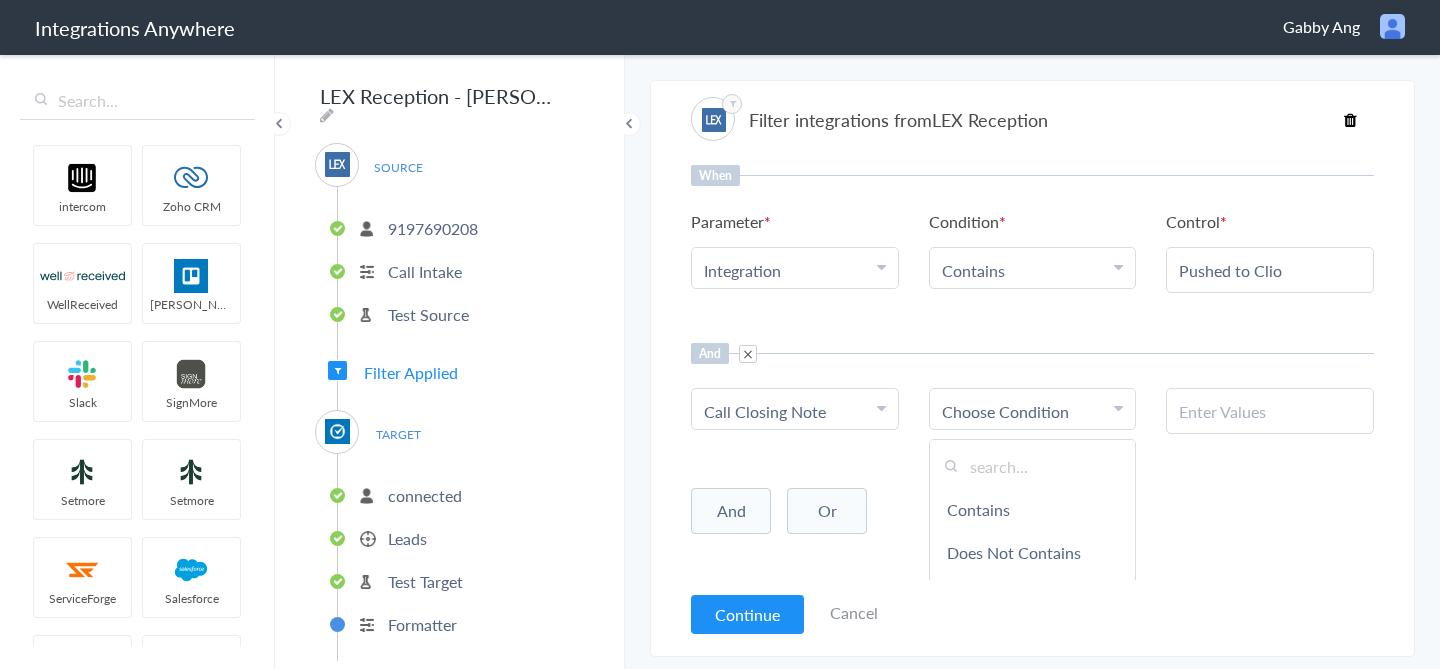 click on "Does Not Contains" at bounding box center [1033, 552] 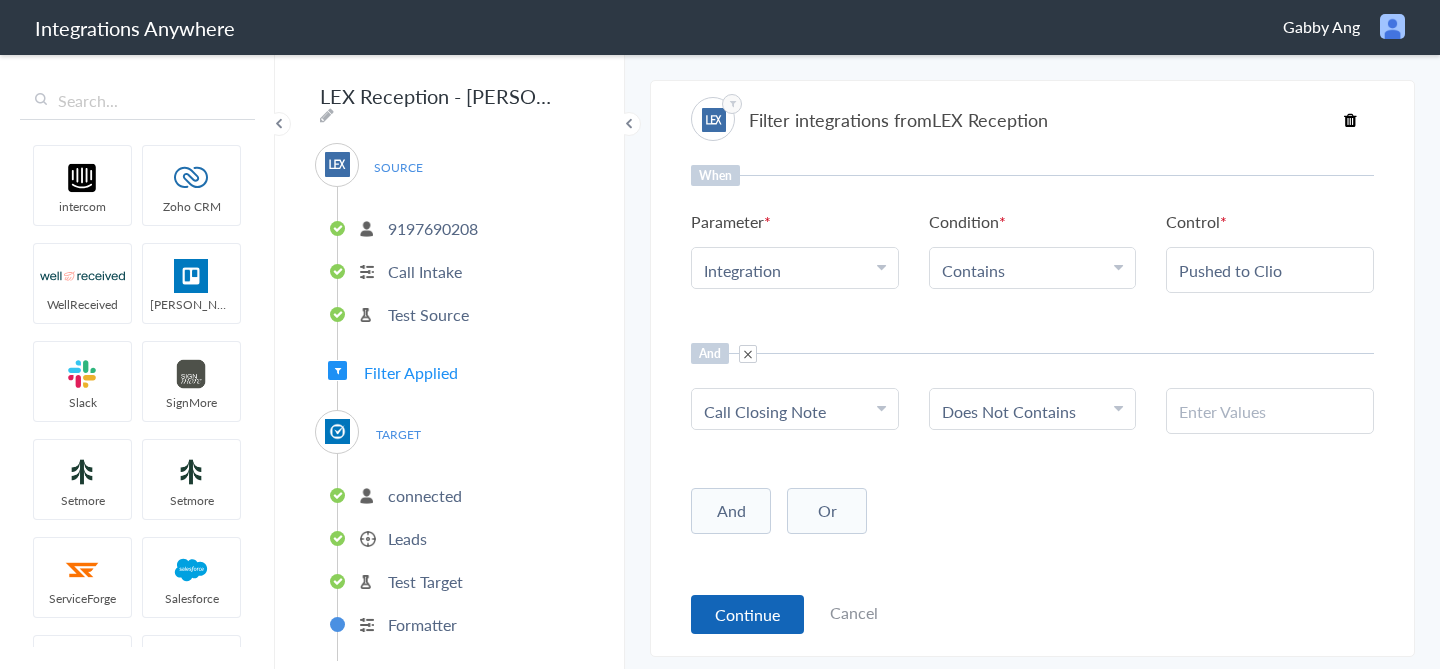 click on "Continue" at bounding box center (747, 614) 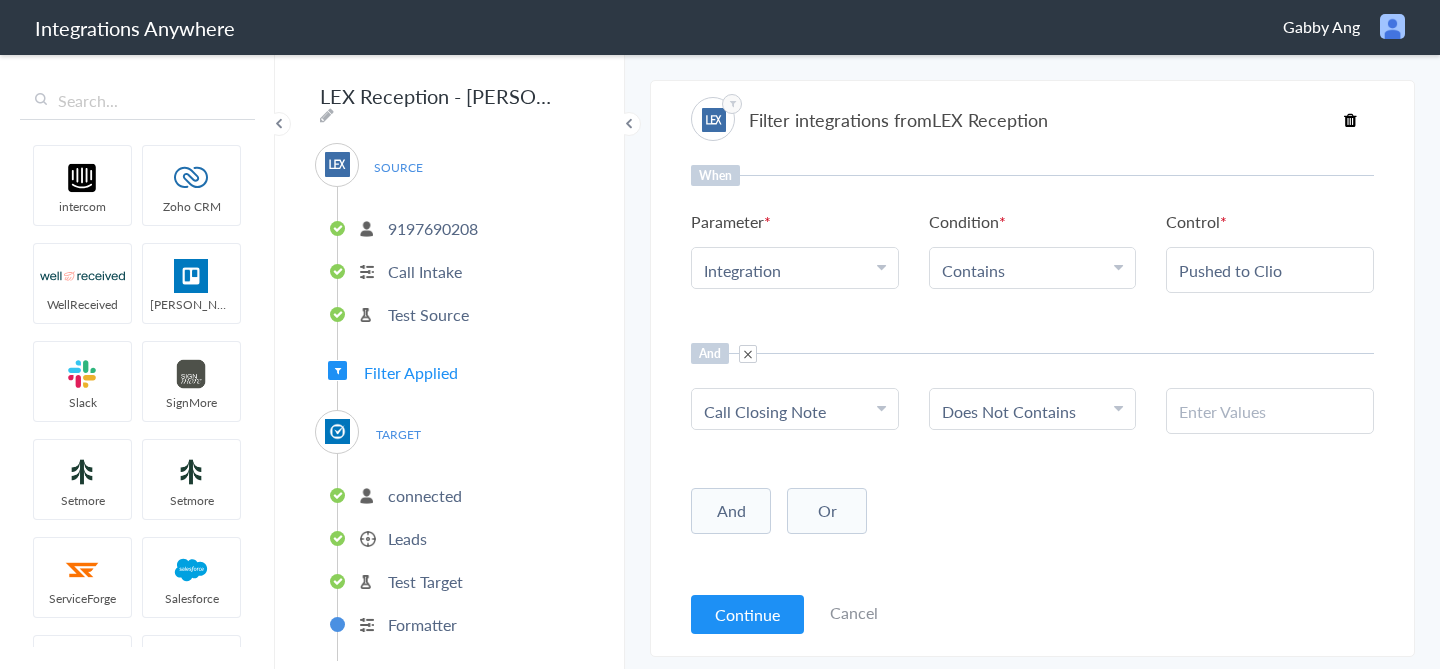 click on "Test Source" at bounding box center [428, 314] 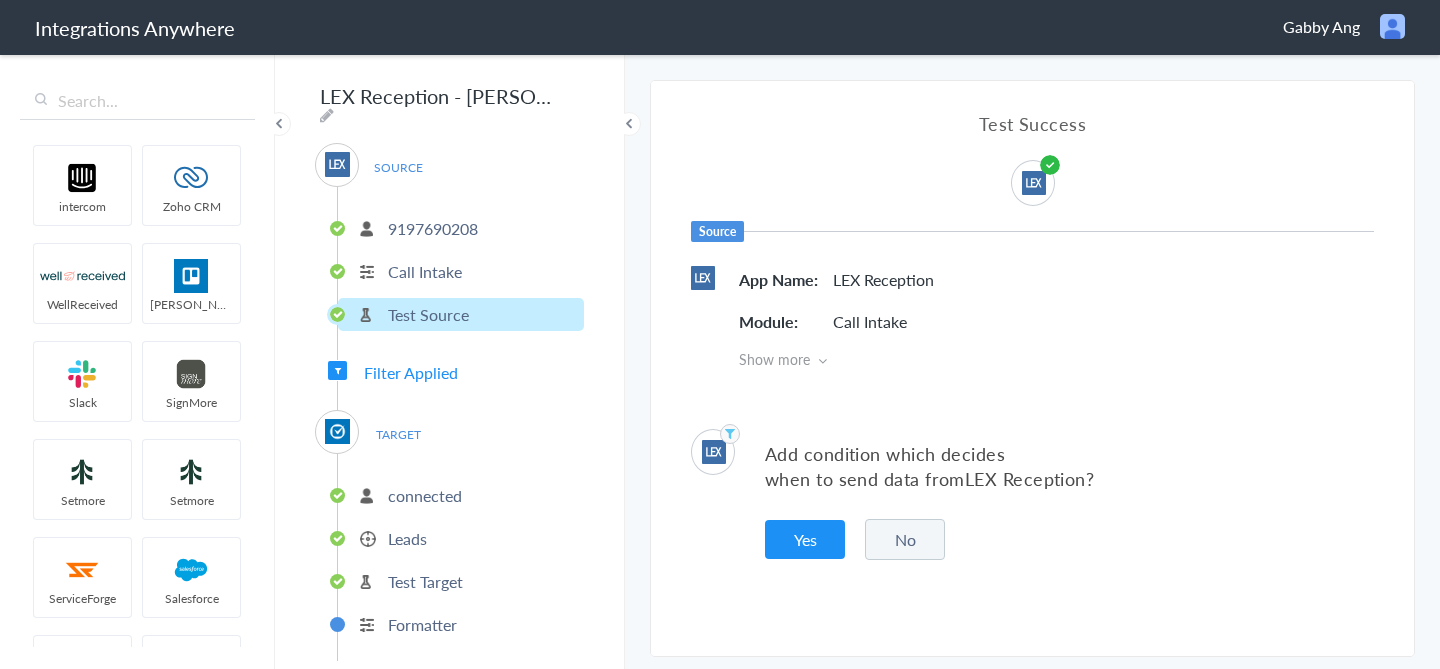 click on "Filter
Applied" at bounding box center [411, 372] 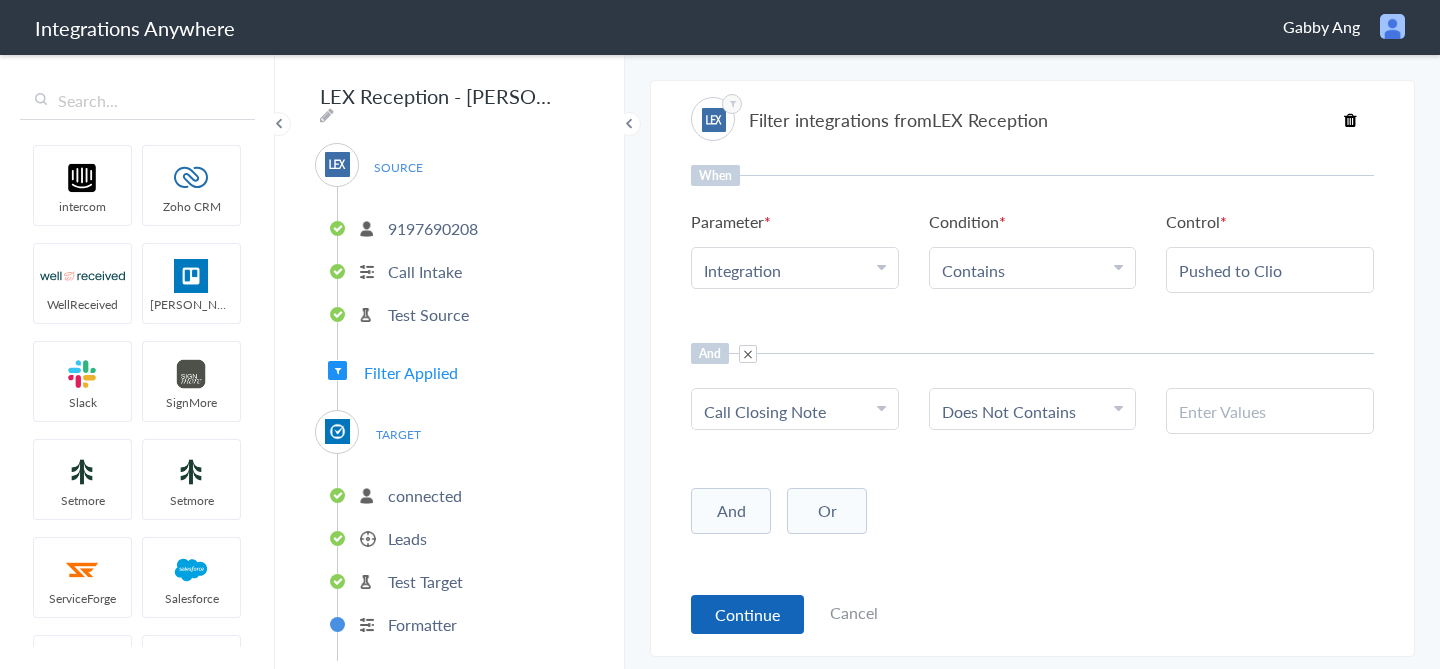 click on "Continue" at bounding box center [747, 614] 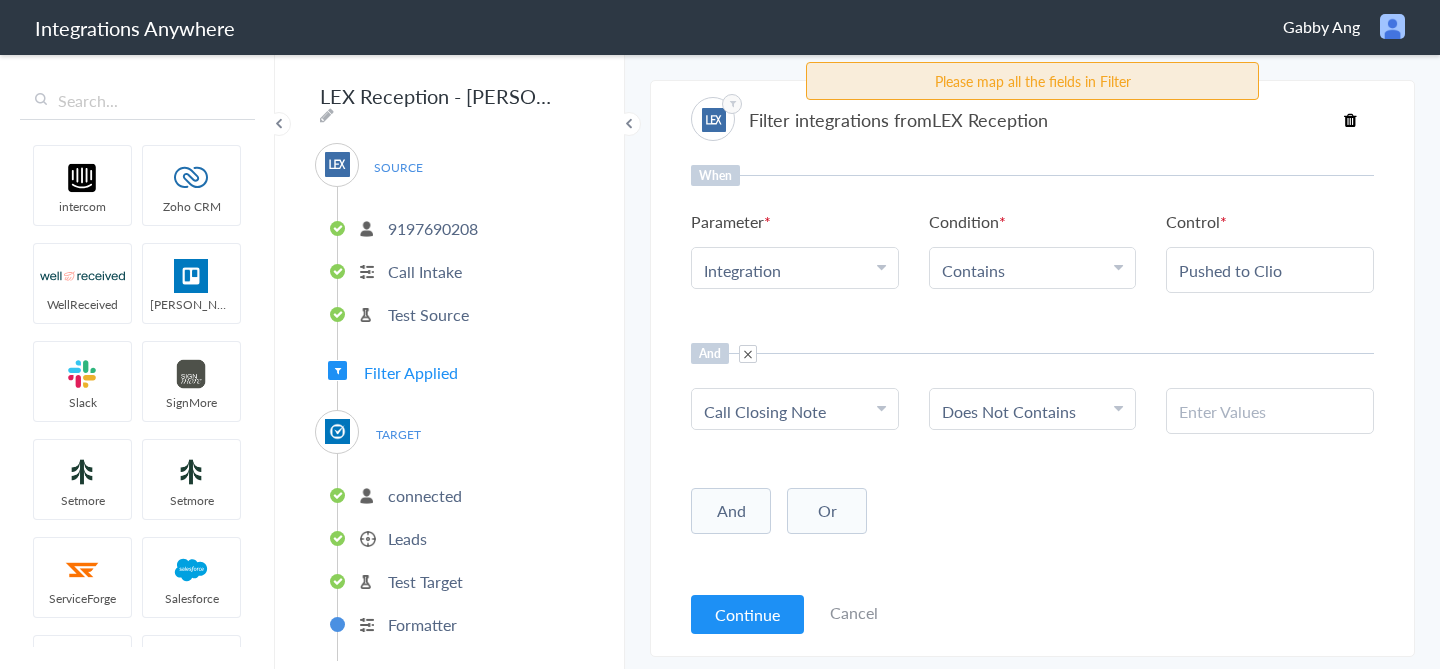 click on "Test Source" at bounding box center (428, 314) 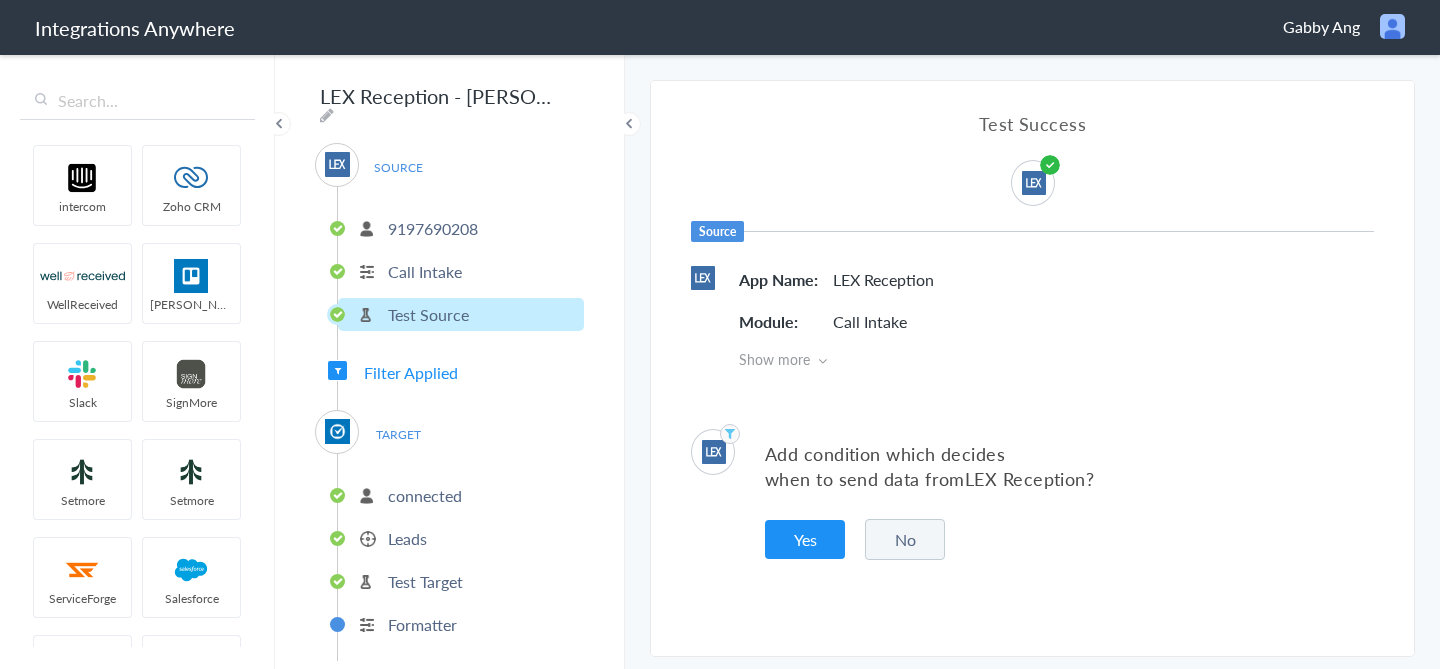 click on "Filter
Applied" at bounding box center (411, 372) 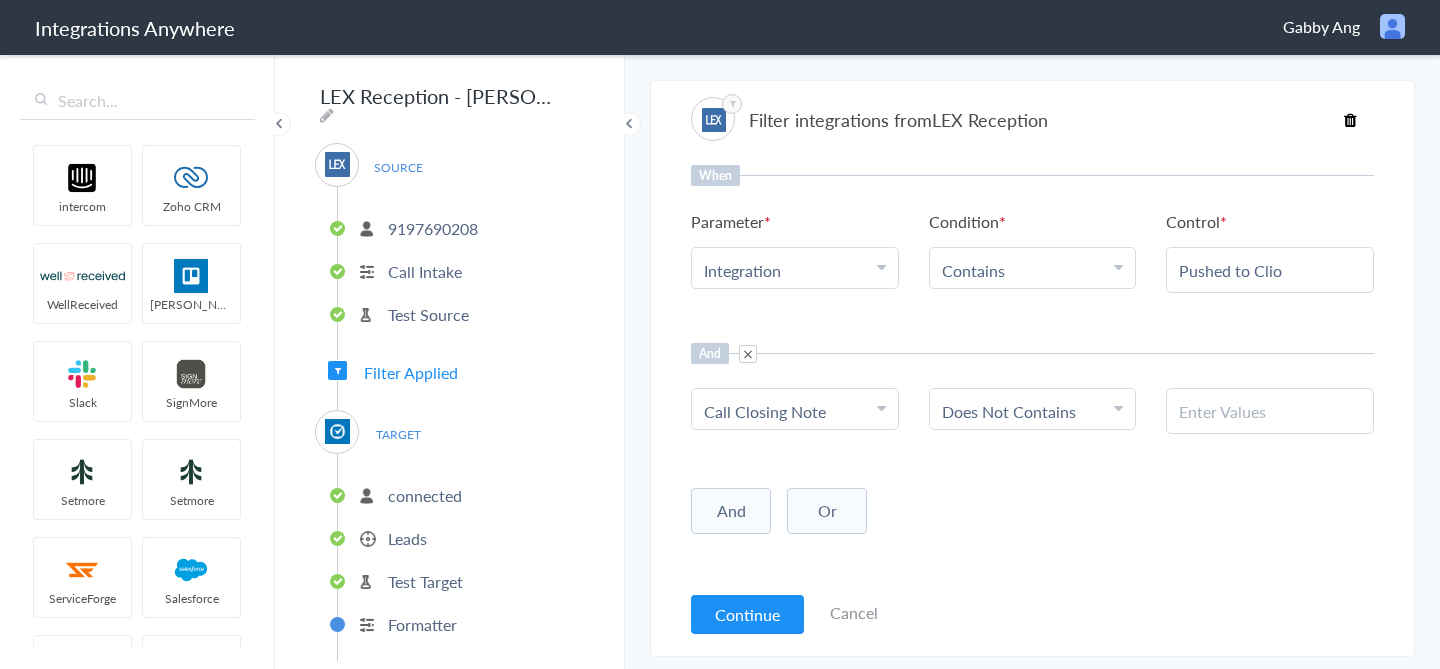 click on "Does Not Contains" at bounding box center [1009, 411] 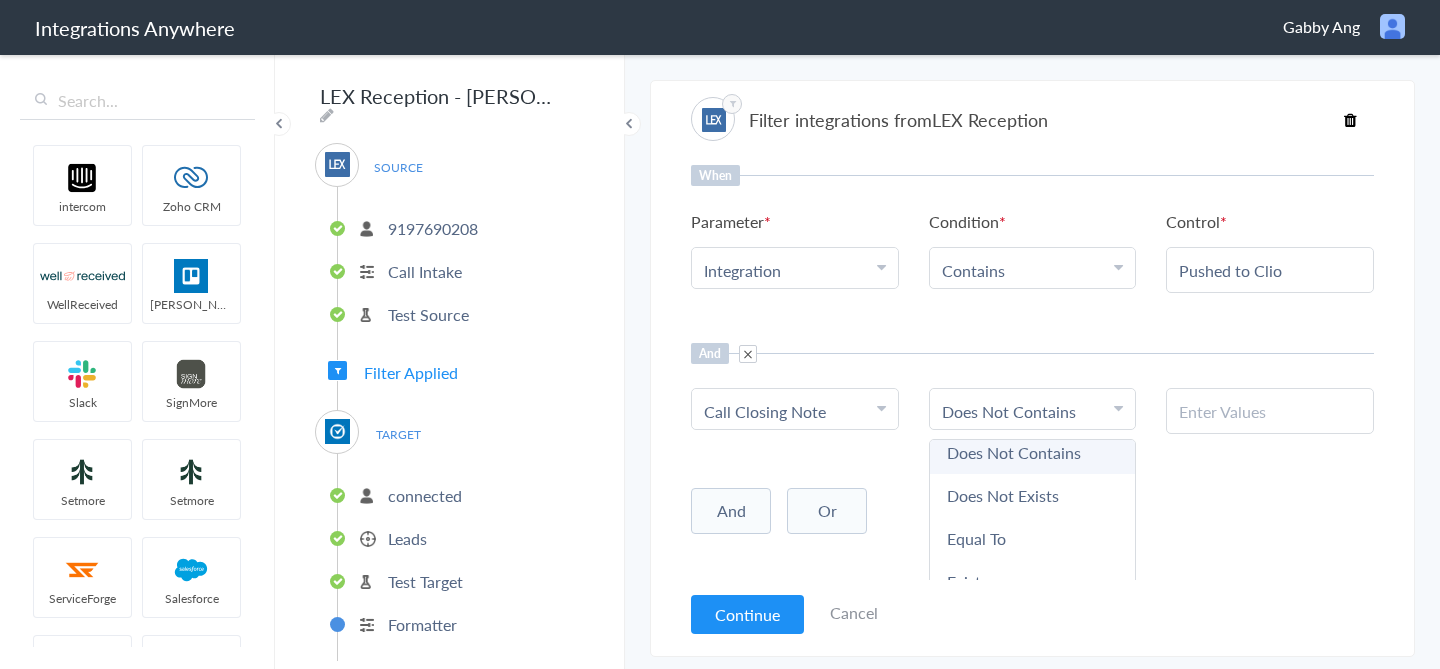 scroll, scrollTop: 105, scrollLeft: 0, axis: vertical 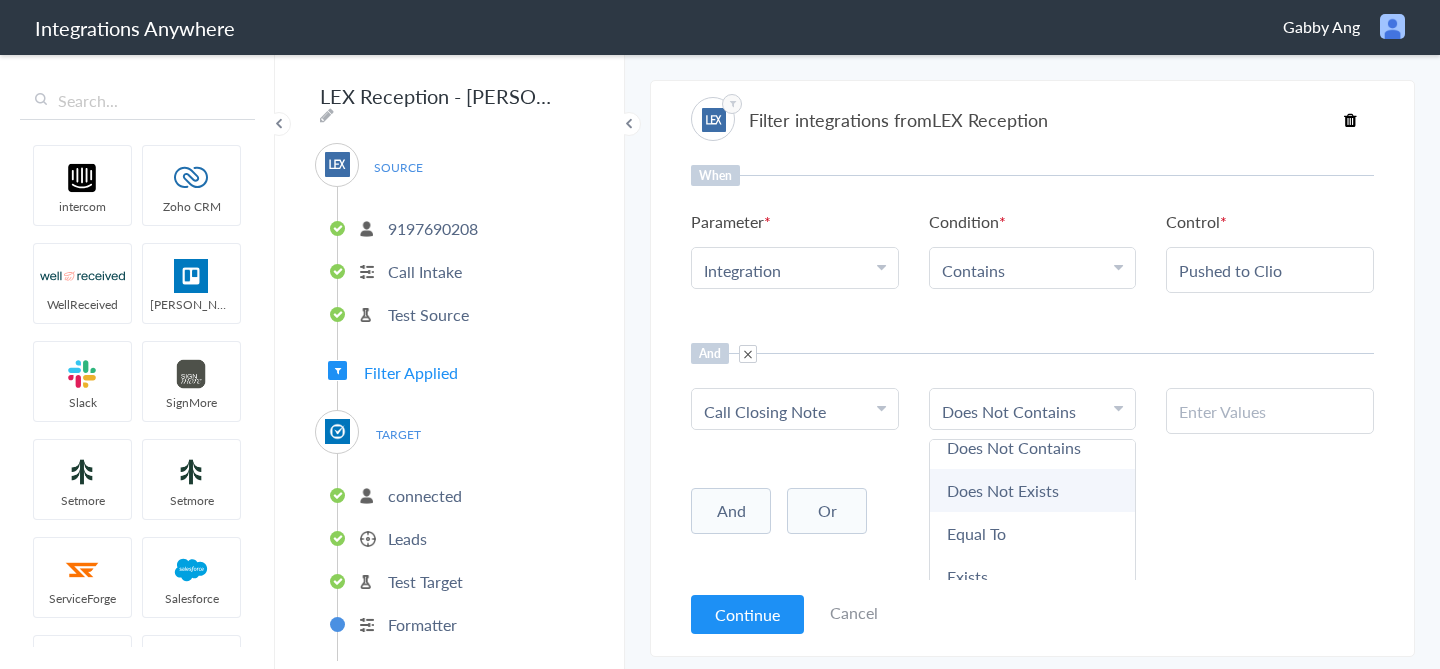 click on "Does Not Exists" at bounding box center (1033, 490) 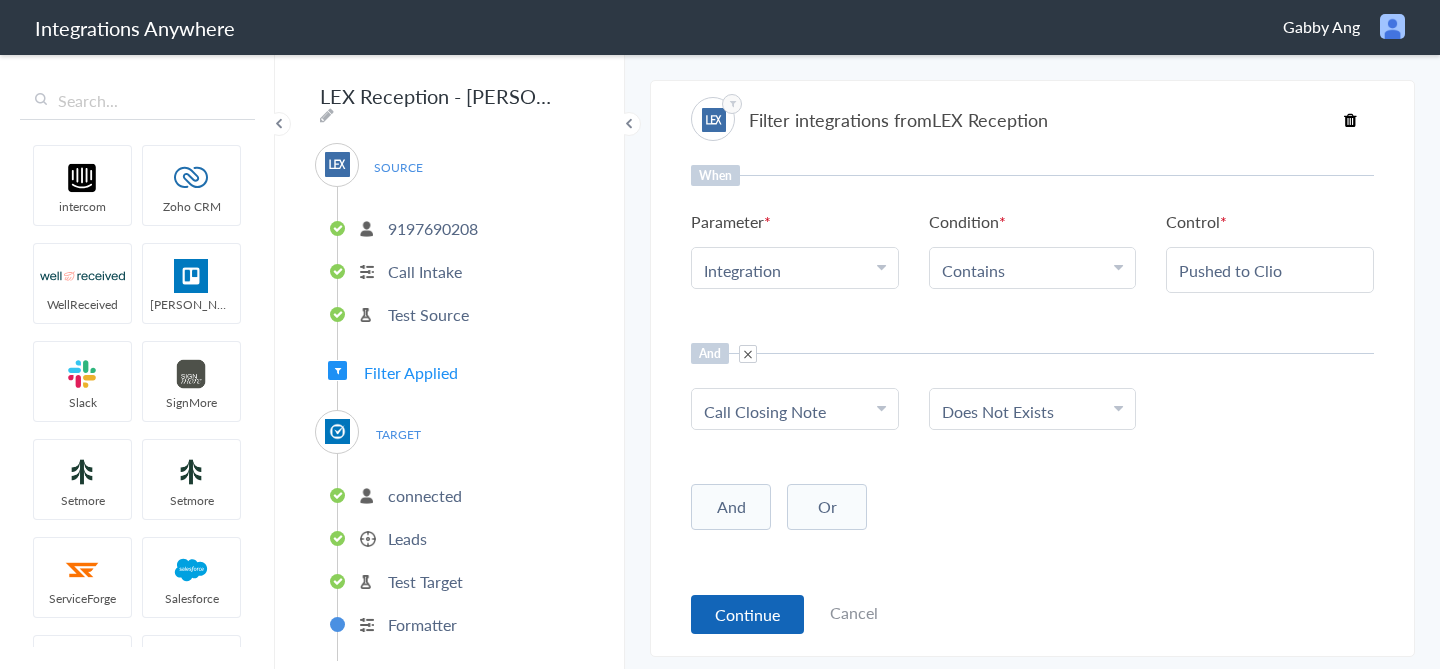 click on "Continue" at bounding box center [747, 614] 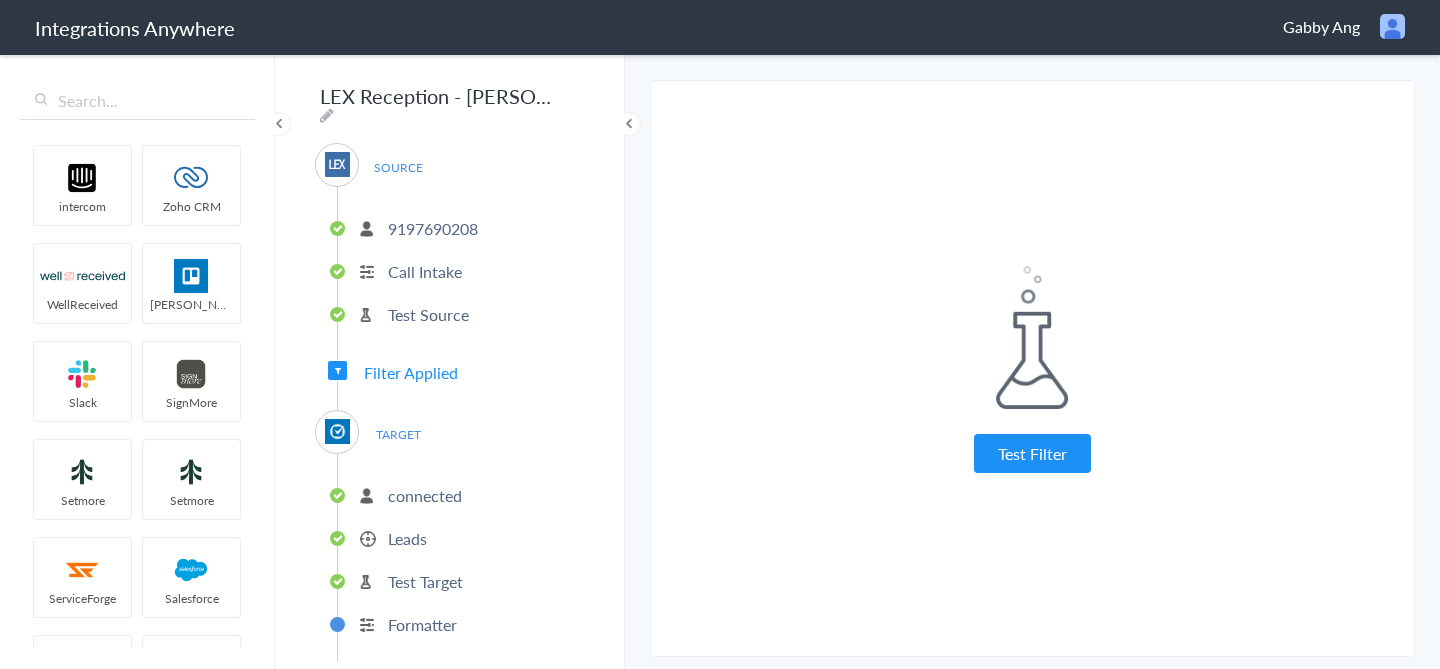 click on "Test Filter" at bounding box center [1032, 453] 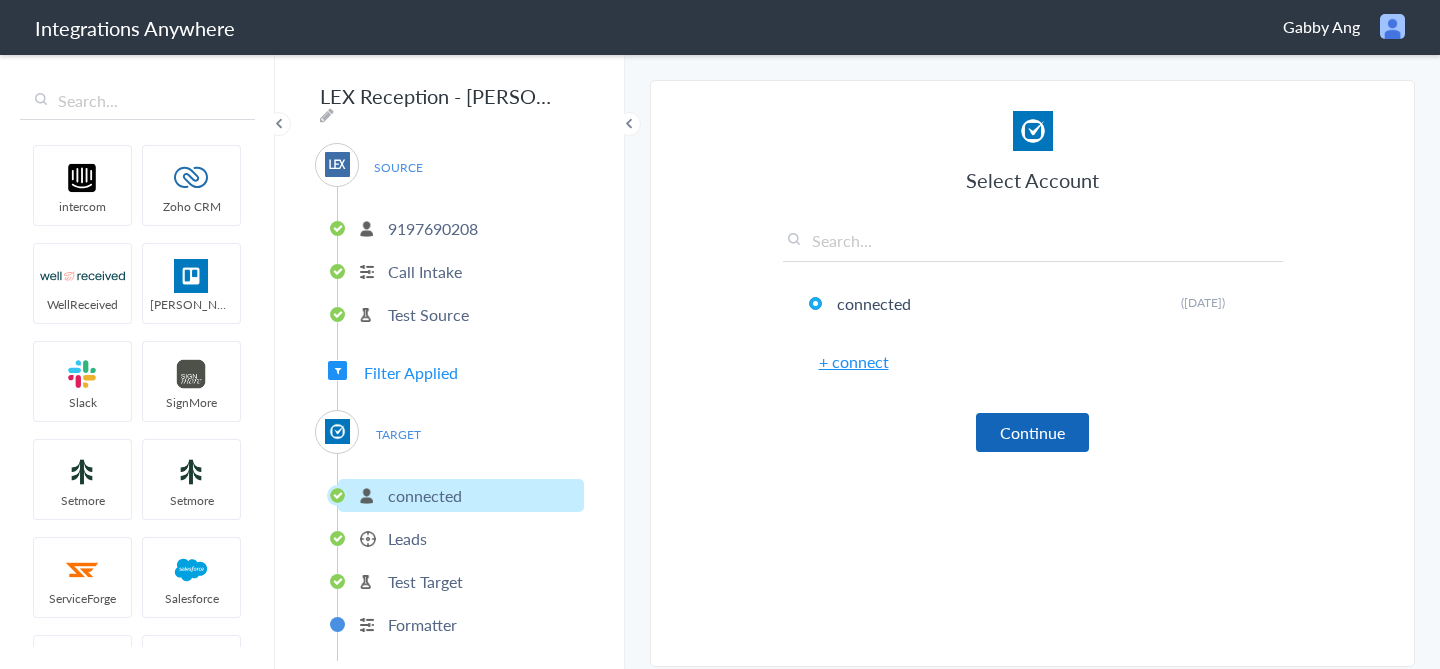 click on "Continue" at bounding box center (1032, 432) 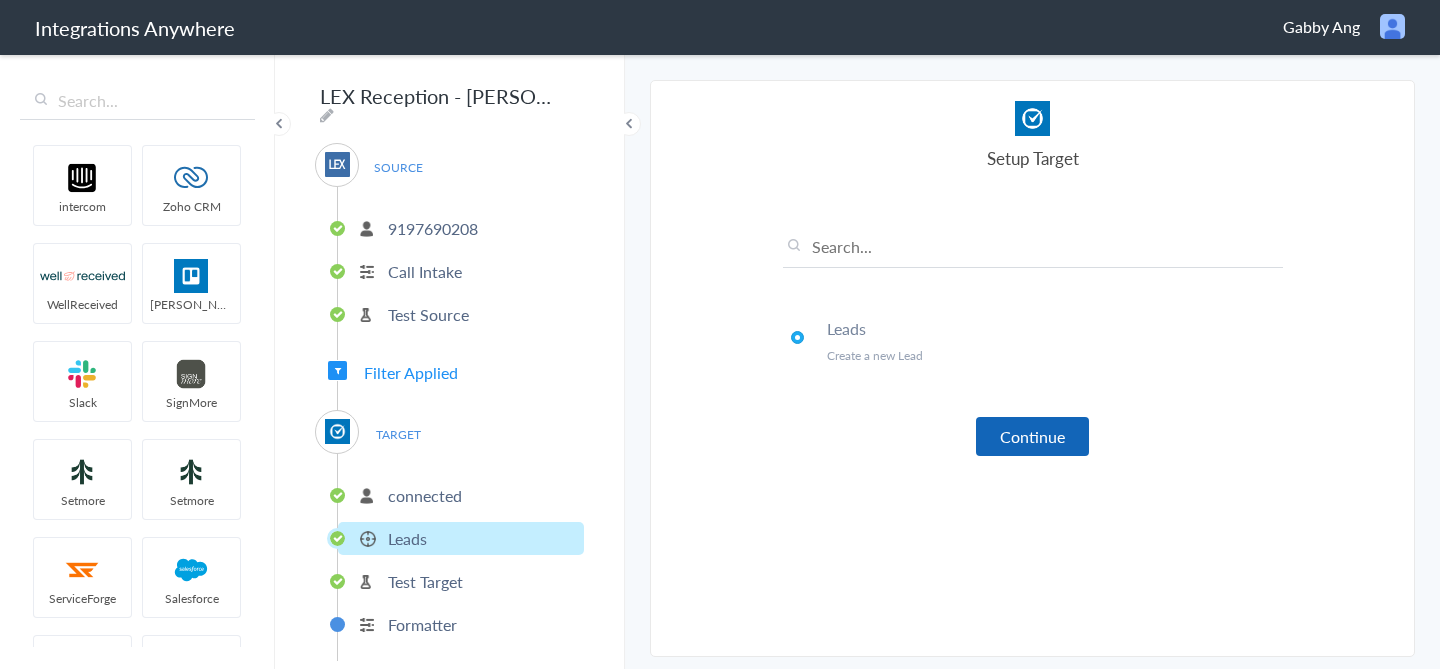 click on "Continue" at bounding box center [1032, 436] 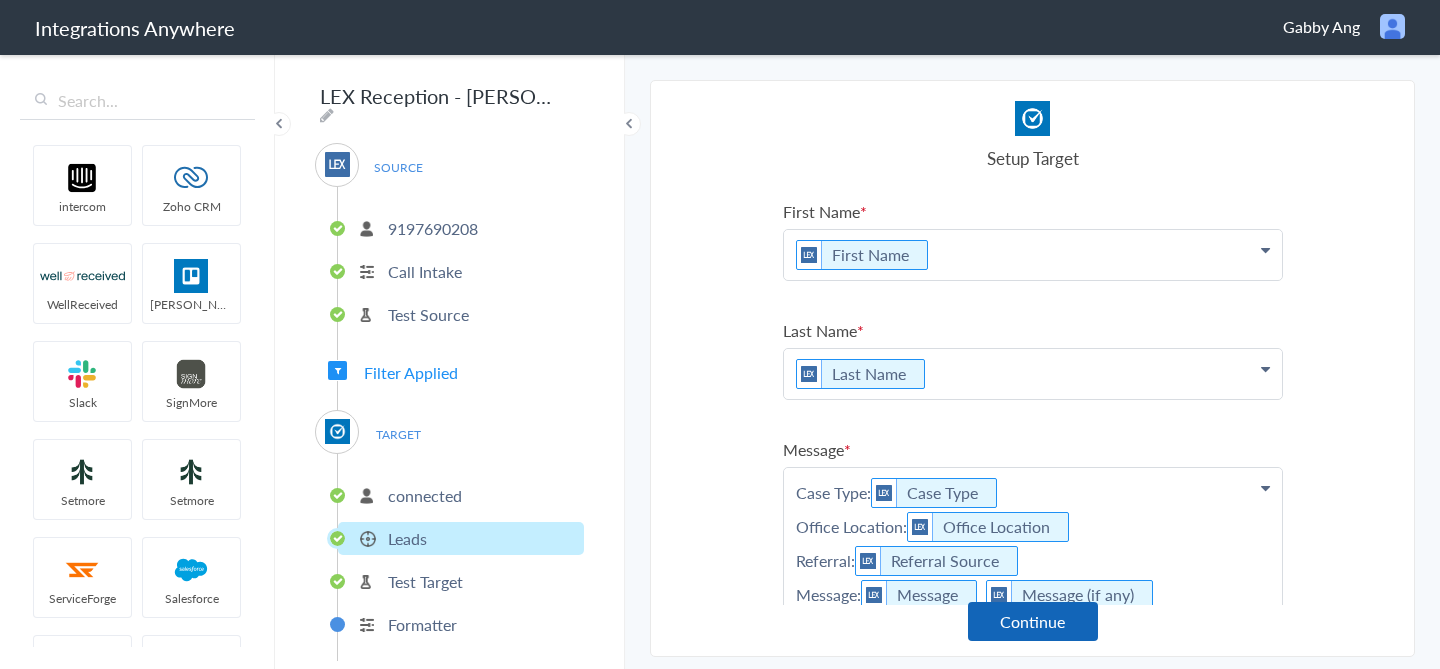click on "Continue" at bounding box center [1033, 621] 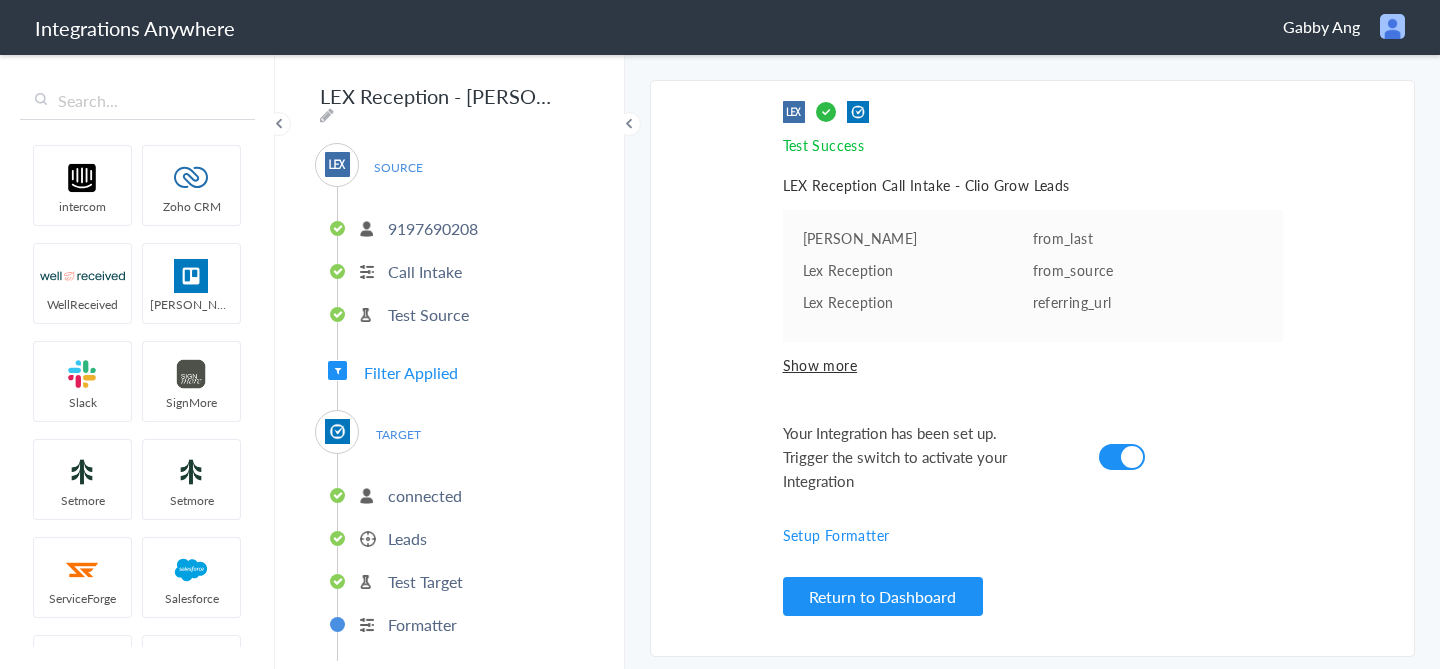 click on "SOURCE 9197690208 Call Intake Test Source
Filter
Applied
TARGET connected Leads Test Target Formatter" at bounding box center [449, 402] 